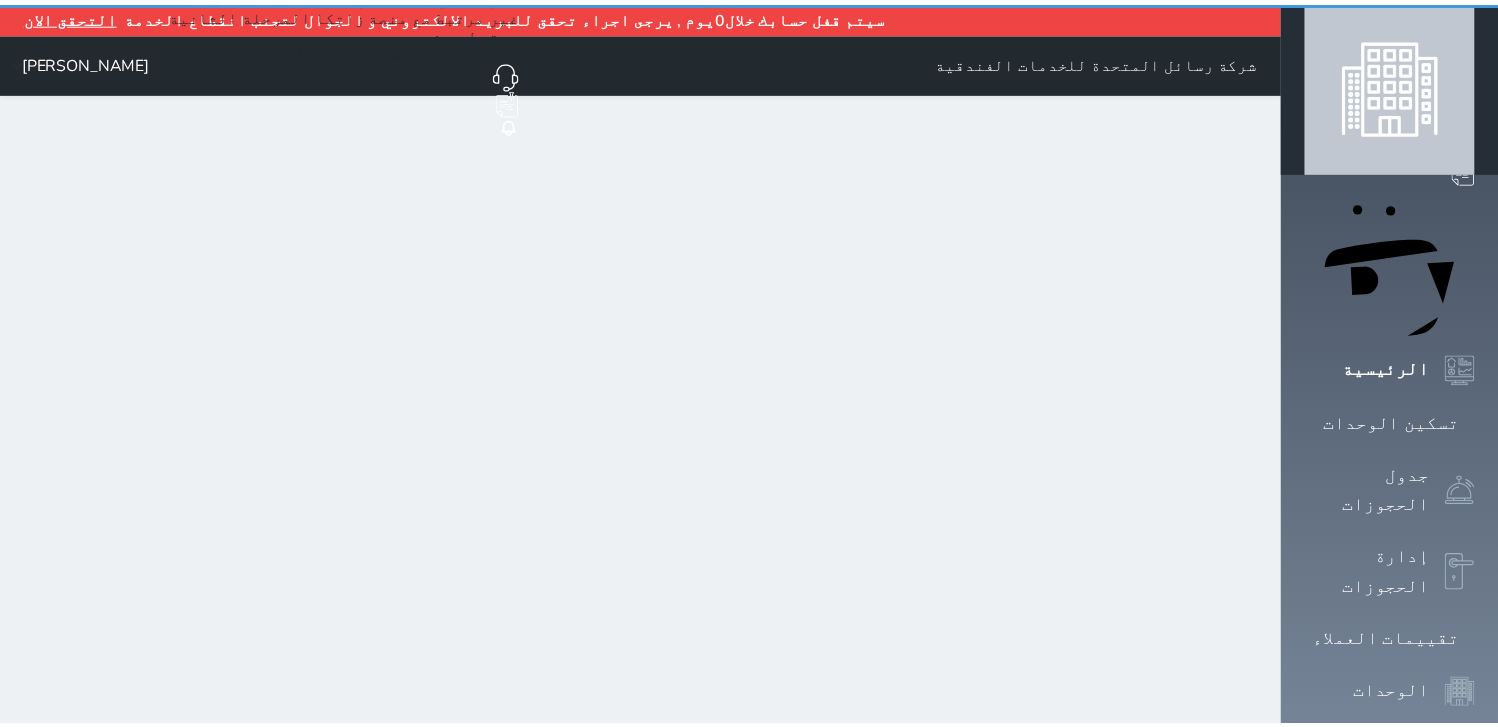 scroll, scrollTop: 0, scrollLeft: 0, axis: both 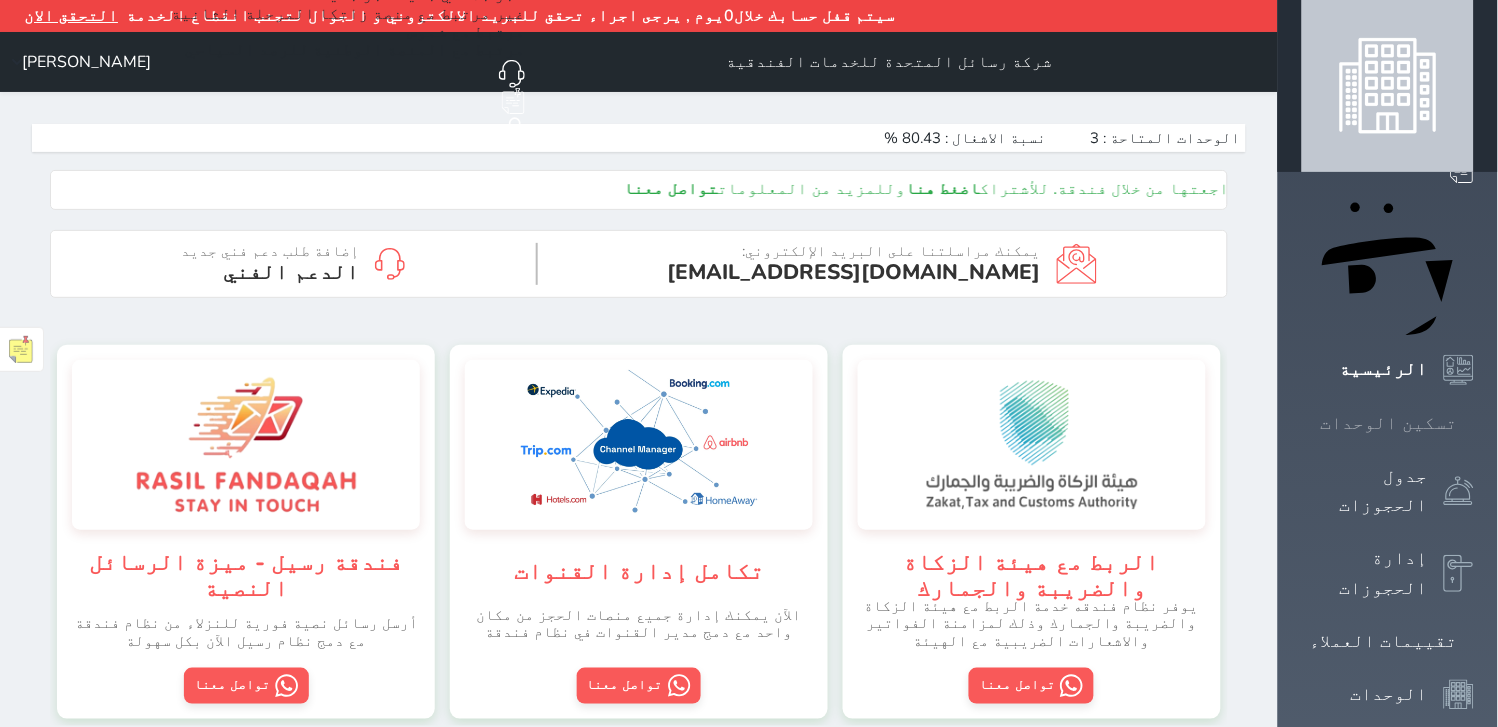 click on "تسكين الوحدات" at bounding box center [1389, 423] 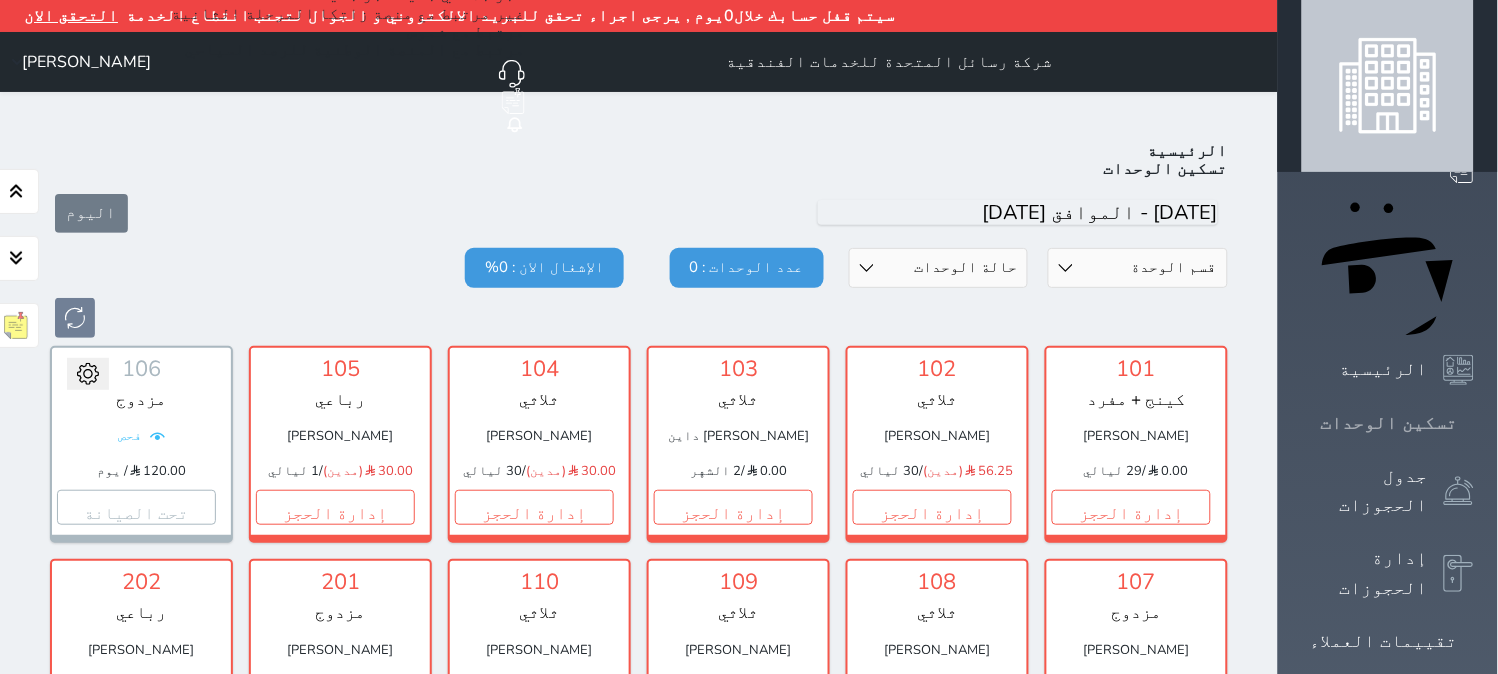 scroll, scrollTop: 108, scrollLeft: 0, axis: vertical 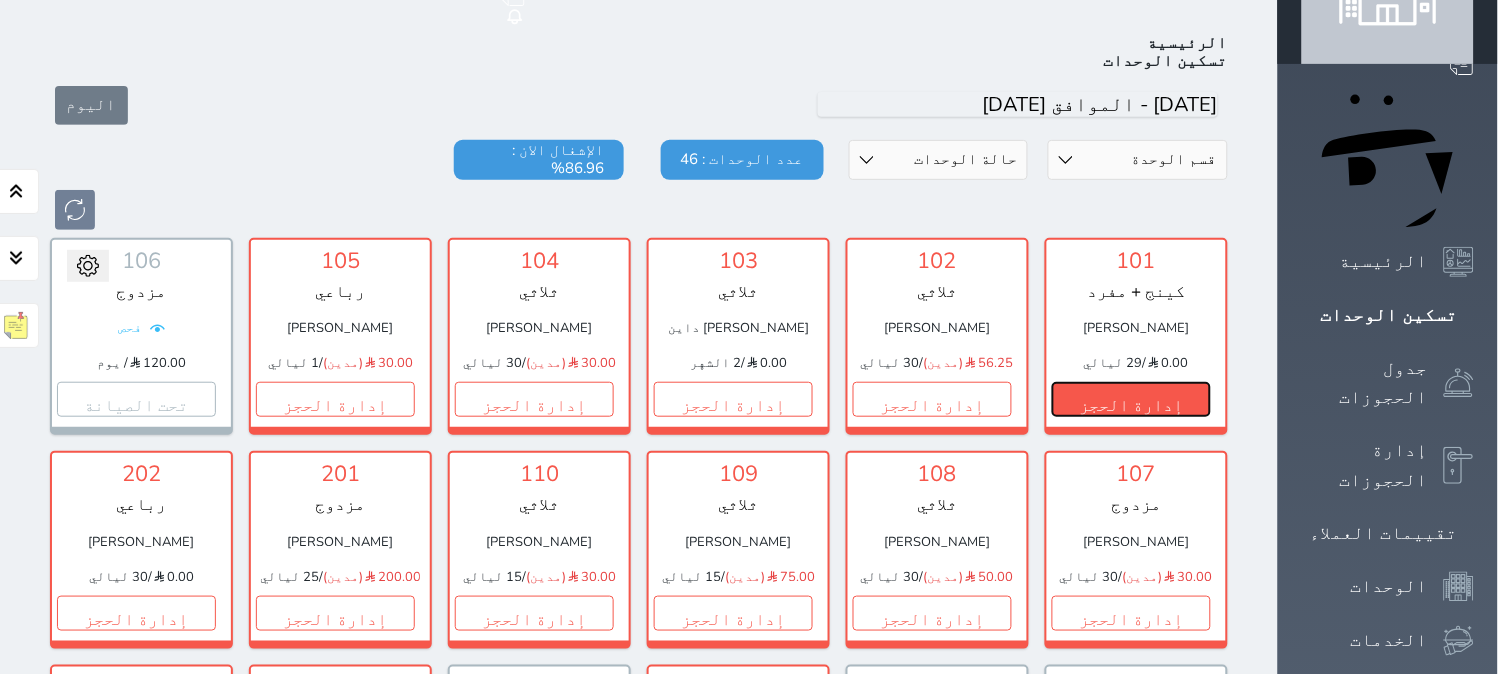 click on "إدارة الحجز" at bounding box center (1131, 399) 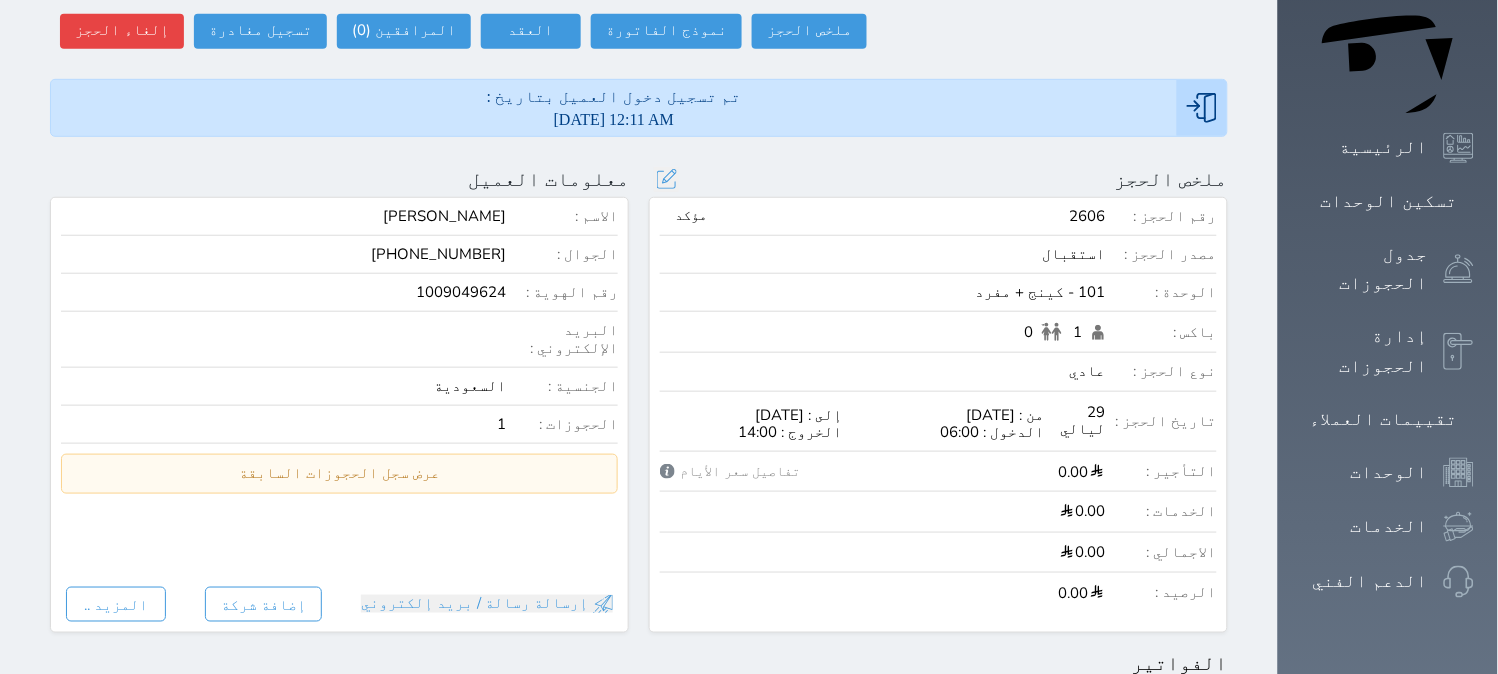 scroll, scrollTop: 111, scrollLeft: 0, axis: vertical 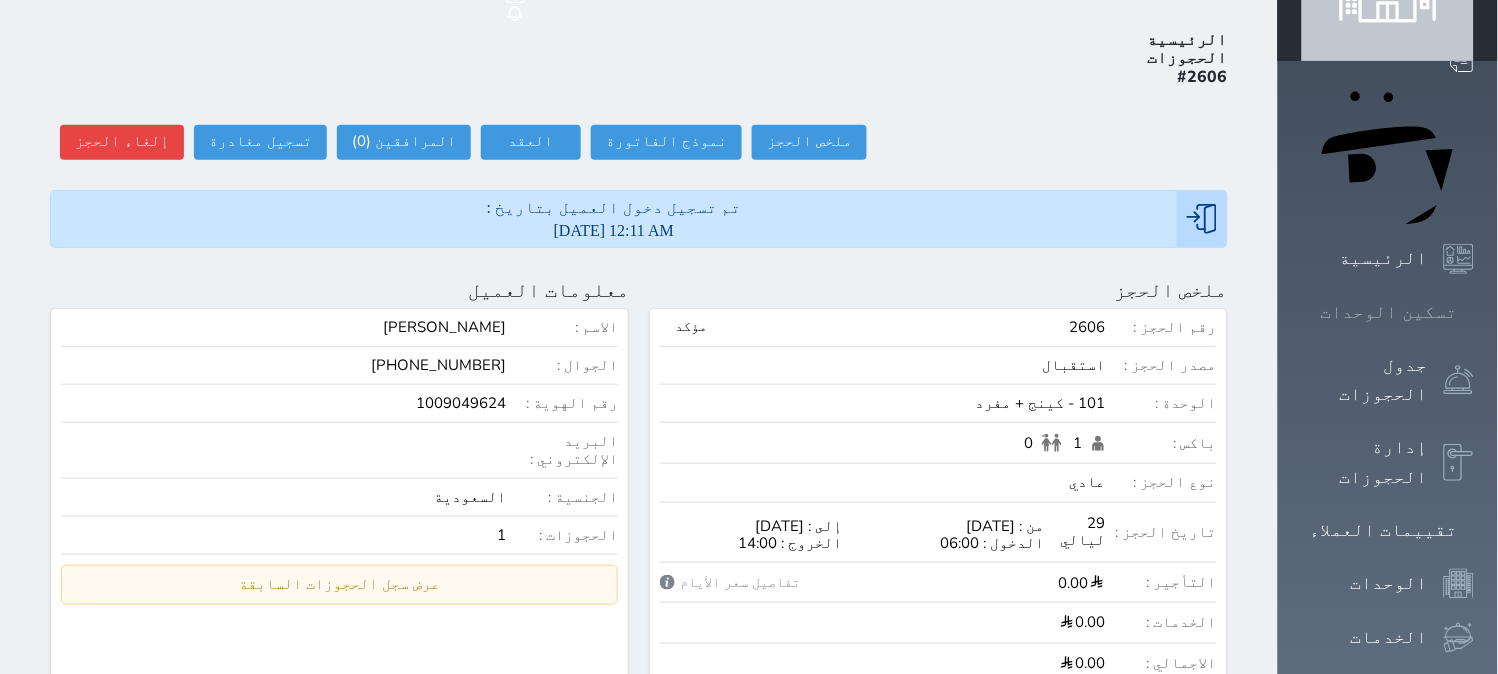 click 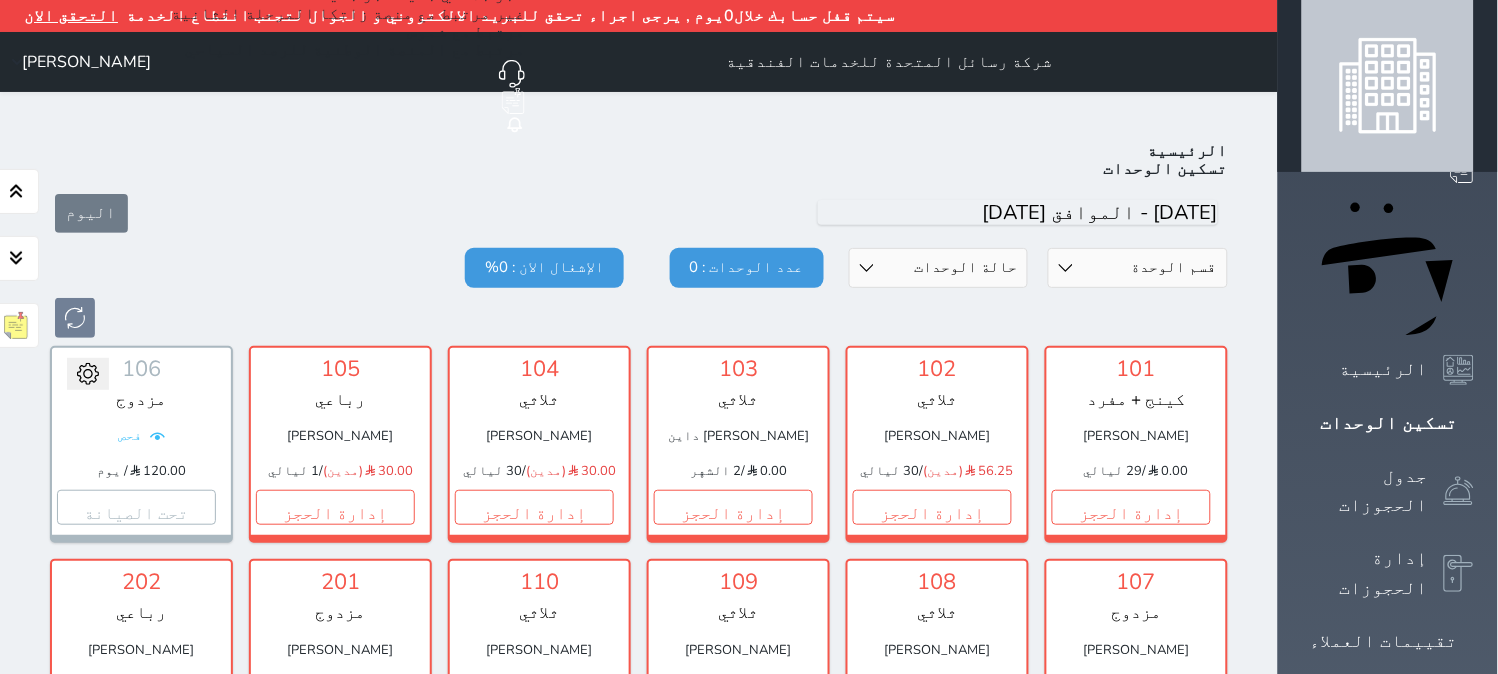 scroll, scrollTop: 160, scrollLeft: 0, axis: vertical 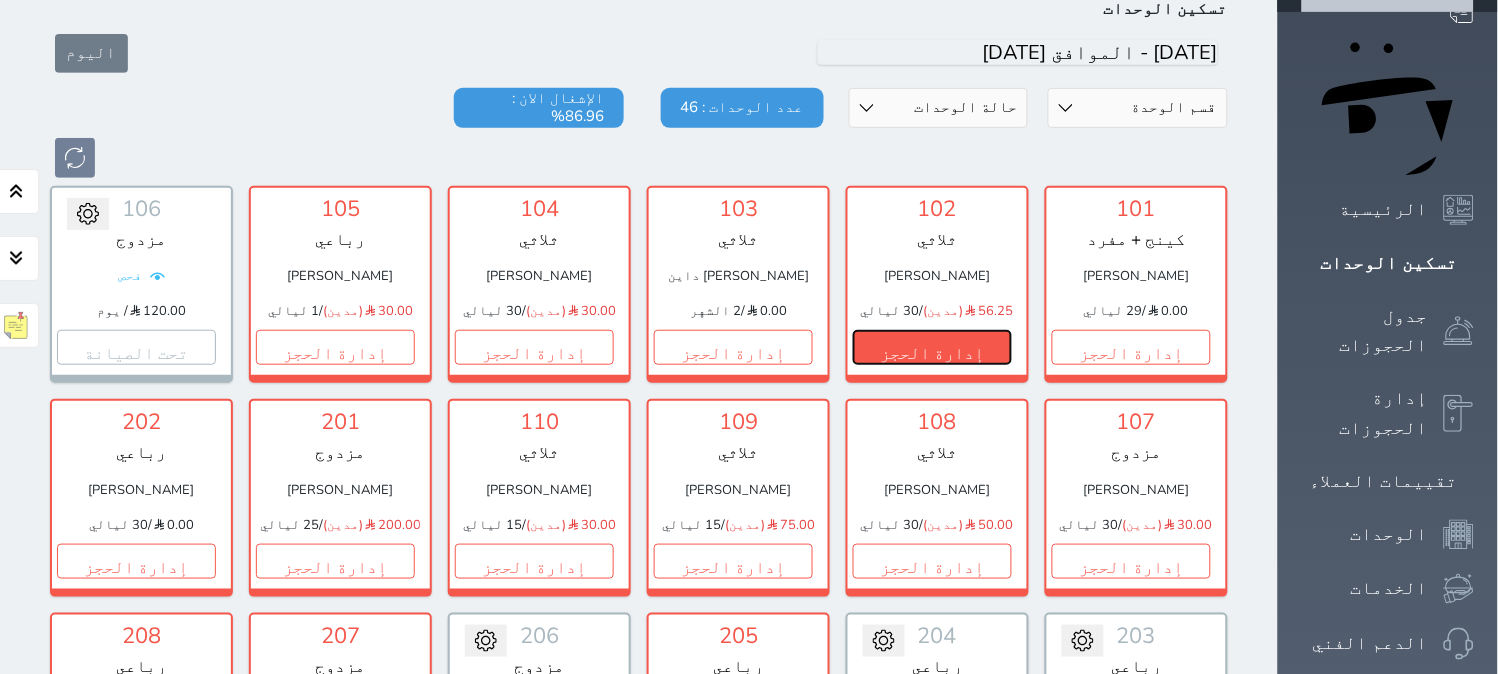 click on "إدارة الحجز" at bounding box center [932, 347] 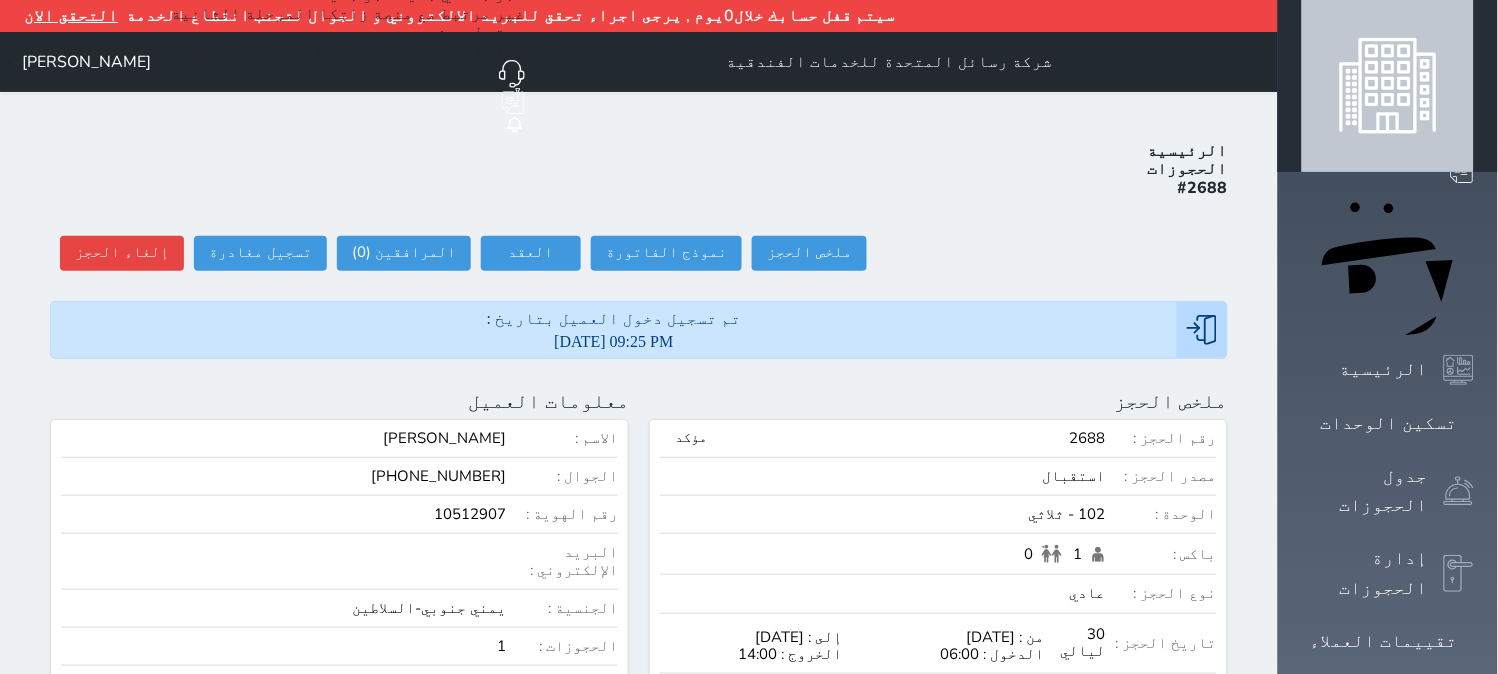 scroll, scrollTop: 111, scrollLeft: 0, axis: vertical 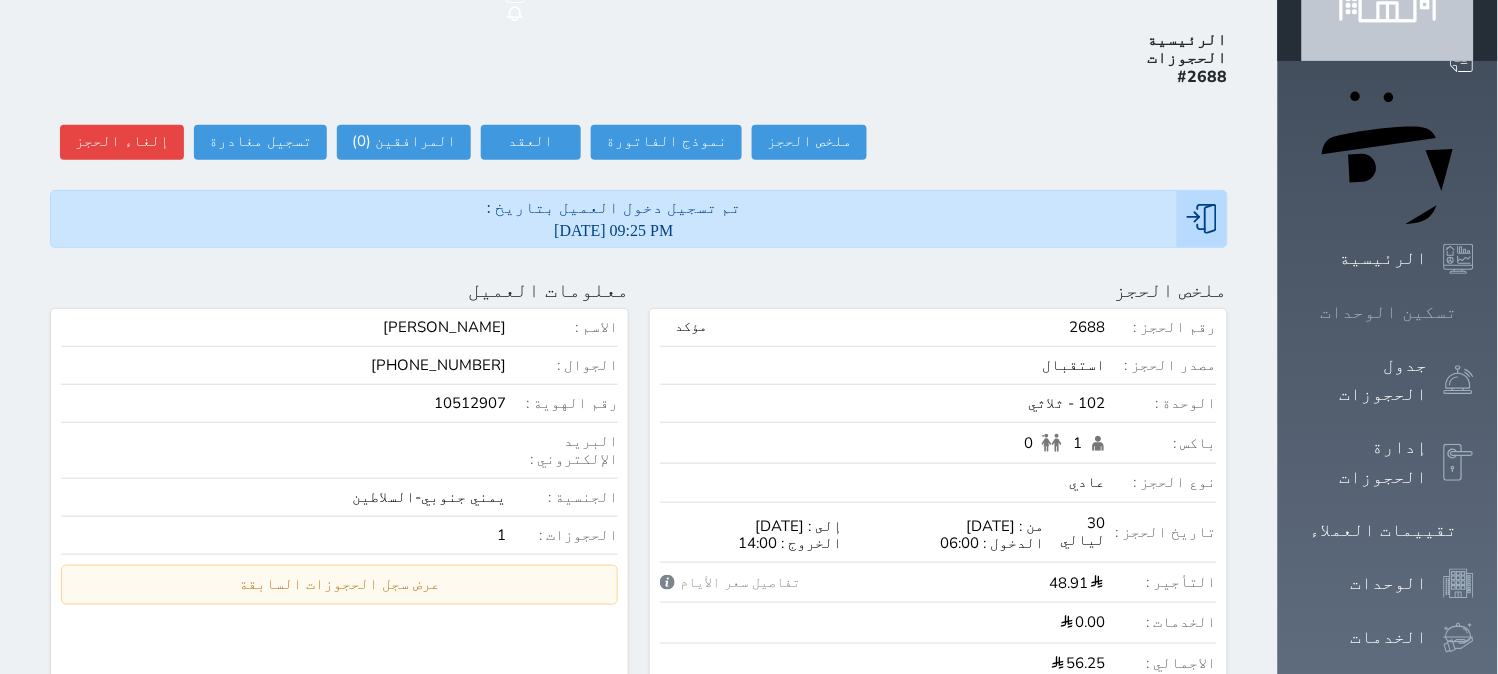 click on "تسكين الوحدات" at bounding box center (1389, 312) 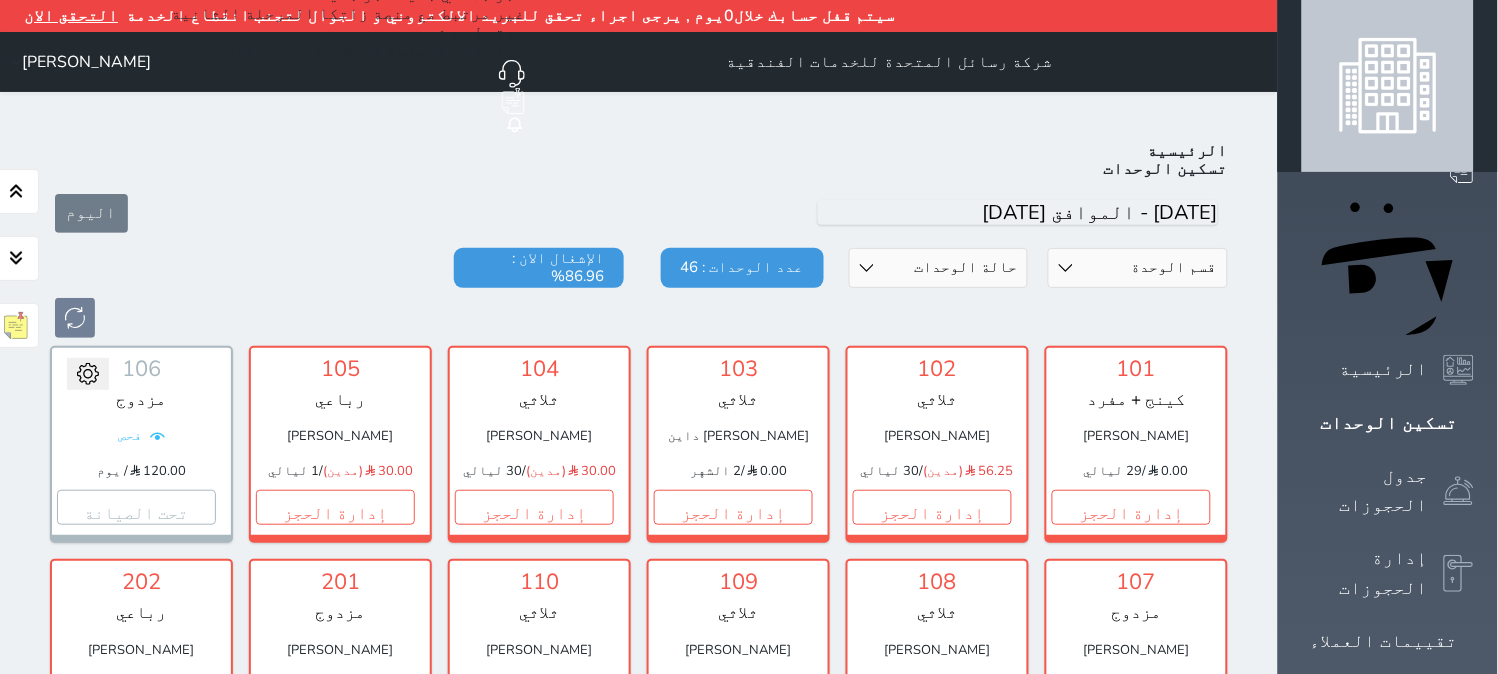 scroll, scrollTop: 160, scrollLeft: 0, axis: vertical 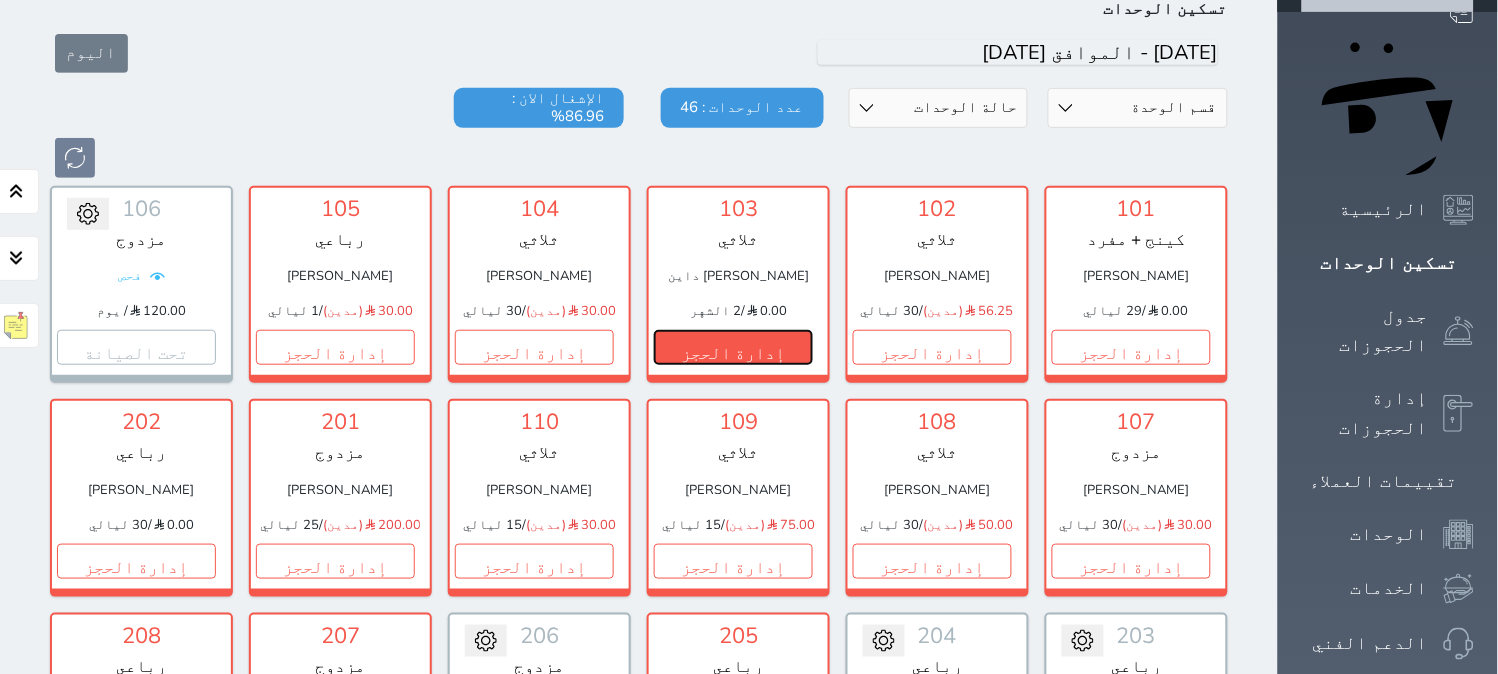 click on "إدارة الحجز" at bounding box center (733, 347) 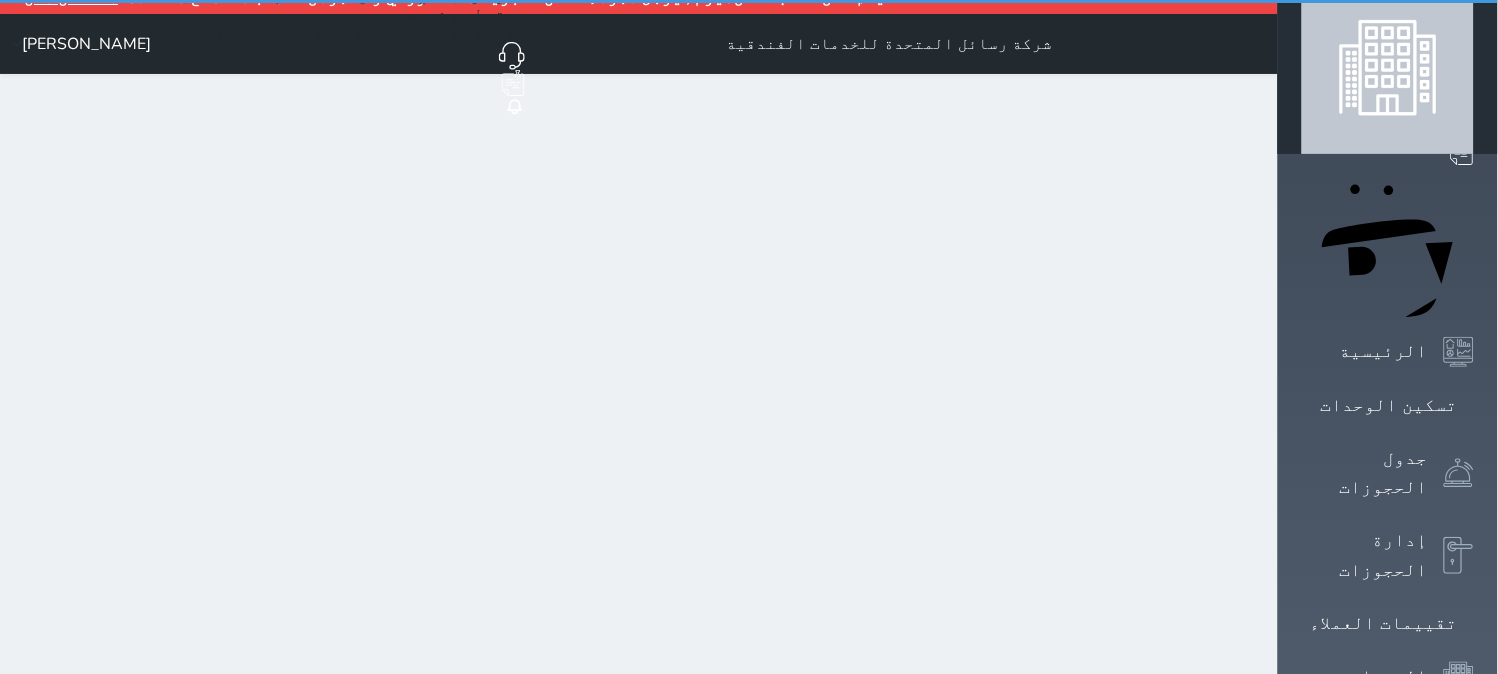 scroll, scrollTop: 0, scrollLeft: 0, axis: both 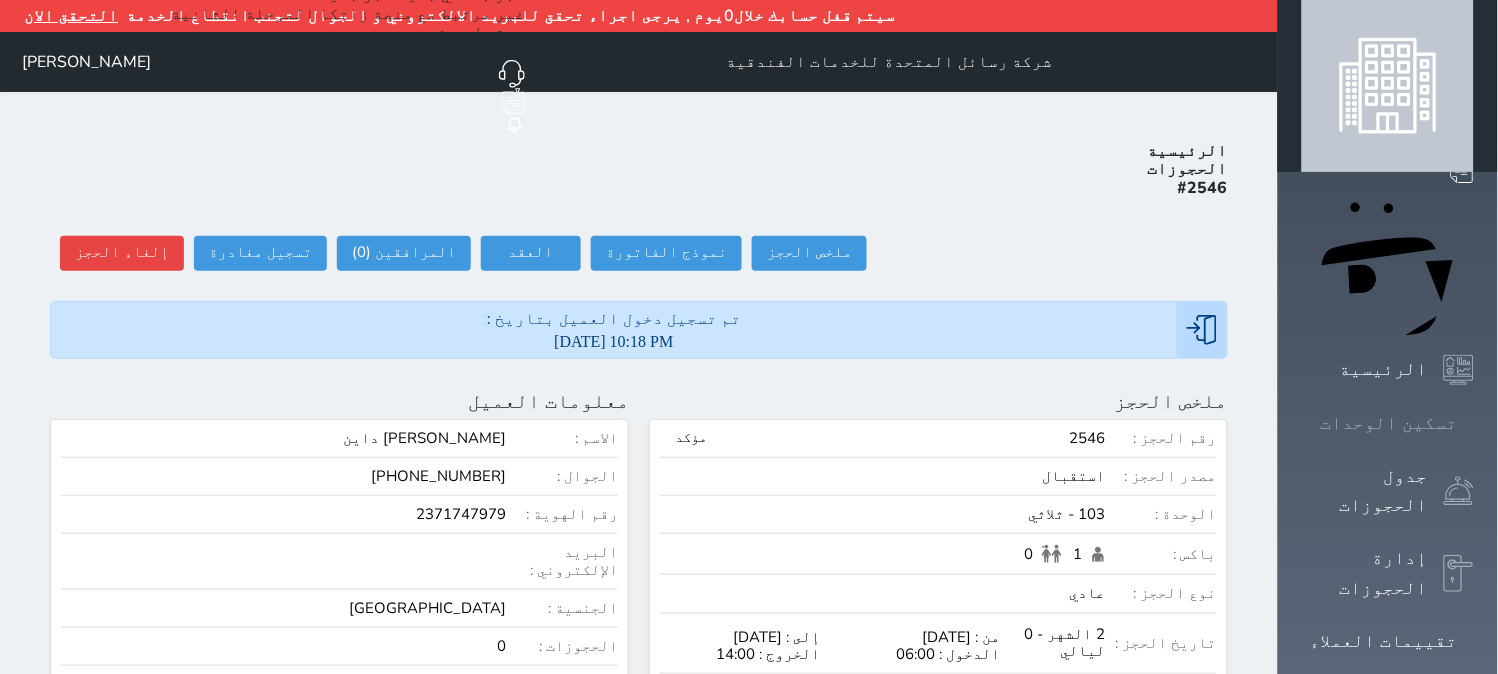 click on "تسكين الوحدات" at bounding box center [1389, 423] 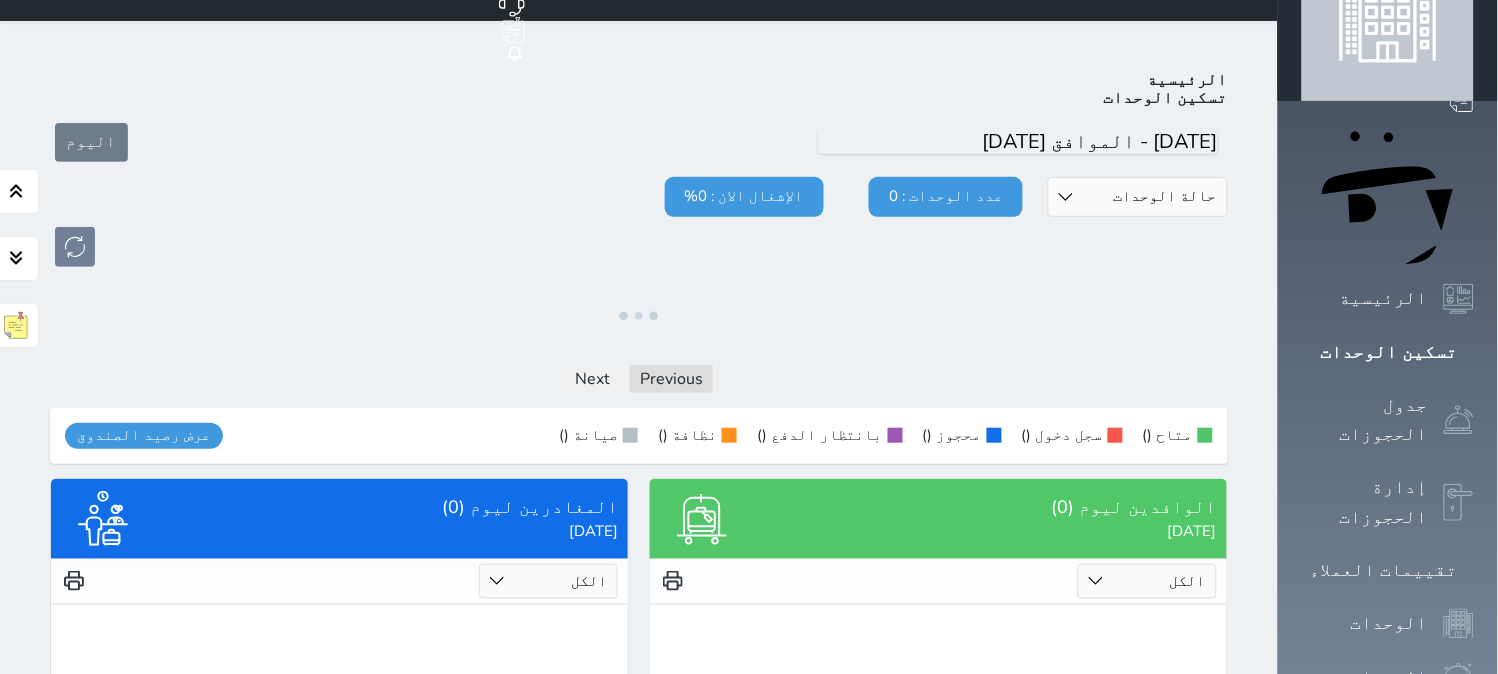 scroll, scrollTop: 111, scrollLeft: 0, axis: vertical 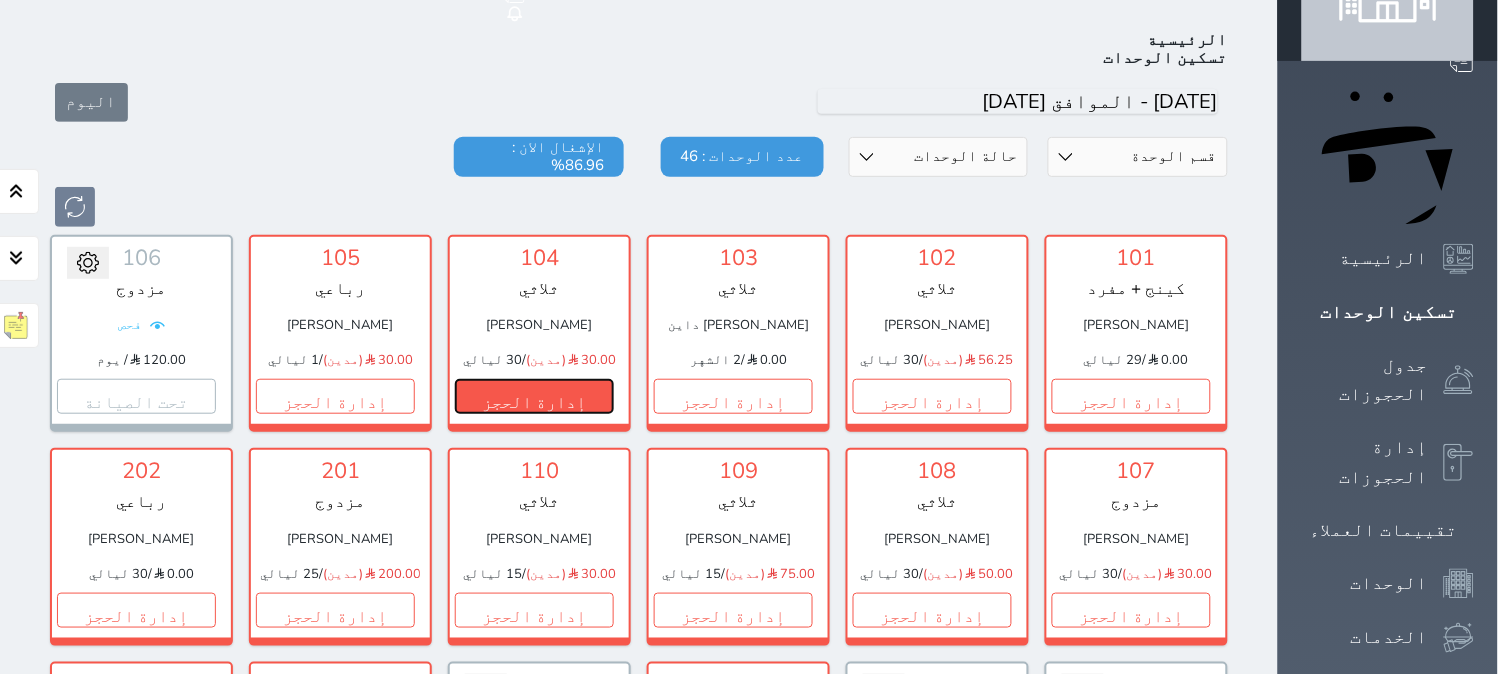 click on "إدارة الحجز" at bounding box center (534, 396) 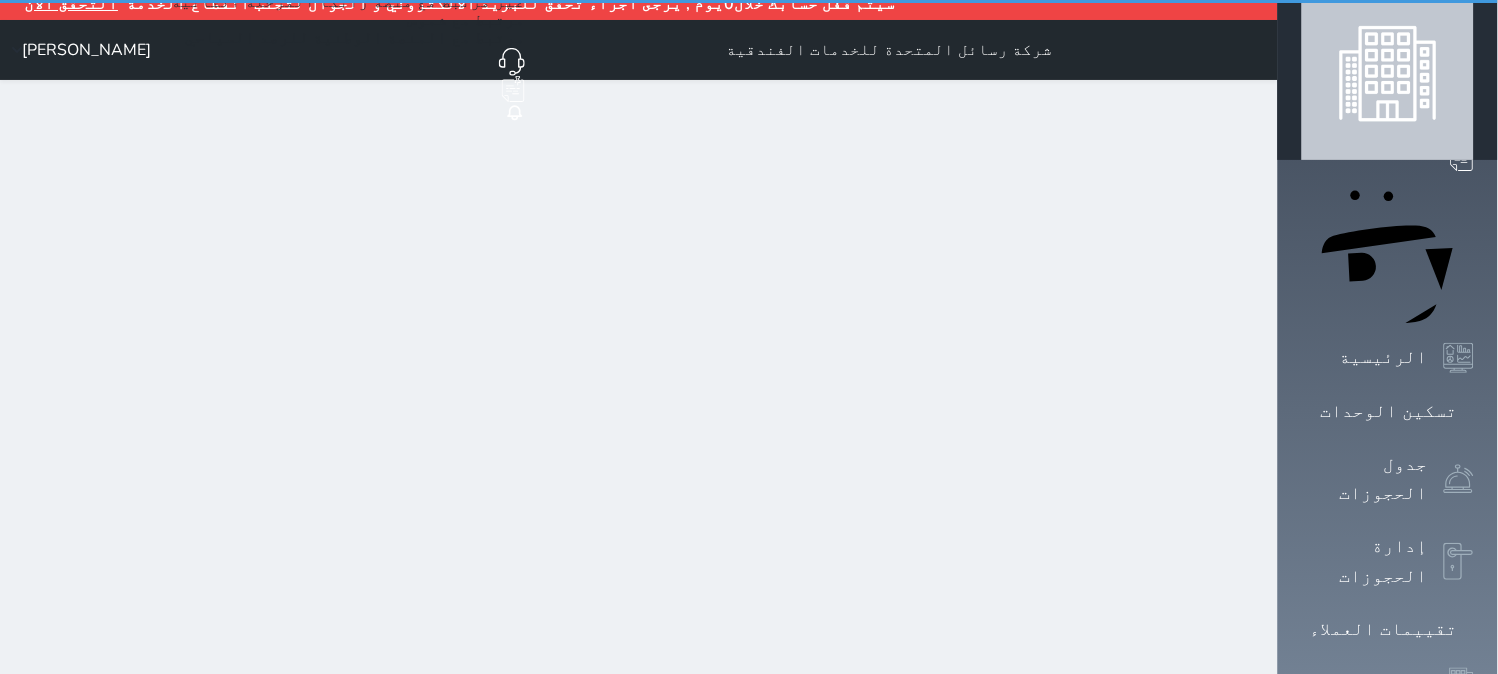 scroll, scrollTop: 0, scrollLeft: 0, axis: both 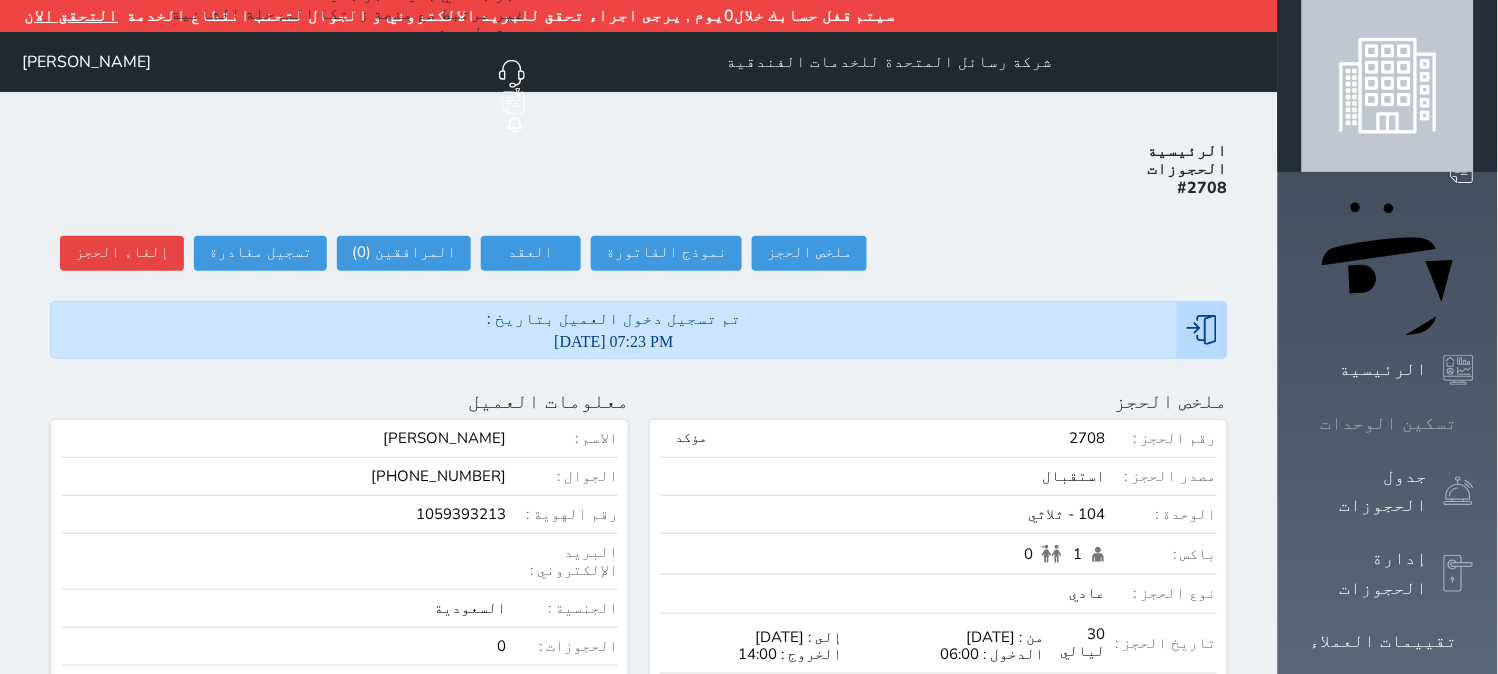 click on "تسكين الوحدات" at bounding box center (1389, 423) 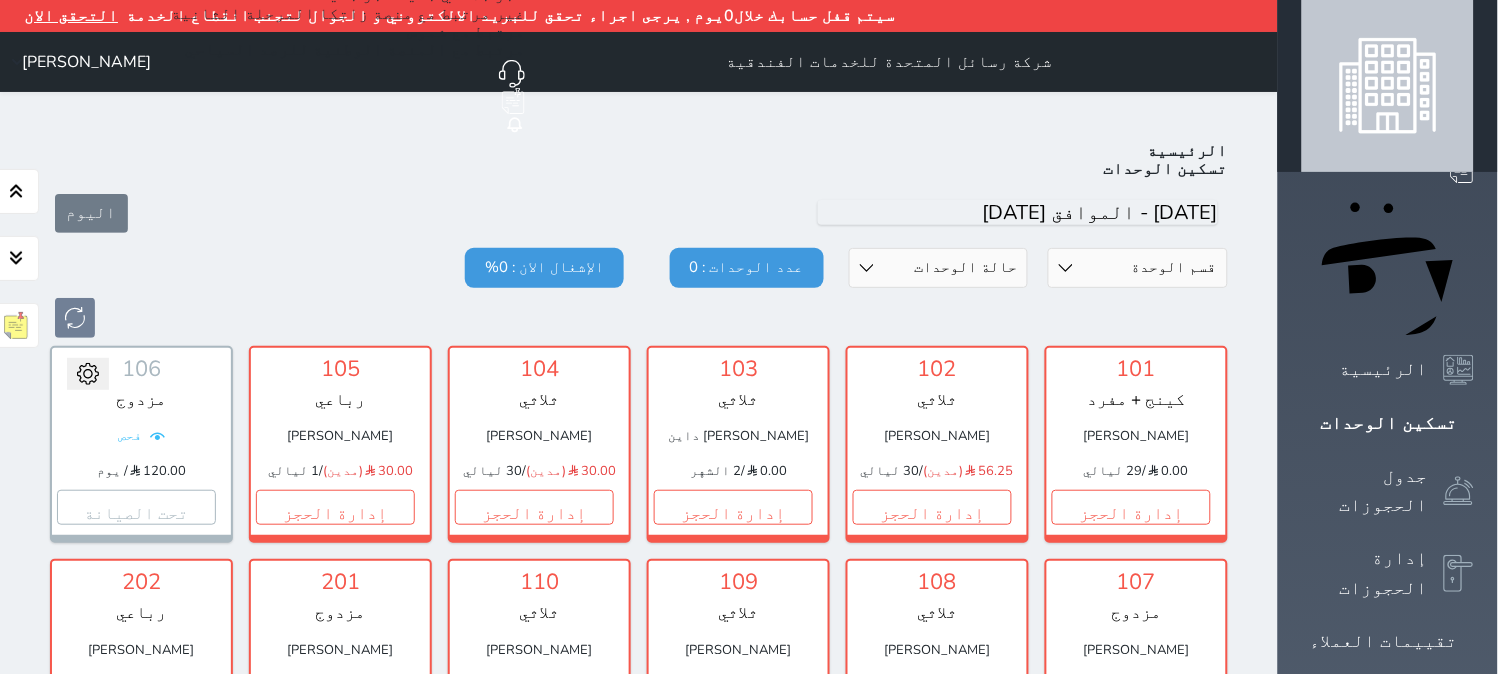 scroll, scrollTop: 160, scrollLeft: 0, axis: vertical 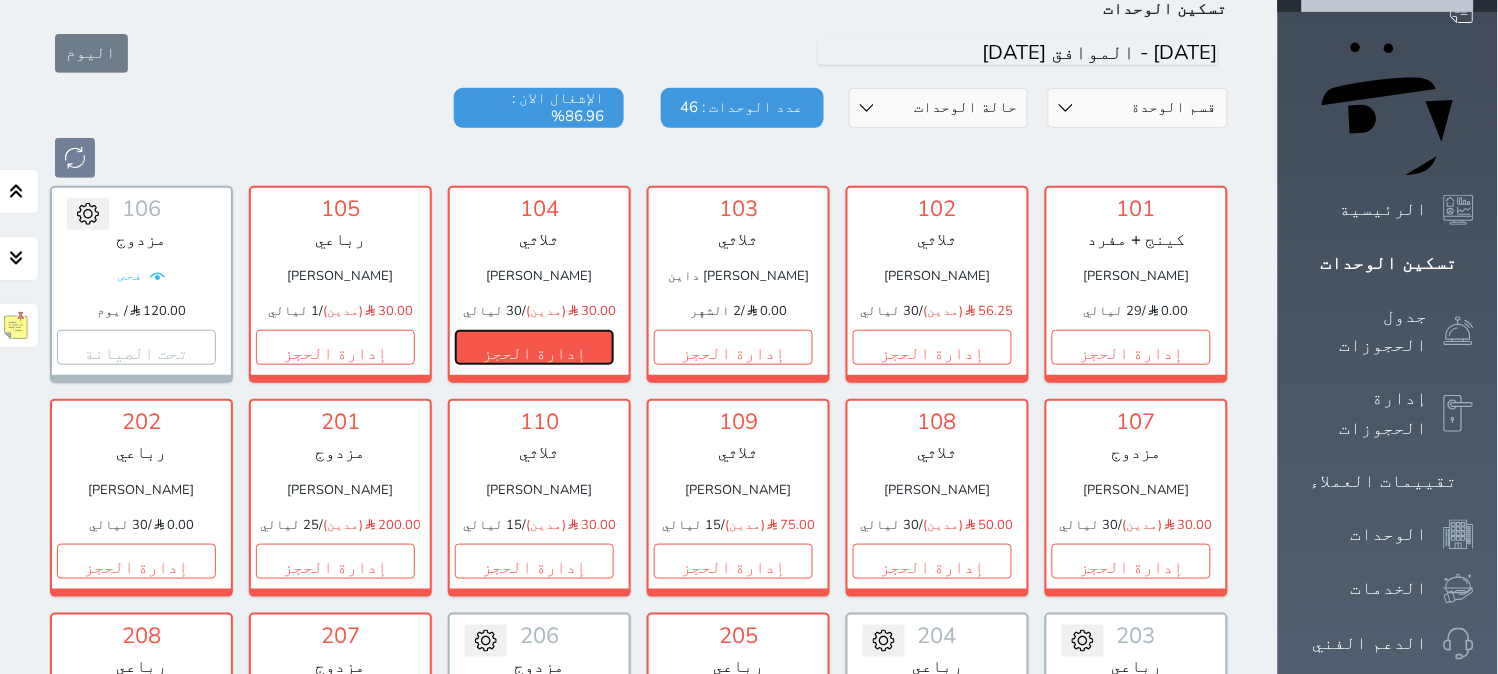 click on "إدارة الحجز" at bounding box center [534, 347] 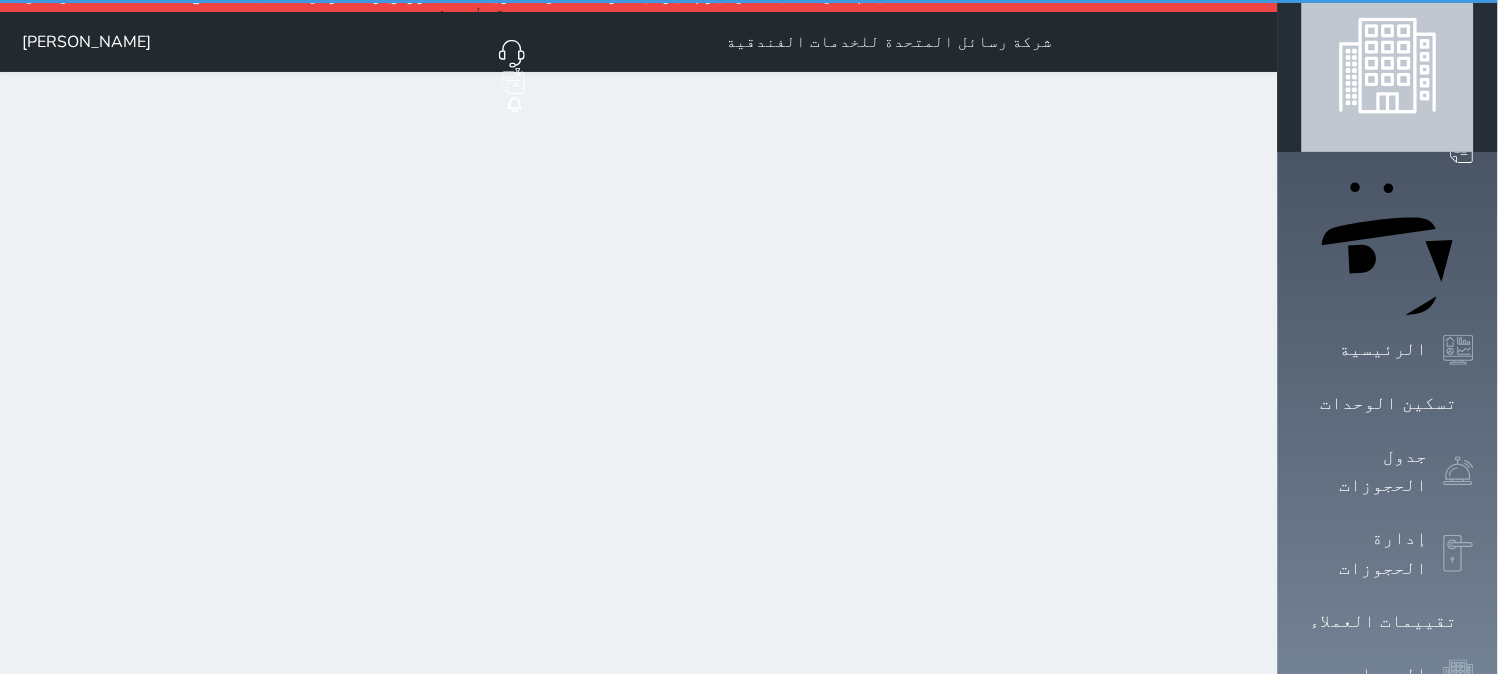 scroll, scrollTop: 0, scrollLeft: 0, axis: both 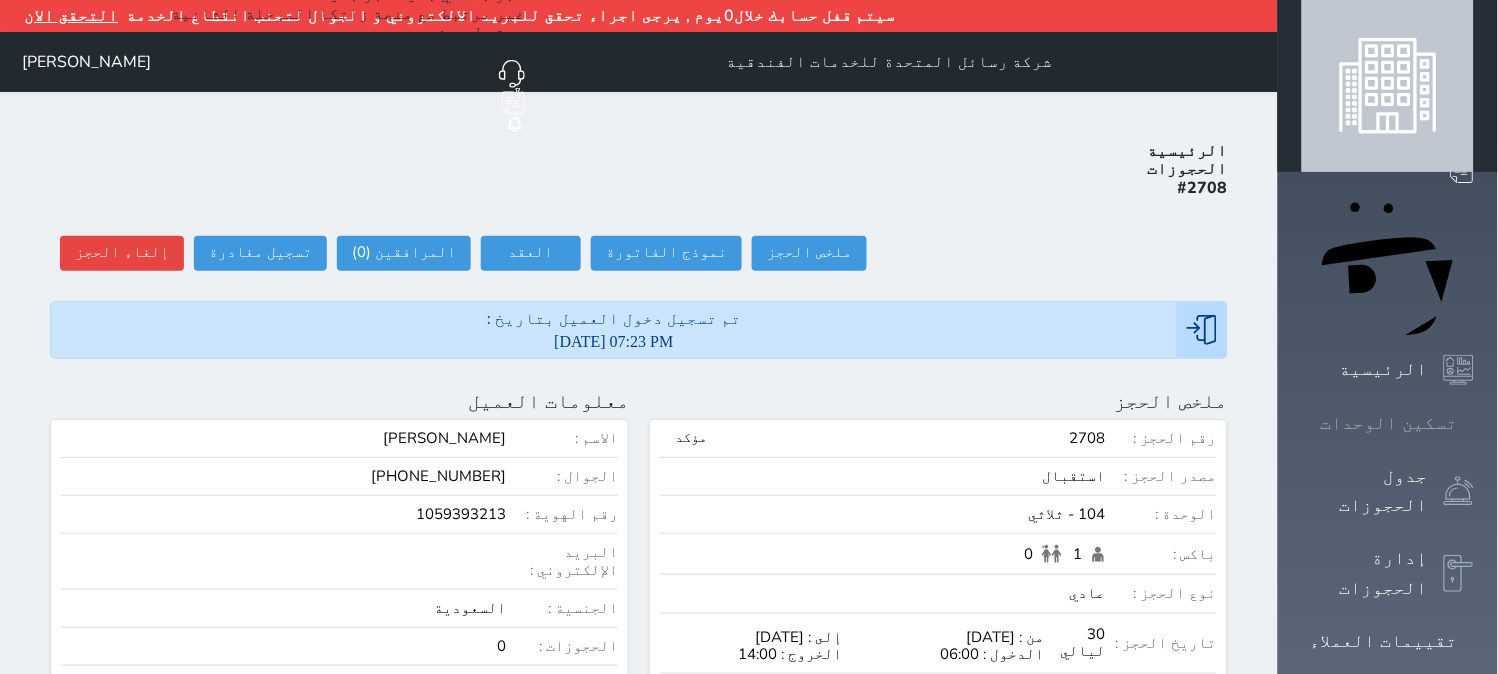 click on "تسكين الوحدات" at bounding box center (1389, 423) 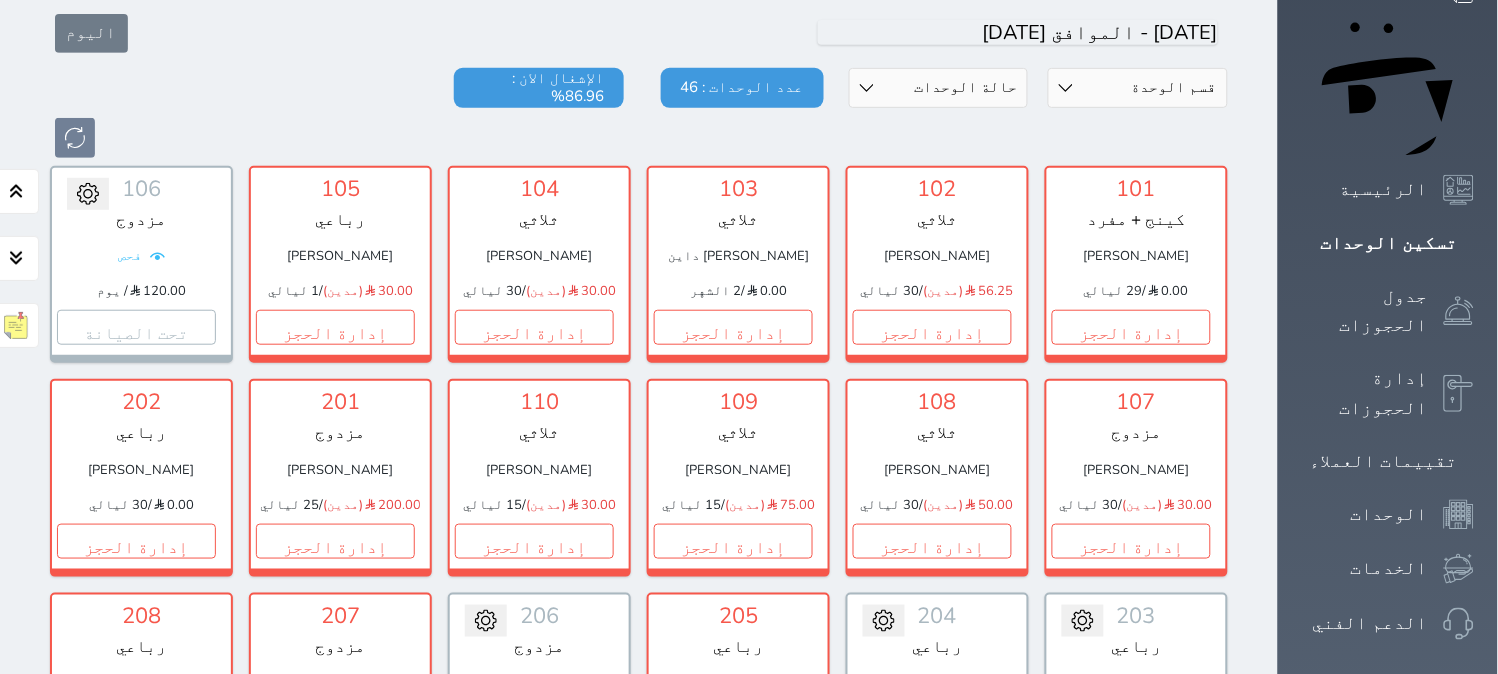 scroll, scrollTop: 220, scrollLeft: 0, axis: vertical 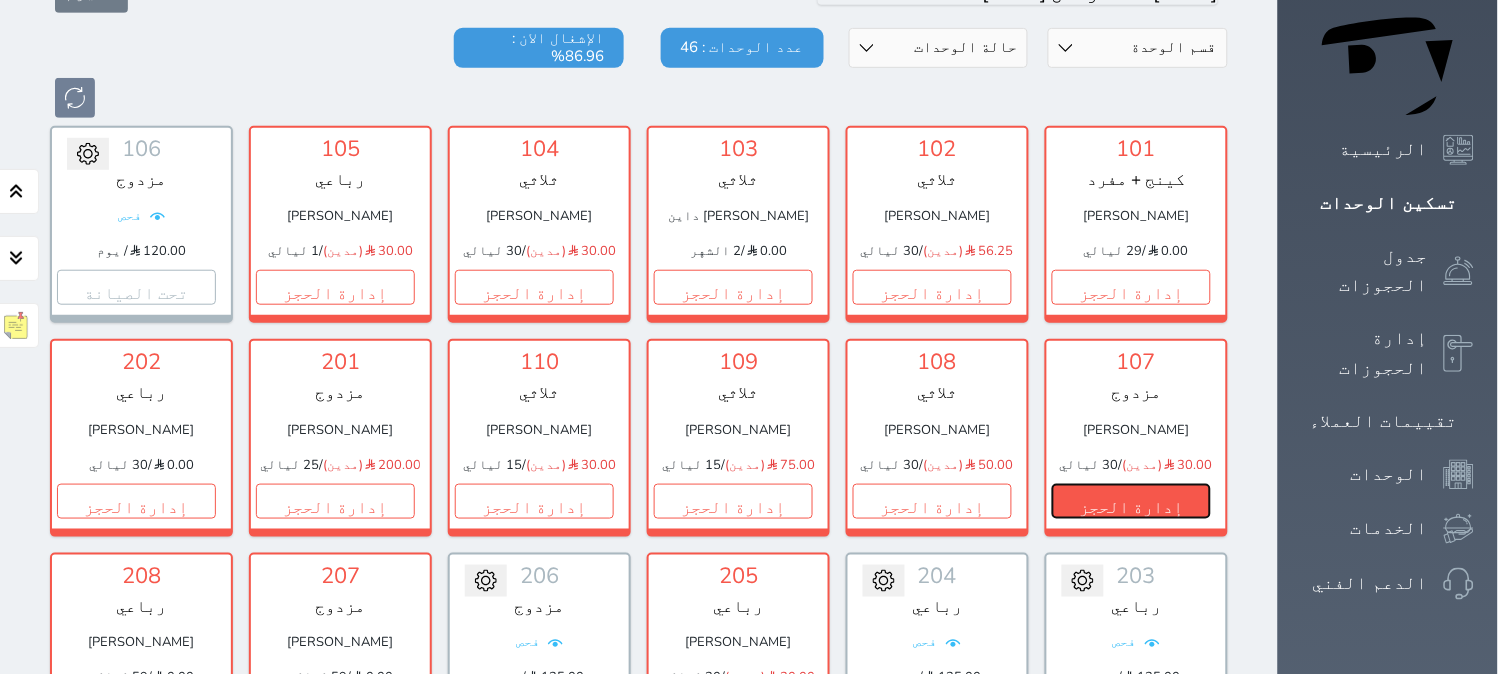 click on "إدارة الحجز" at bounding box center (1131, 501) 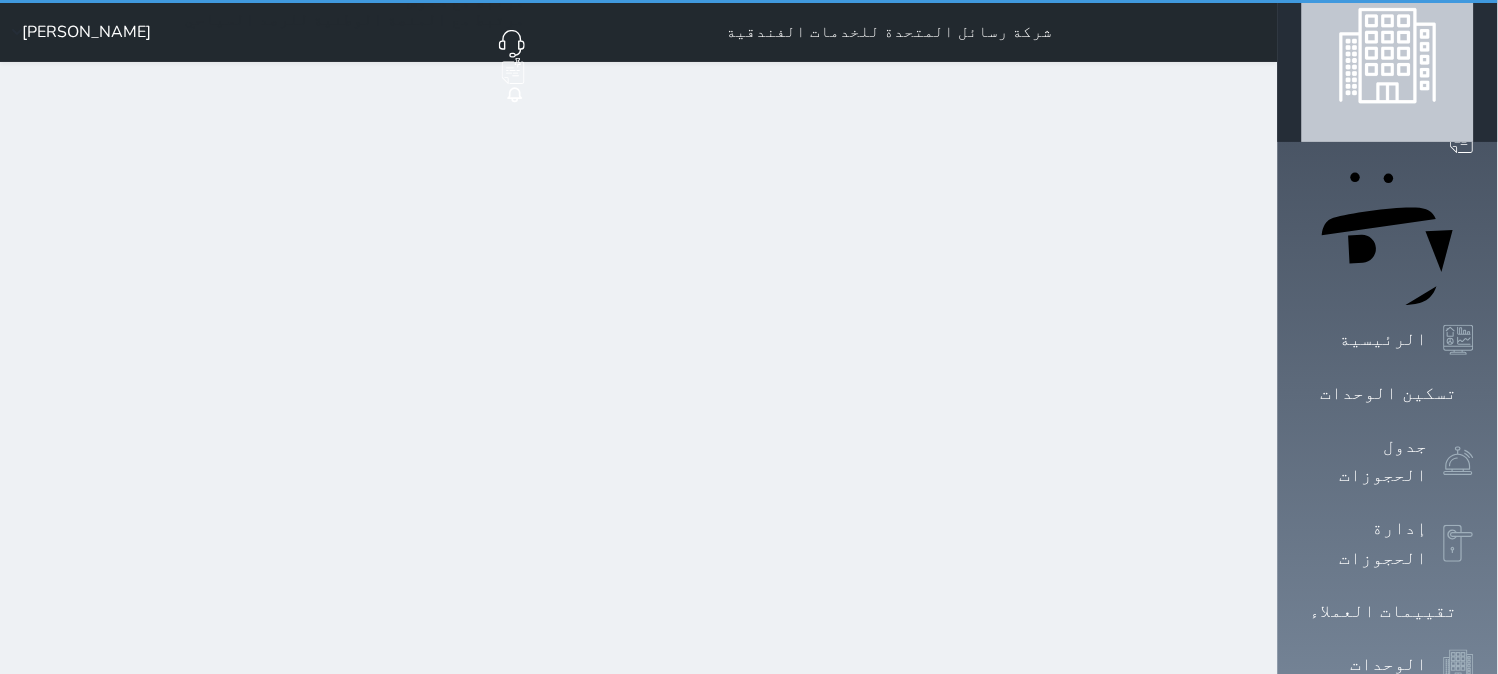 scroll, scrollTop: 0, scrollLeft: 0, axis: both 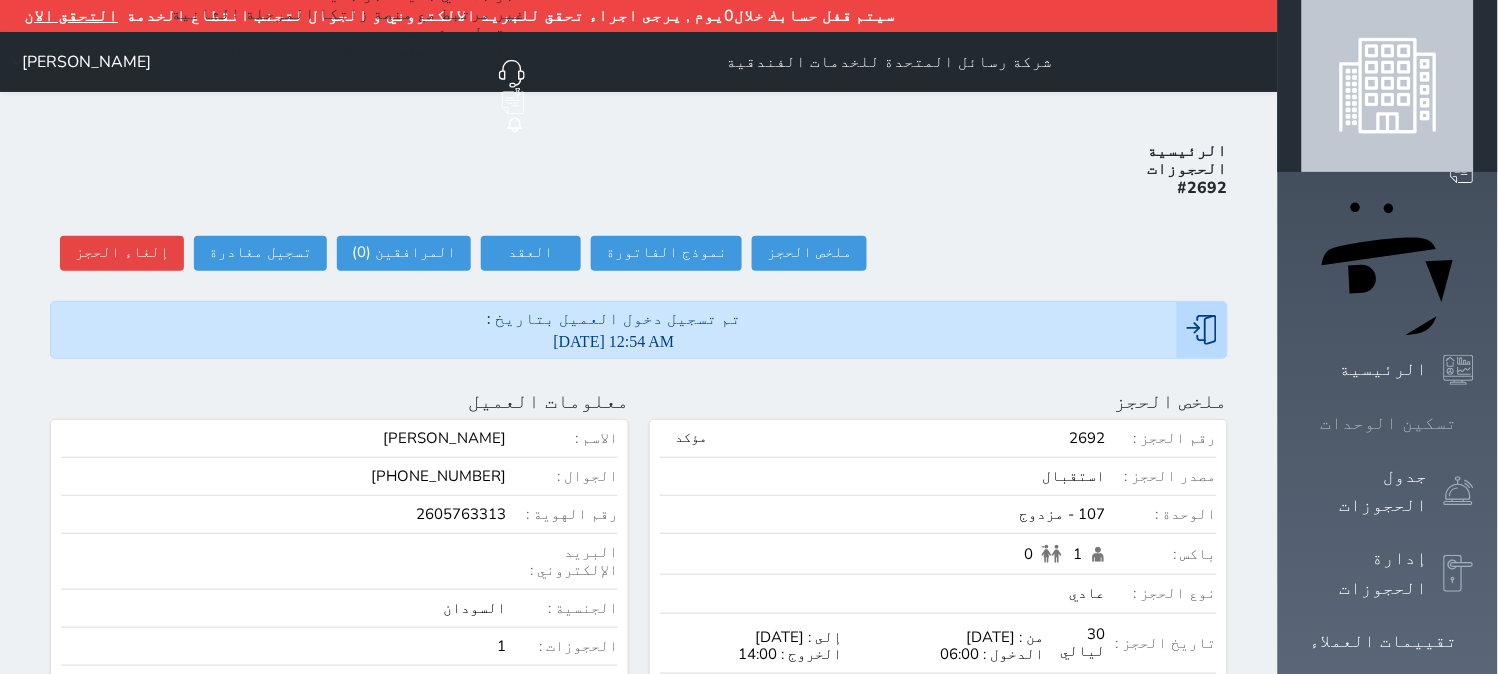 click at bounding box center (1474, 423) 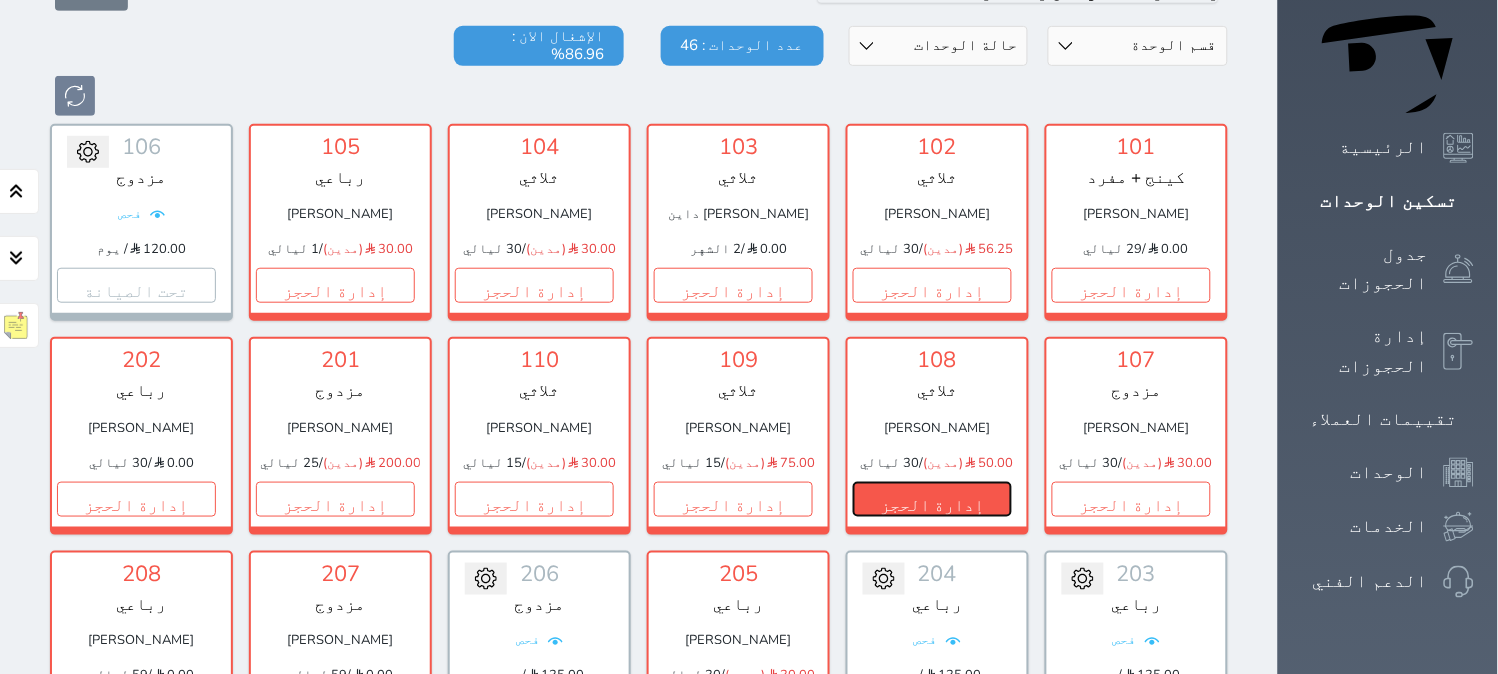 click on "إدارة الحجز" at bounding box center (932, 499) 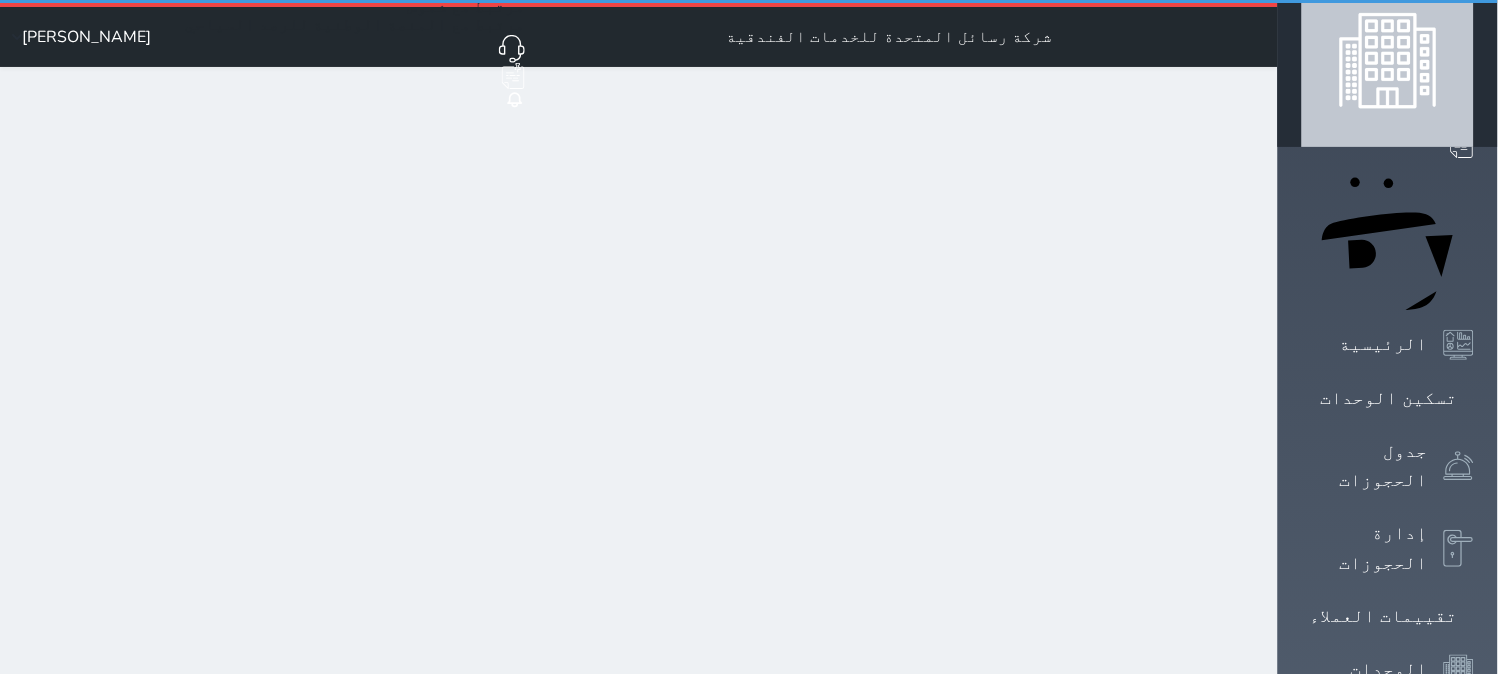 scroll, scrollTop: 0, scrollLeft: 0, axis: both 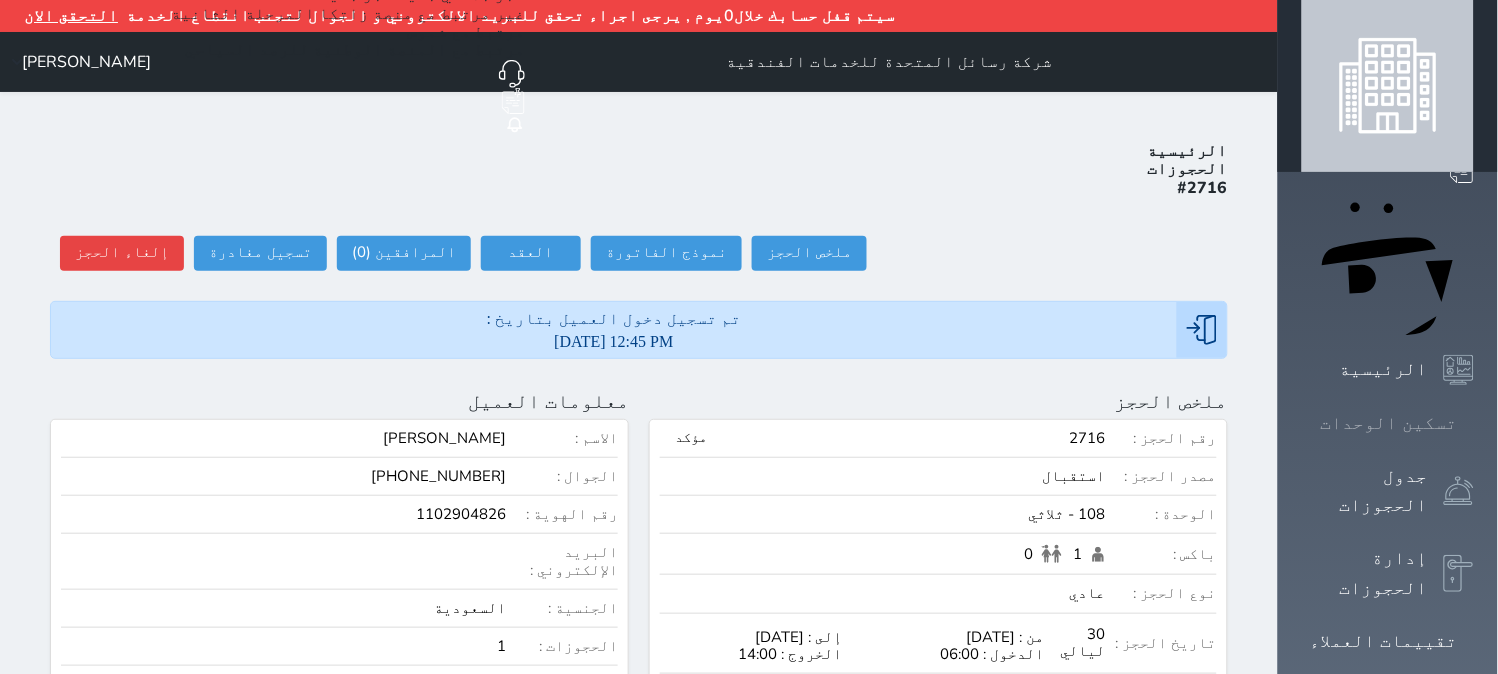 click on "تسكين الوحدات" at bounding box center [1388, 423] 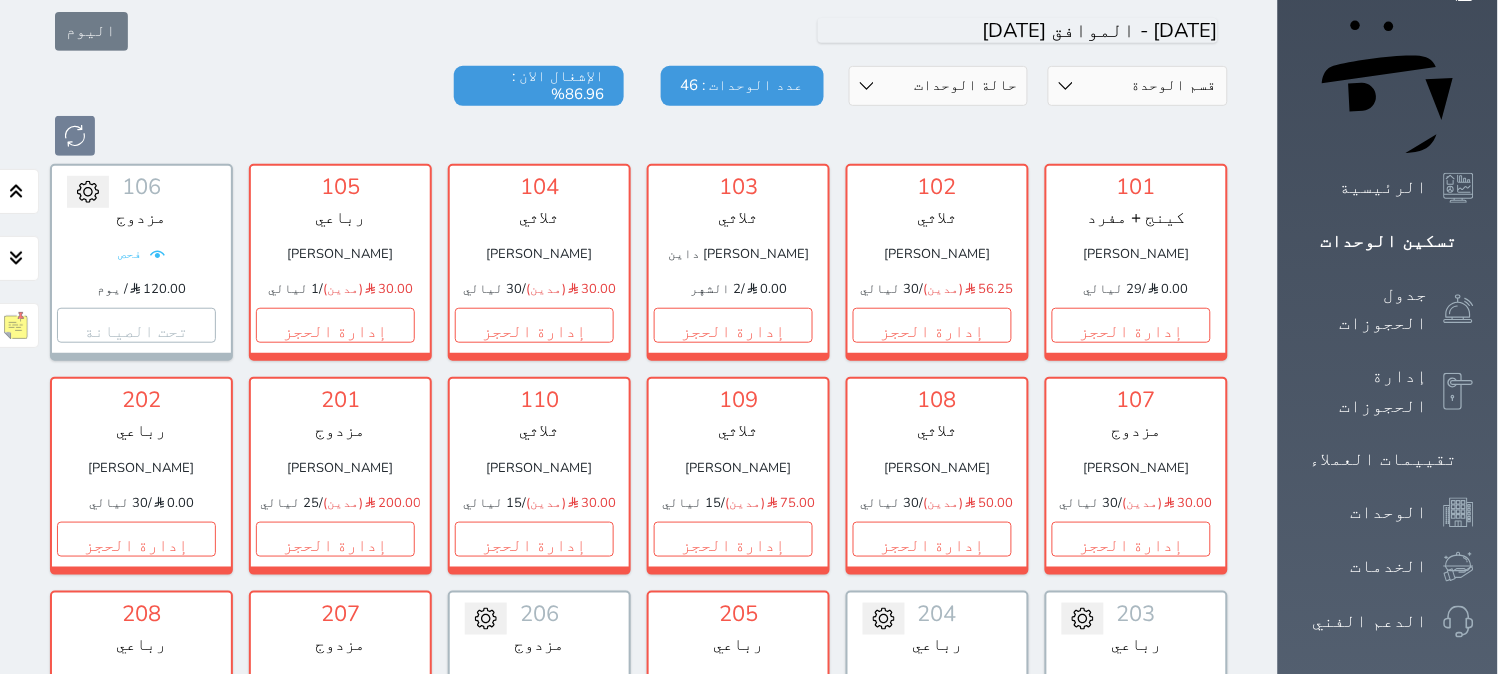scroll, scrollTop: 222, scrollLeft: 0, axis: vertical 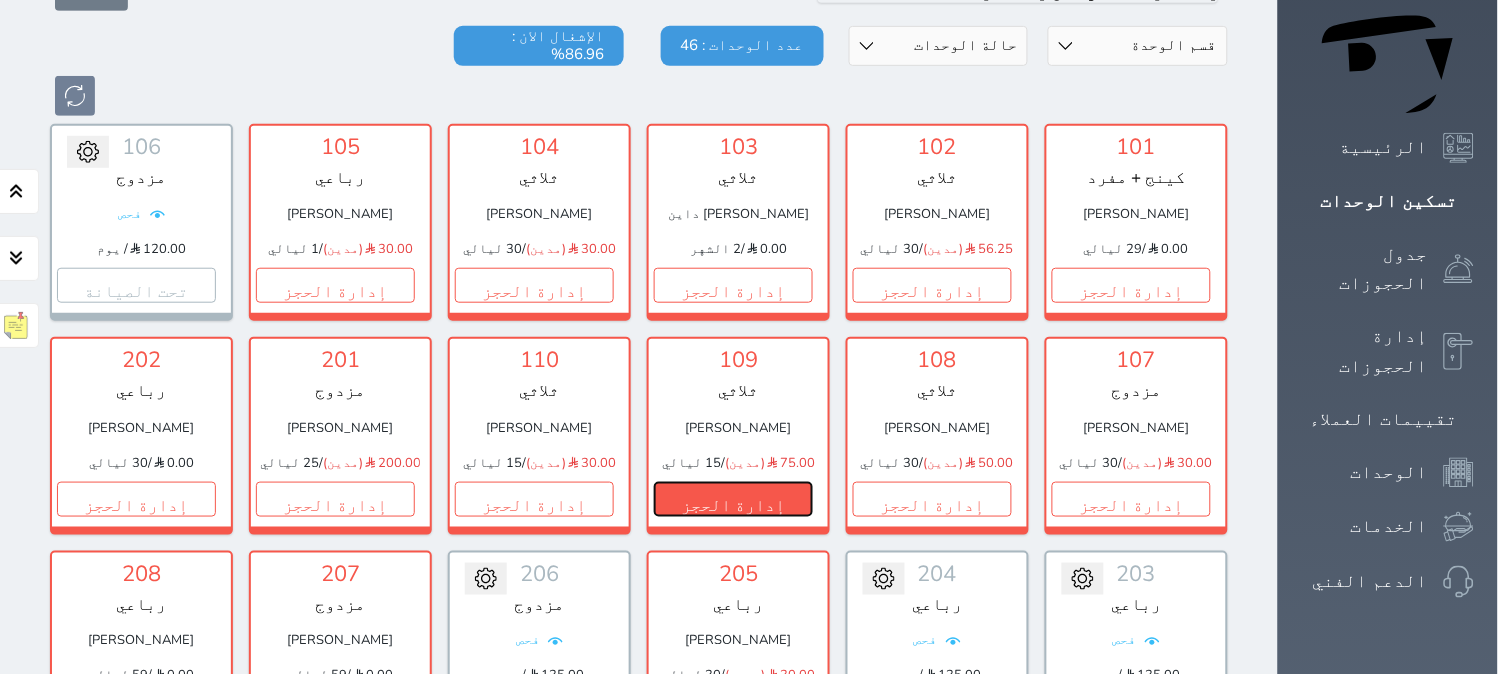click on "إدارة الحجز" at bounding box center (733, 499) 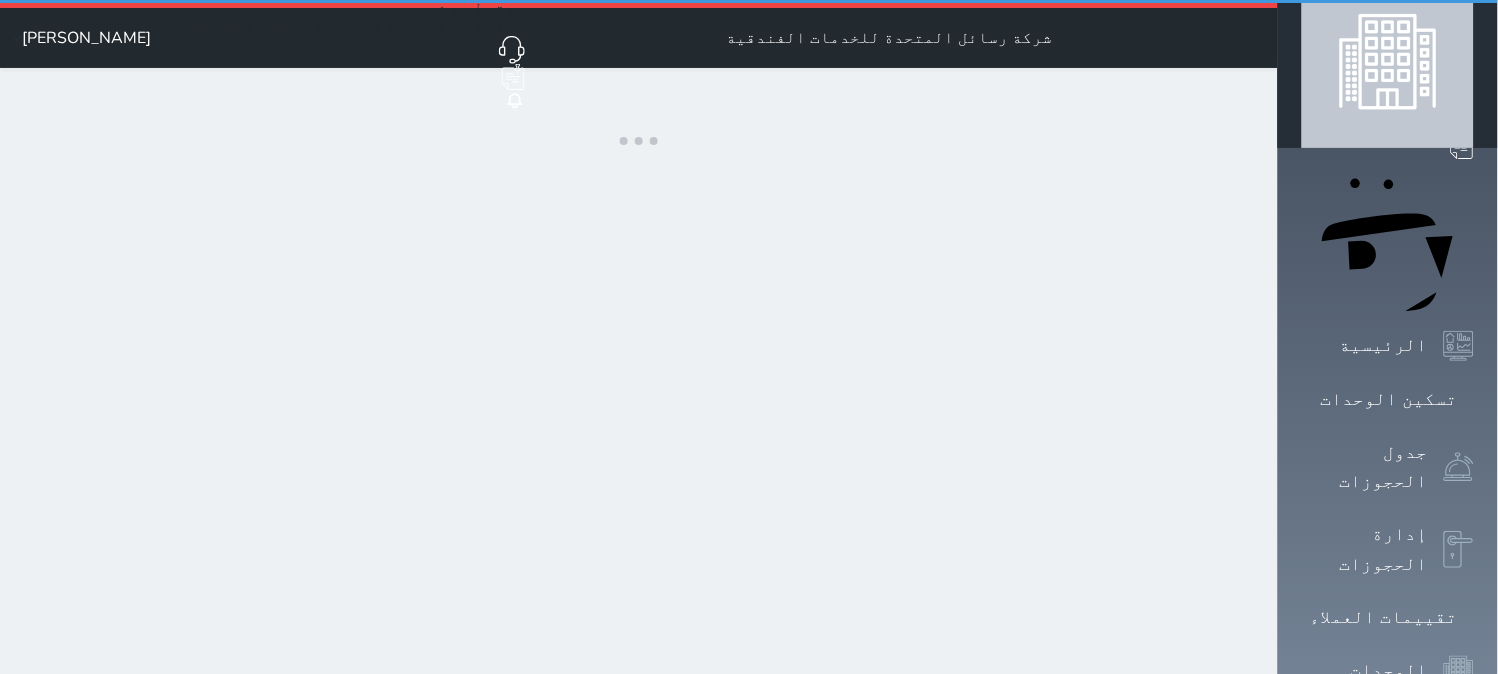 scroll, scrollTop: 0, scrollLeft: 0, axis: both 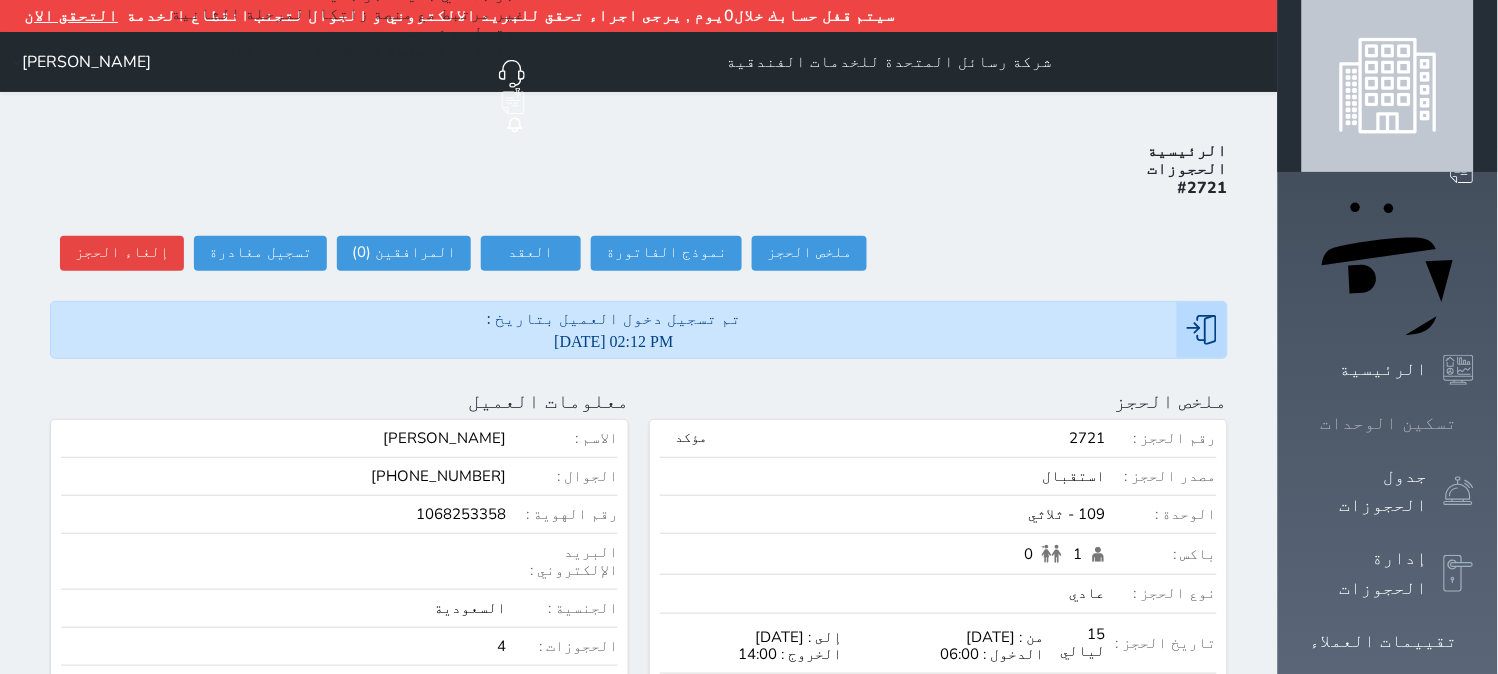 click on "تسكين الوحدات" at bounding box center (1389, 423) 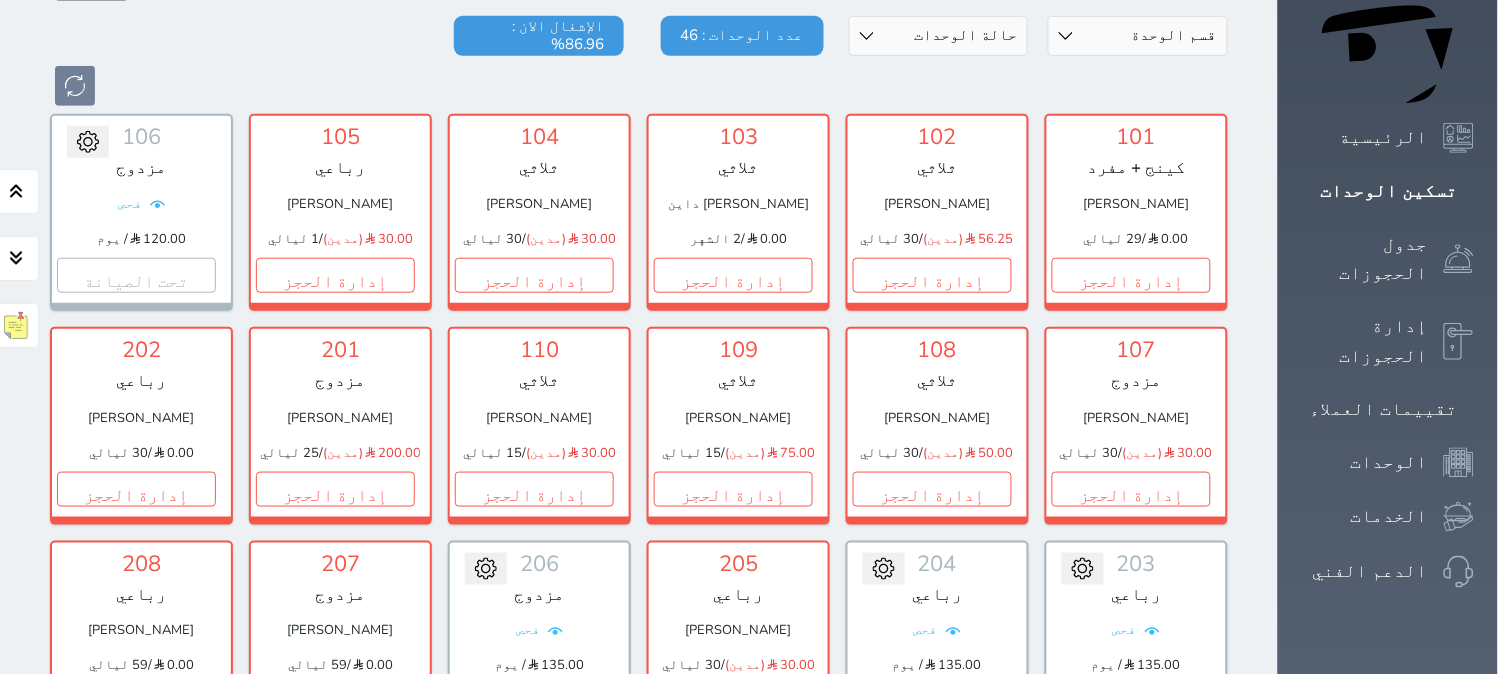 scroll, scrollTop: 271, scrollLeft: 0, axis: vertical 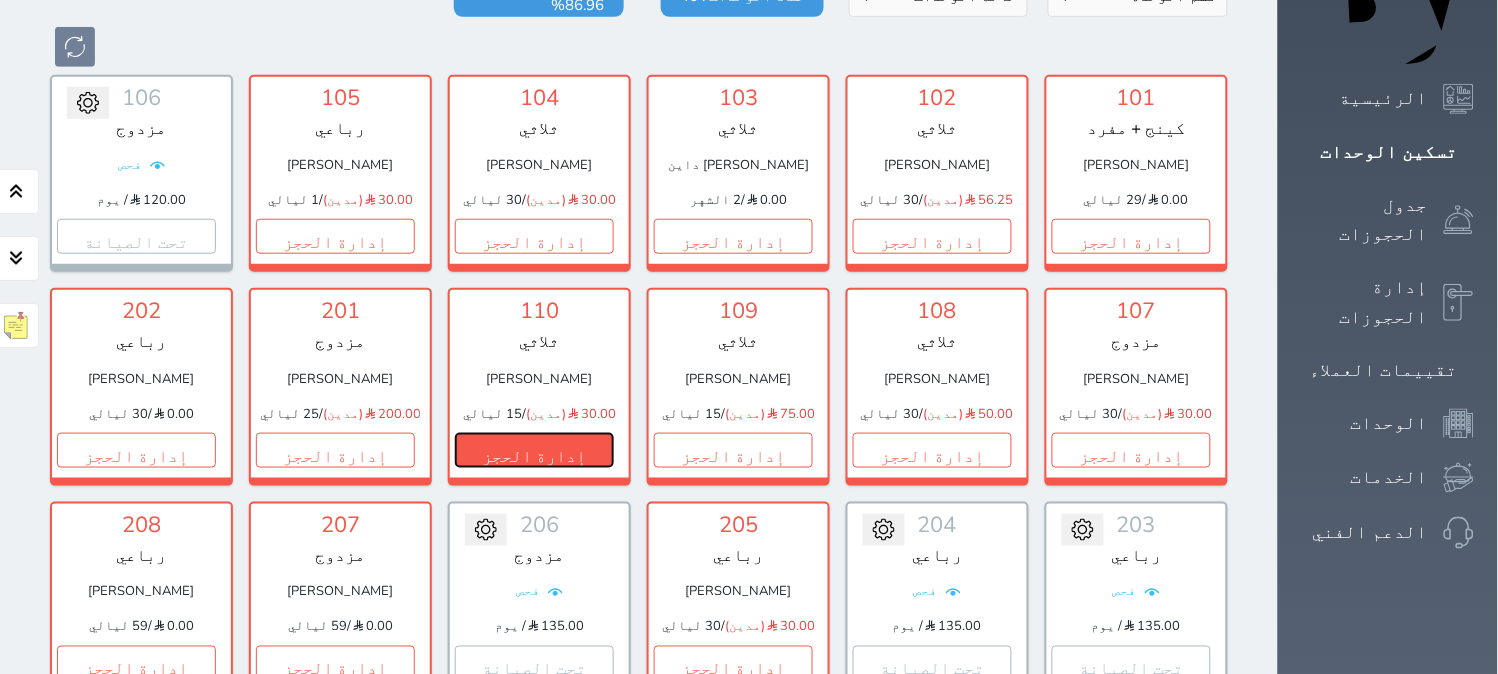 click on "إدارة الحجز" at bounding box center (534, 450) 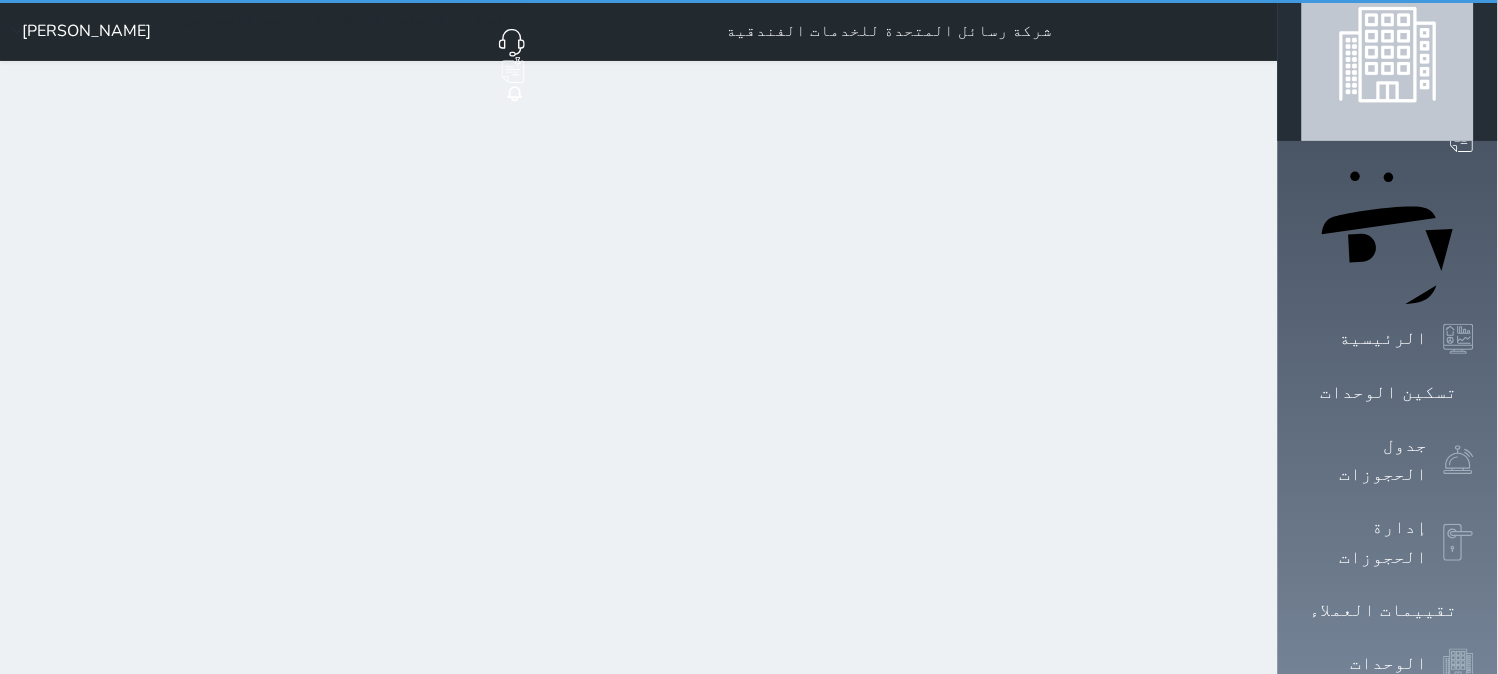 scroll, scrollTop: 0, scrollLeft: 0, axis: both 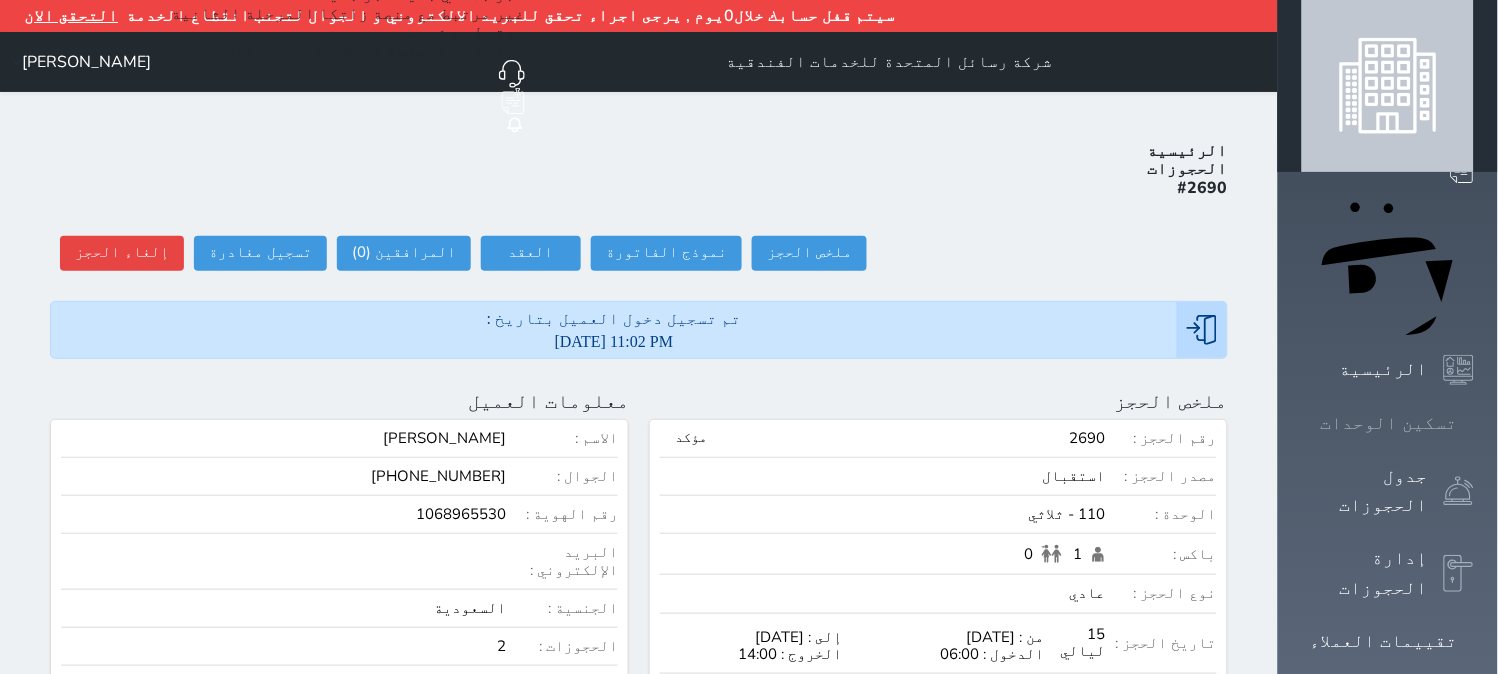 click on "تسكين الوحدات" at bounding box center [1389, 423] 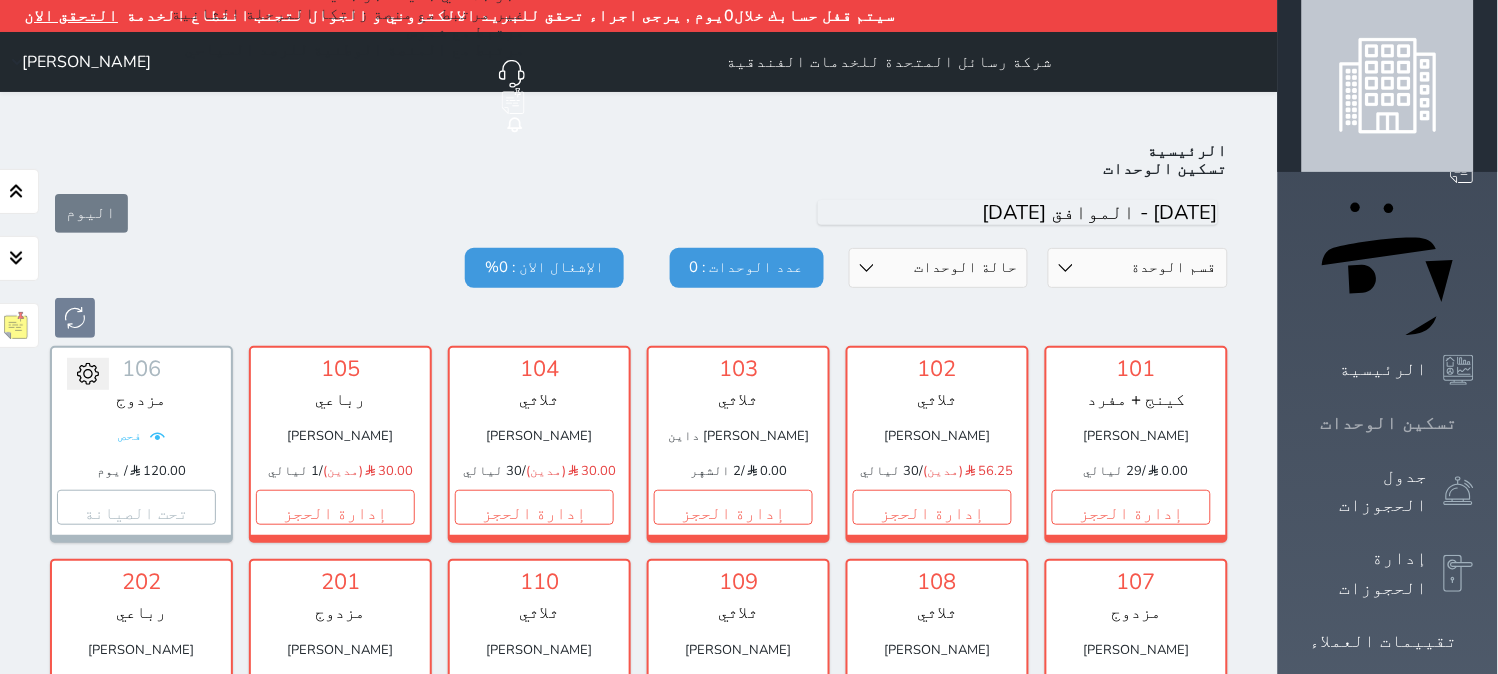 scroll, scrollTop: 108, scrollLeft: 0, axis: vertical 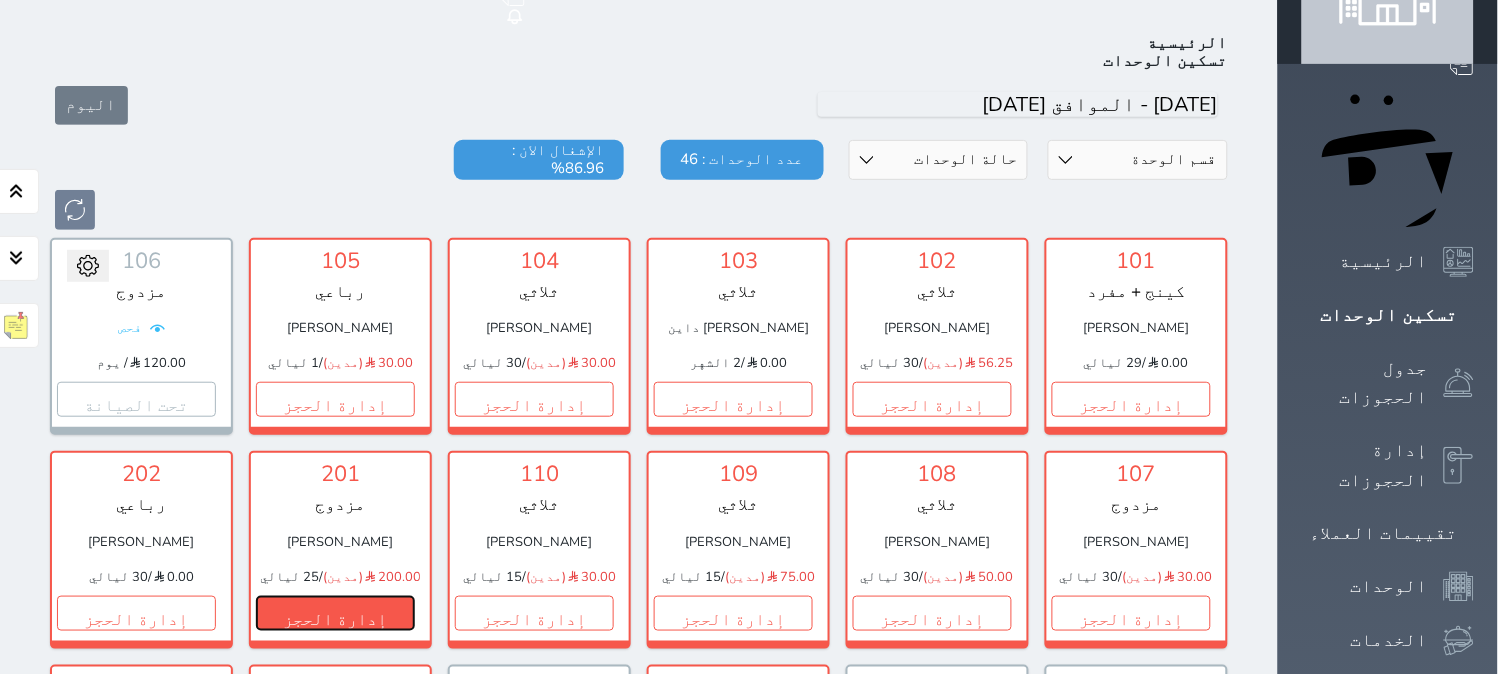click on "إدارة الحجز" at bounding box center (335, 613) 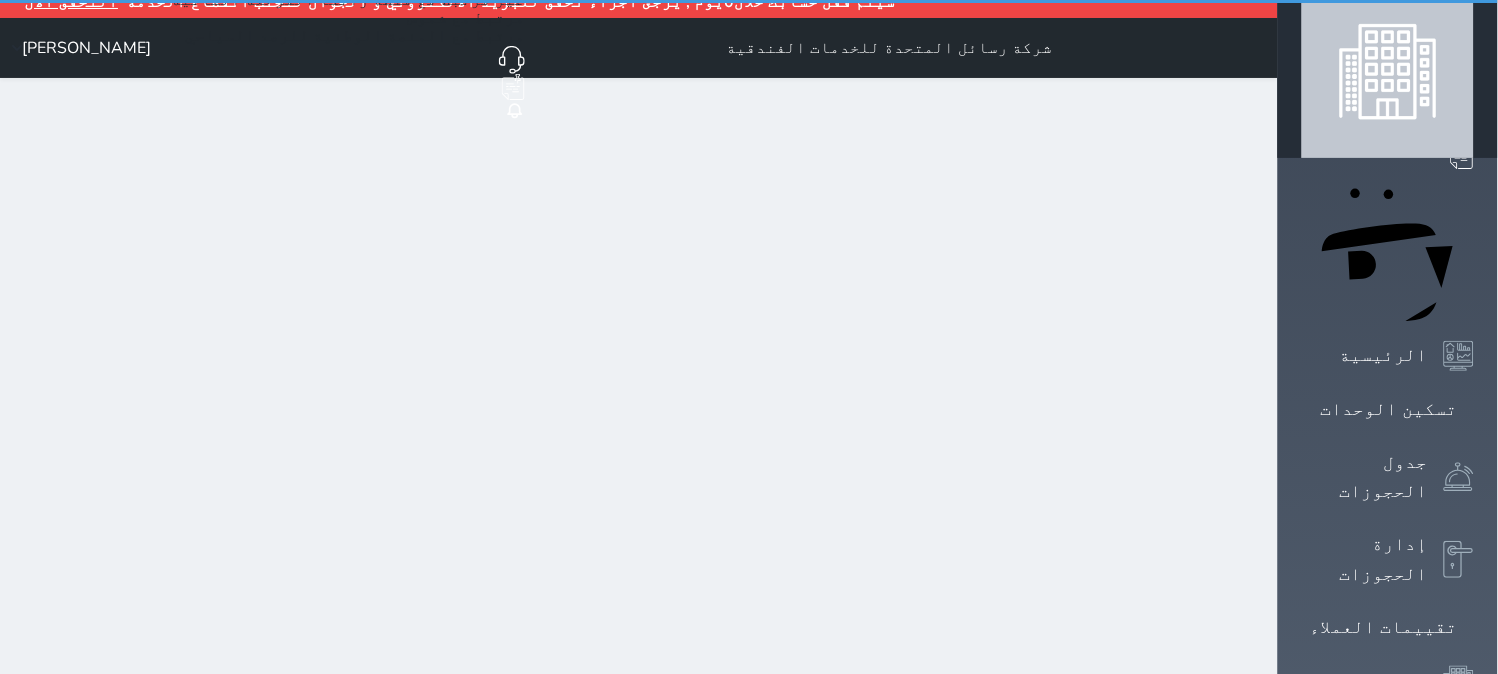 scroll, scrollTop: 0, scrollLeft: 0, axis: both 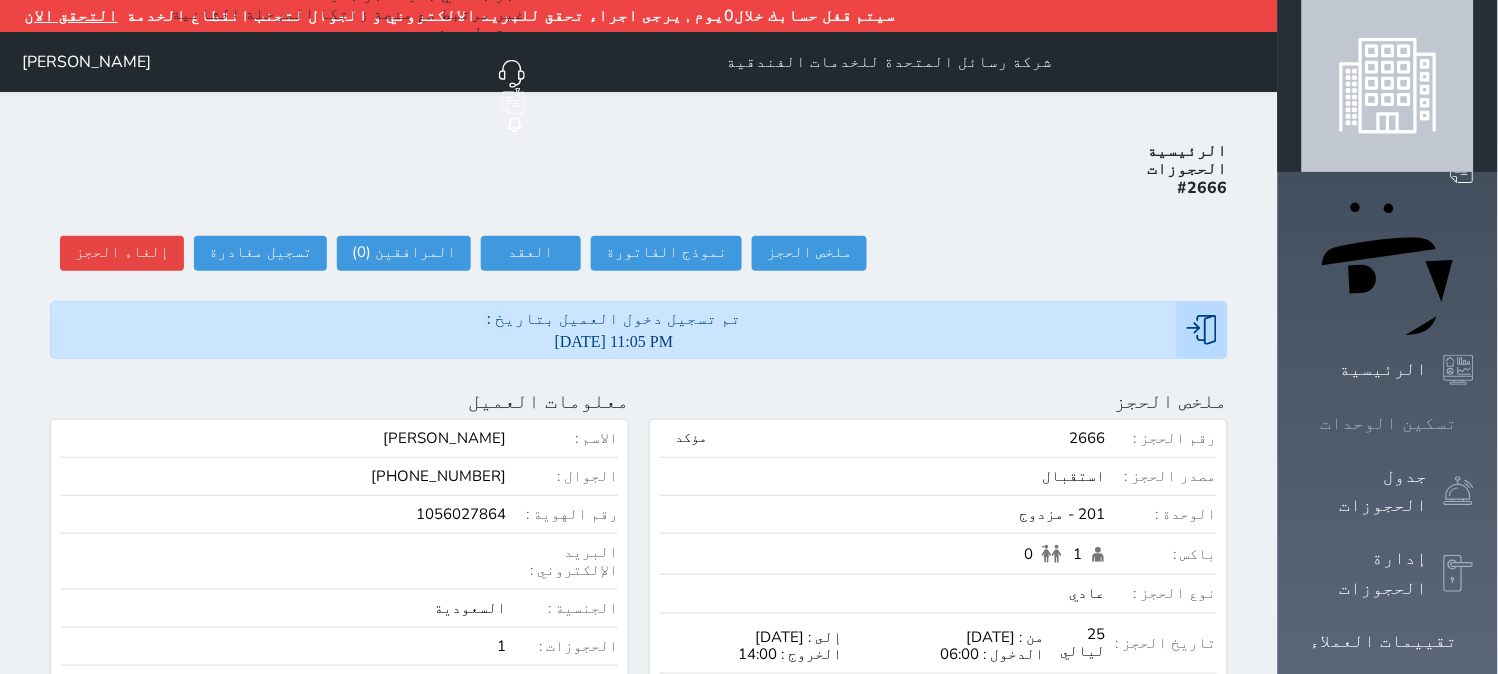 click on "تسكين الوحدات" at bounding box center (1389, 423) 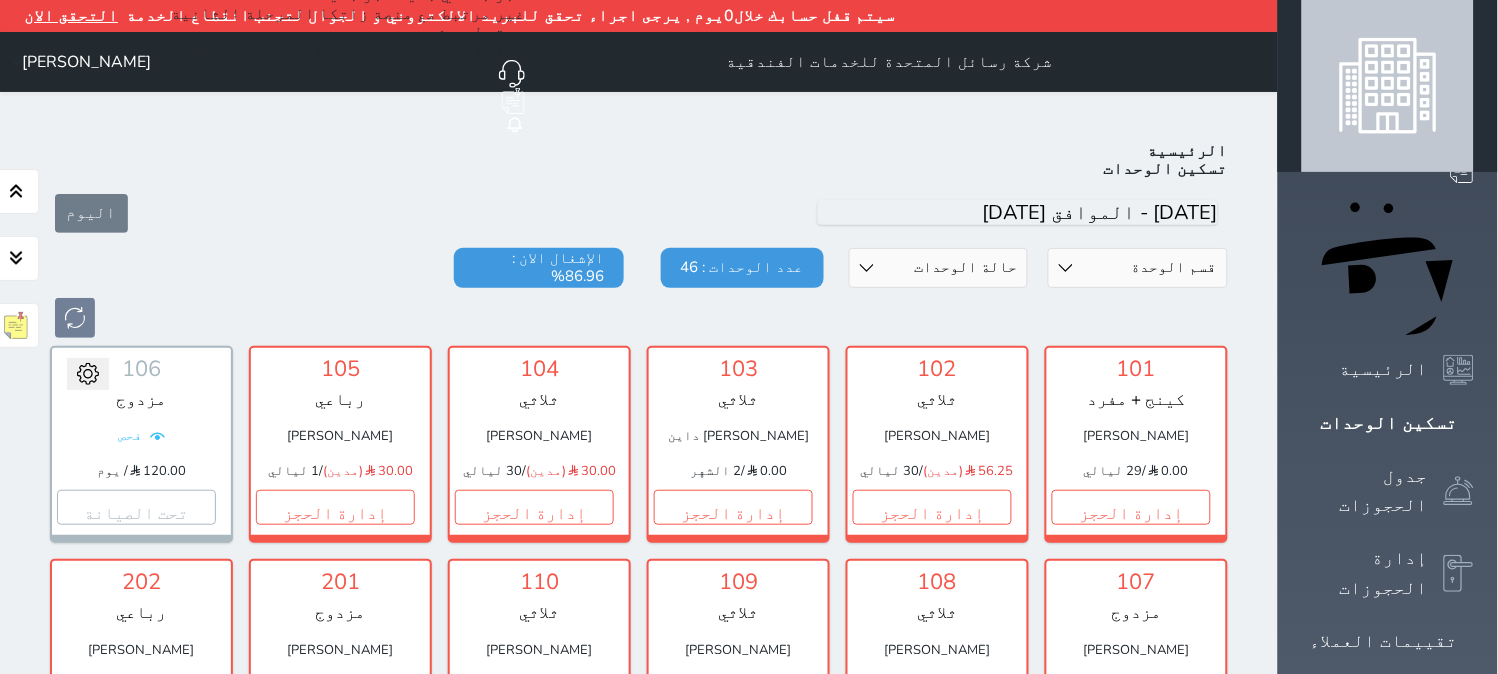 scroll, scrollTop: 222, scrollLeft: 0, axis: vertical 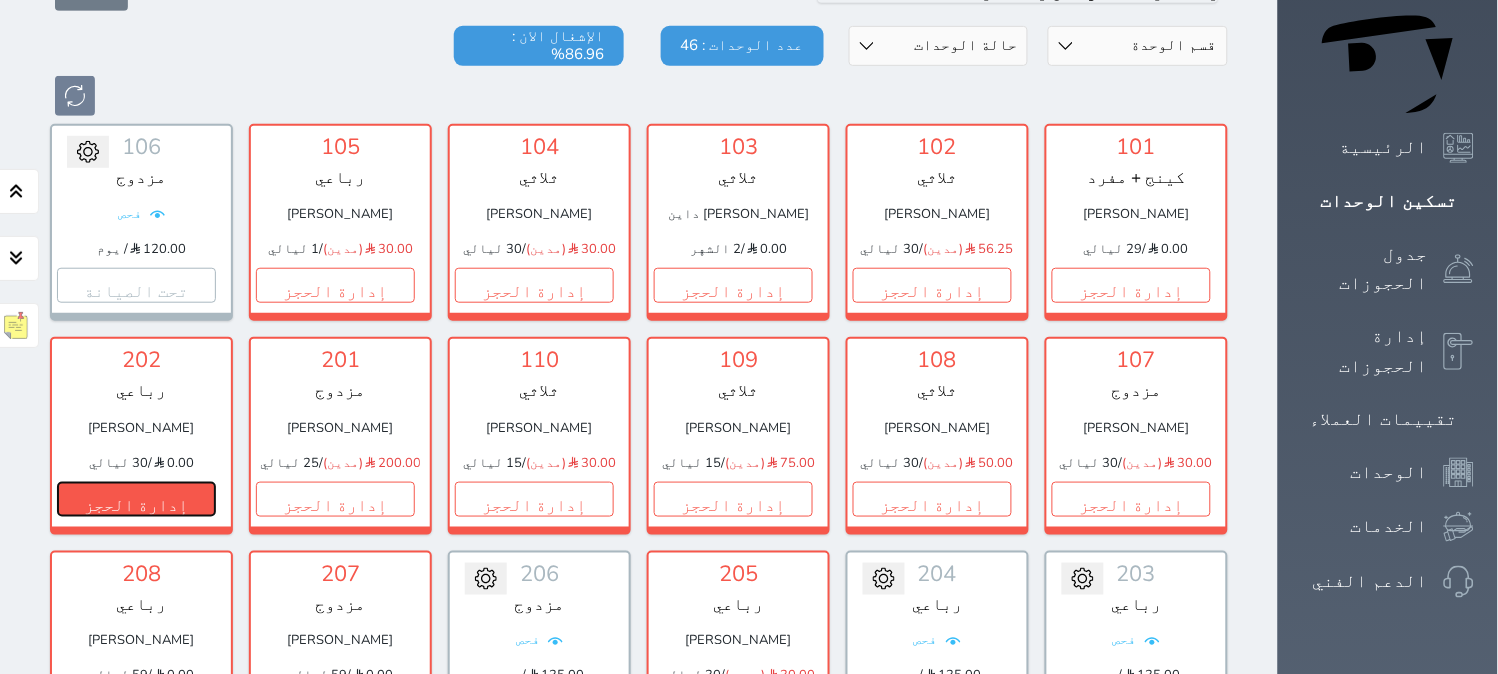 click on "إدارة الحجز" at bounding box center (136, 499) 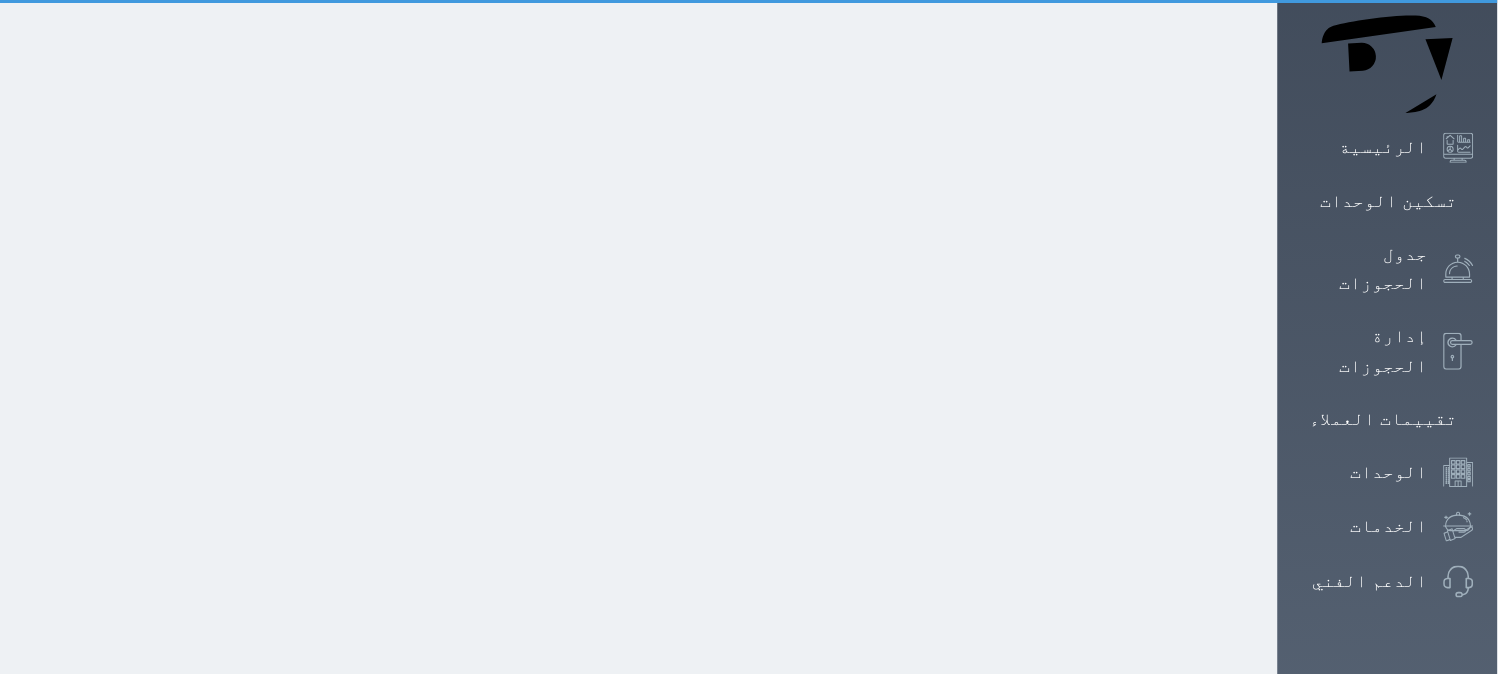 scroll, scrollTop: 0, scrollLeft: 0, axis: both 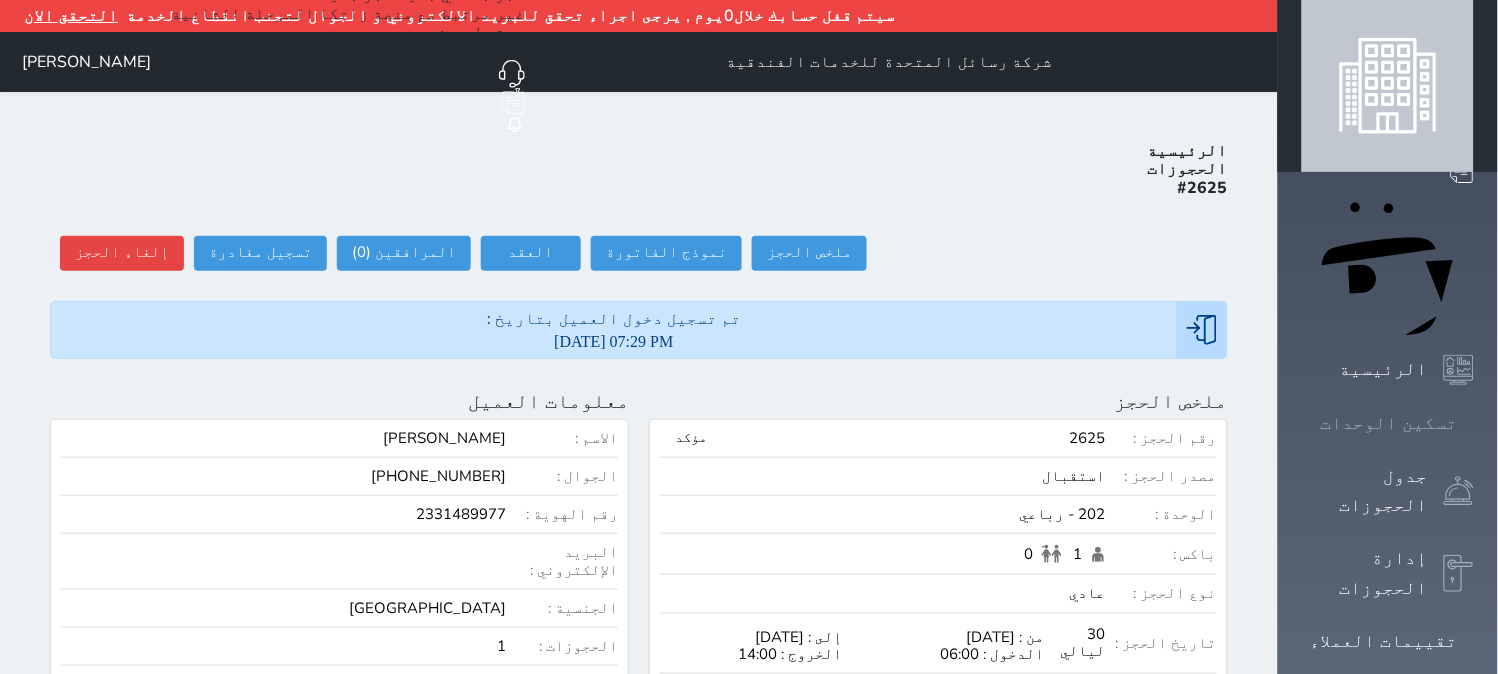 click at bounding box center (1474, 423) 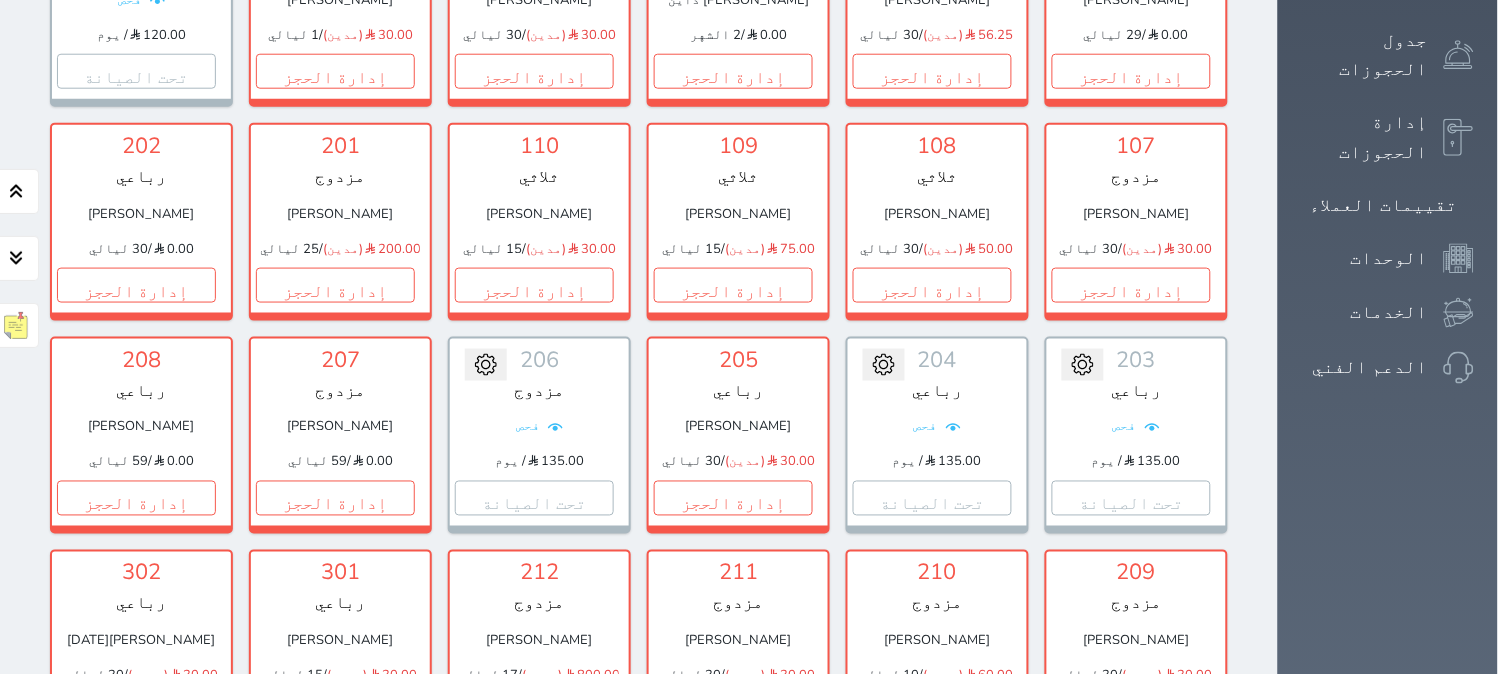 scroll, scrollTop: 442, scrollLeft: 0, axis: vertical 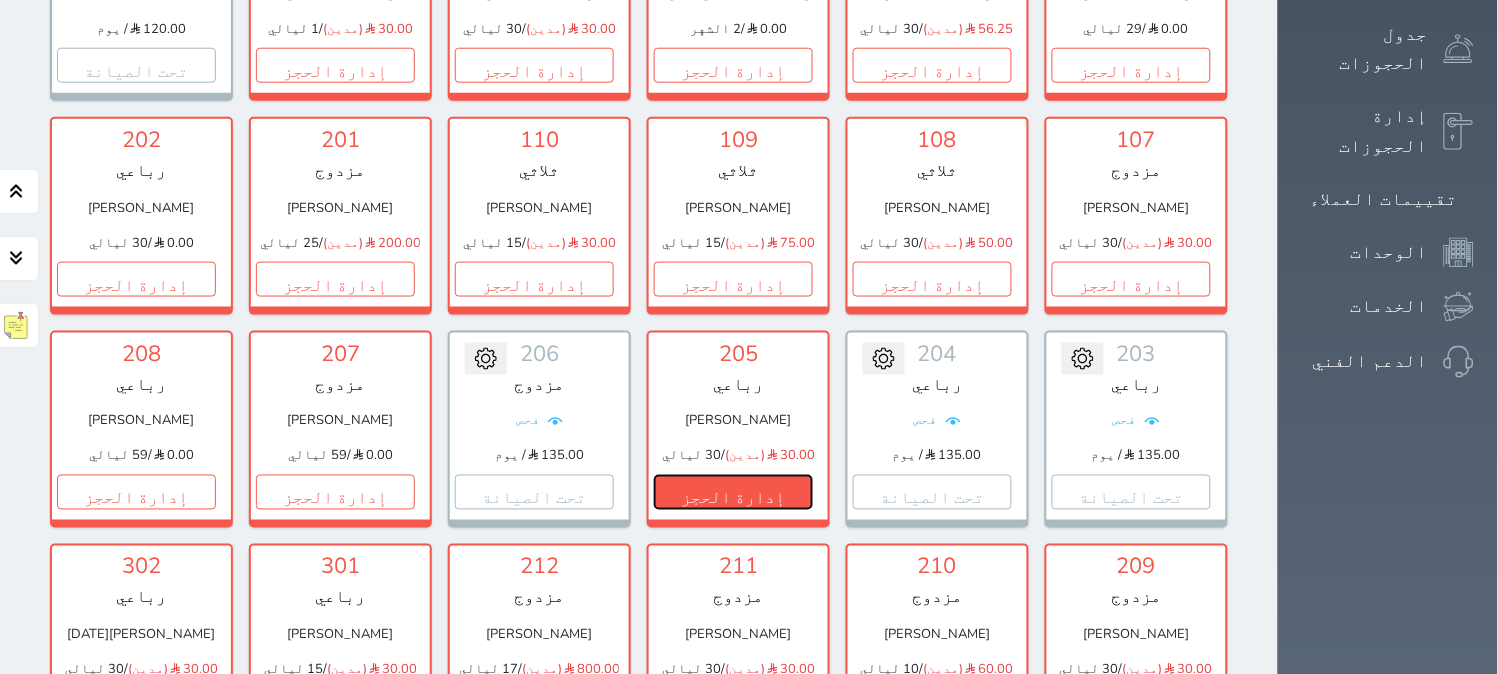 click on "إدارة الحجز" at bounding box center (733, 492) 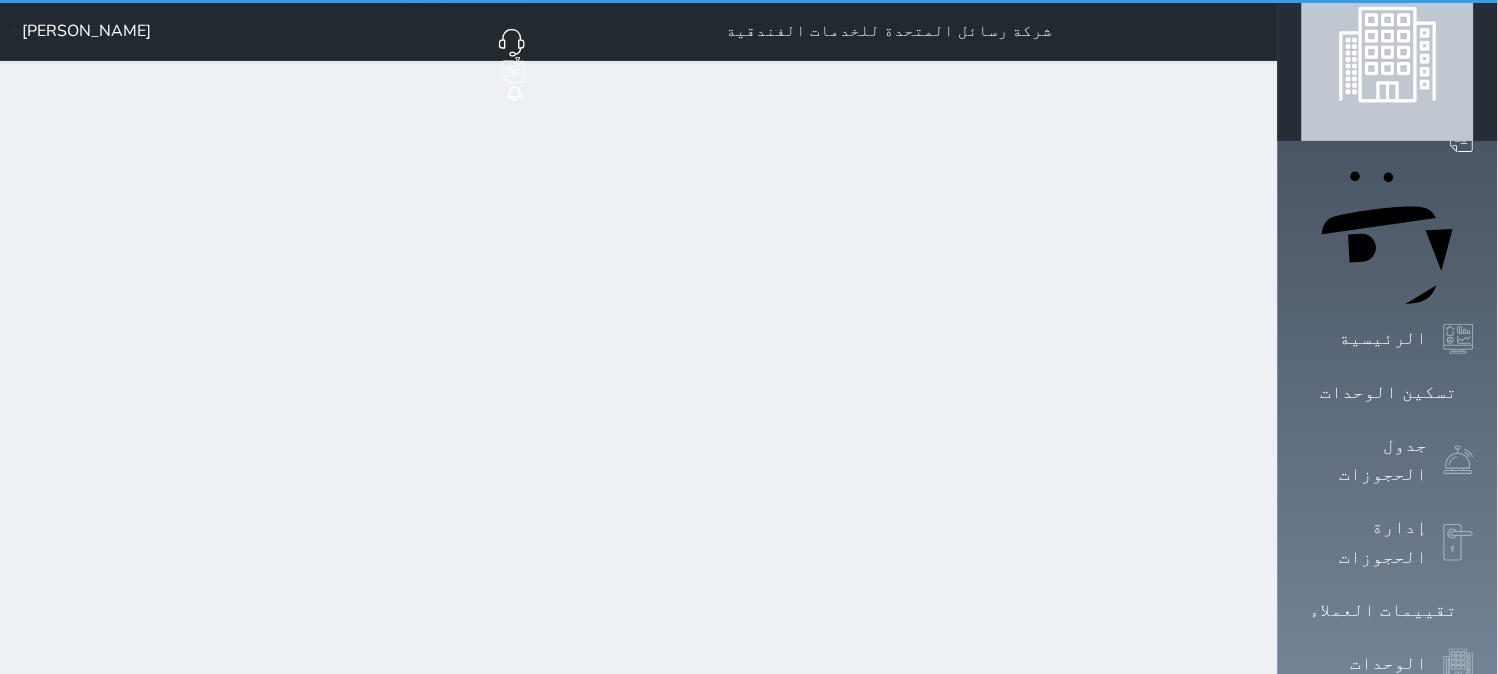 scroll, scrollTop: 0, scrollLeft: 0, axis: both 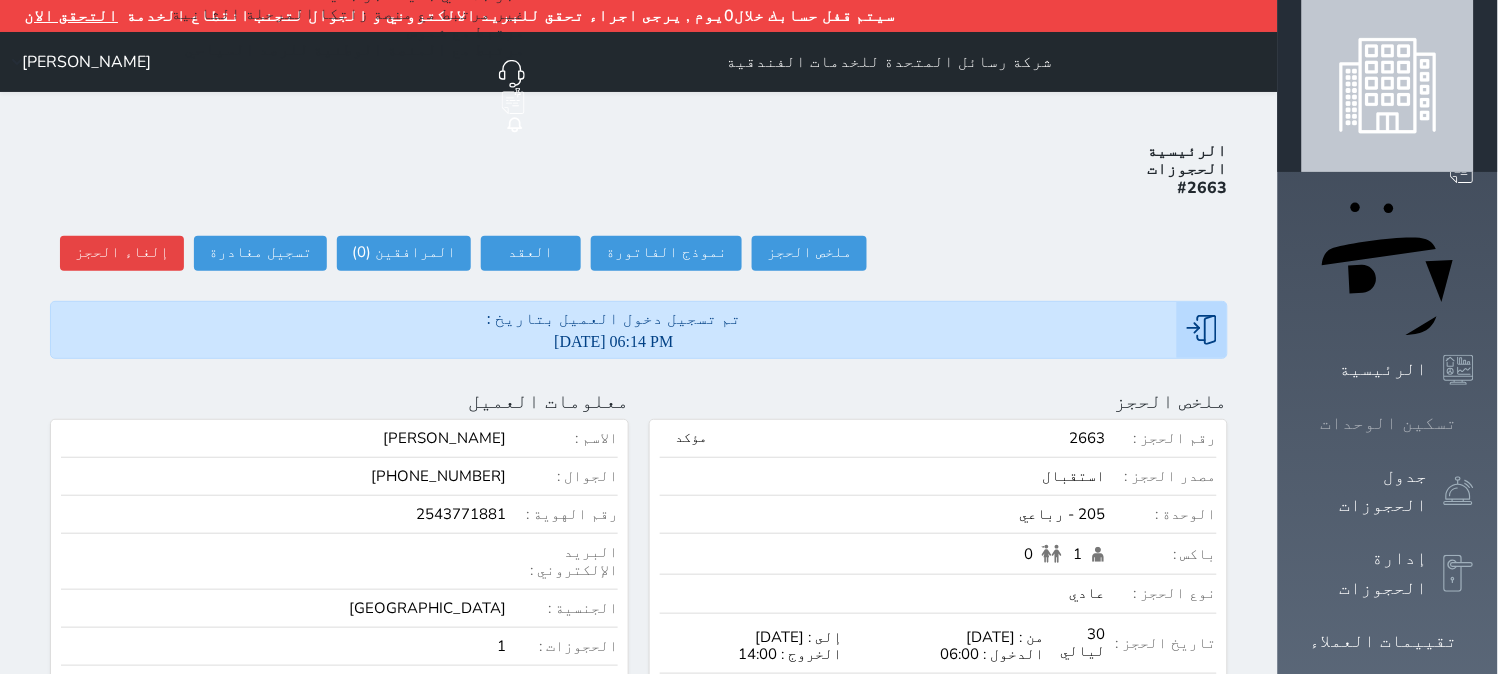 click on "تسكين الوحدات" at bounding box center [1389, 423] 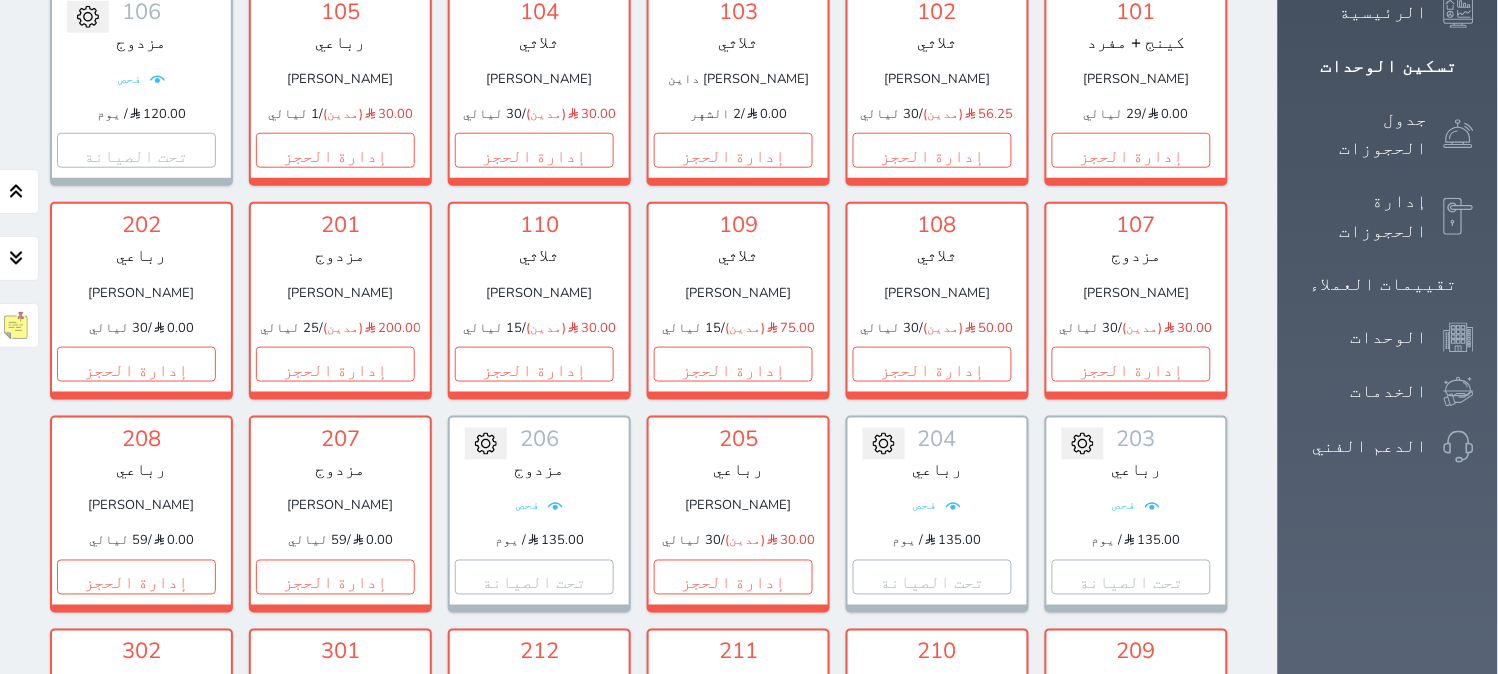 scroll, scrollTop: 493, scrollLeft: 0, axis: vertical 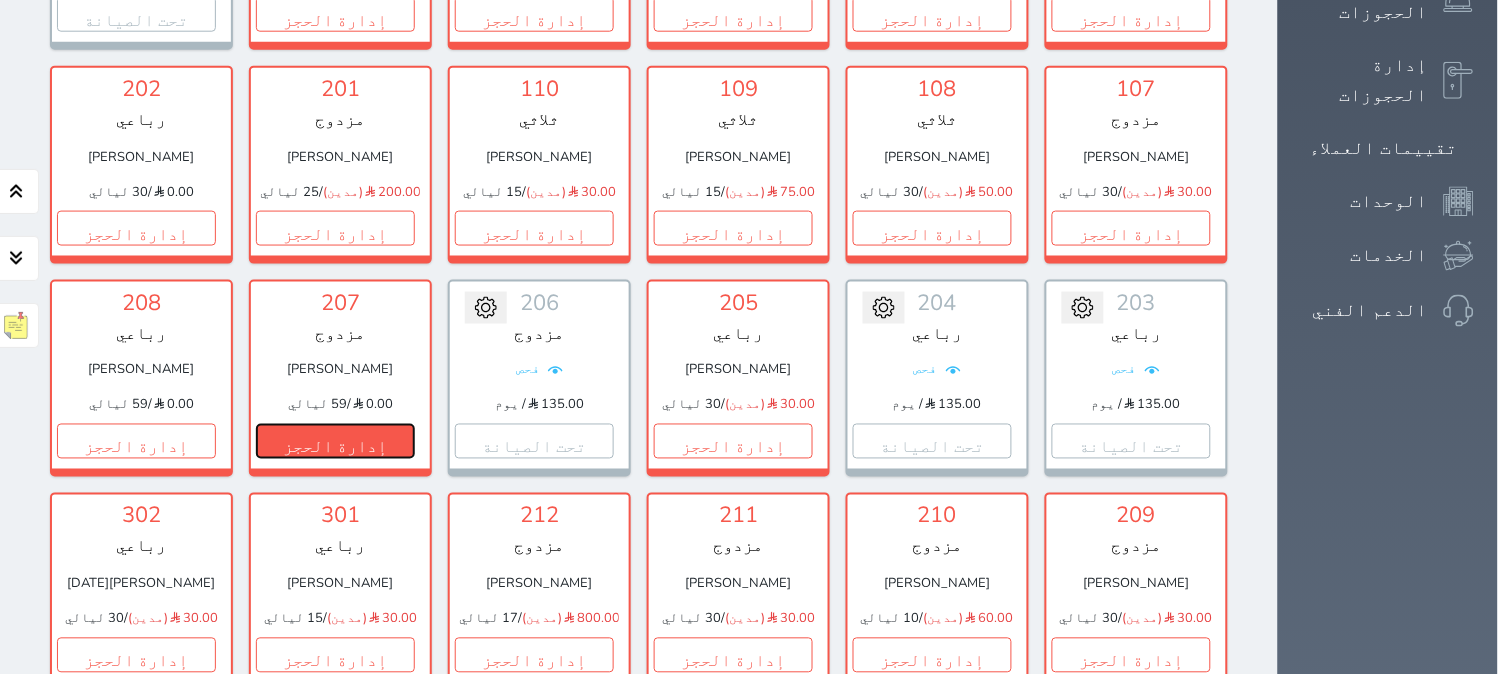 click on "إدارة الحجز" at bounding box center (335, 441) 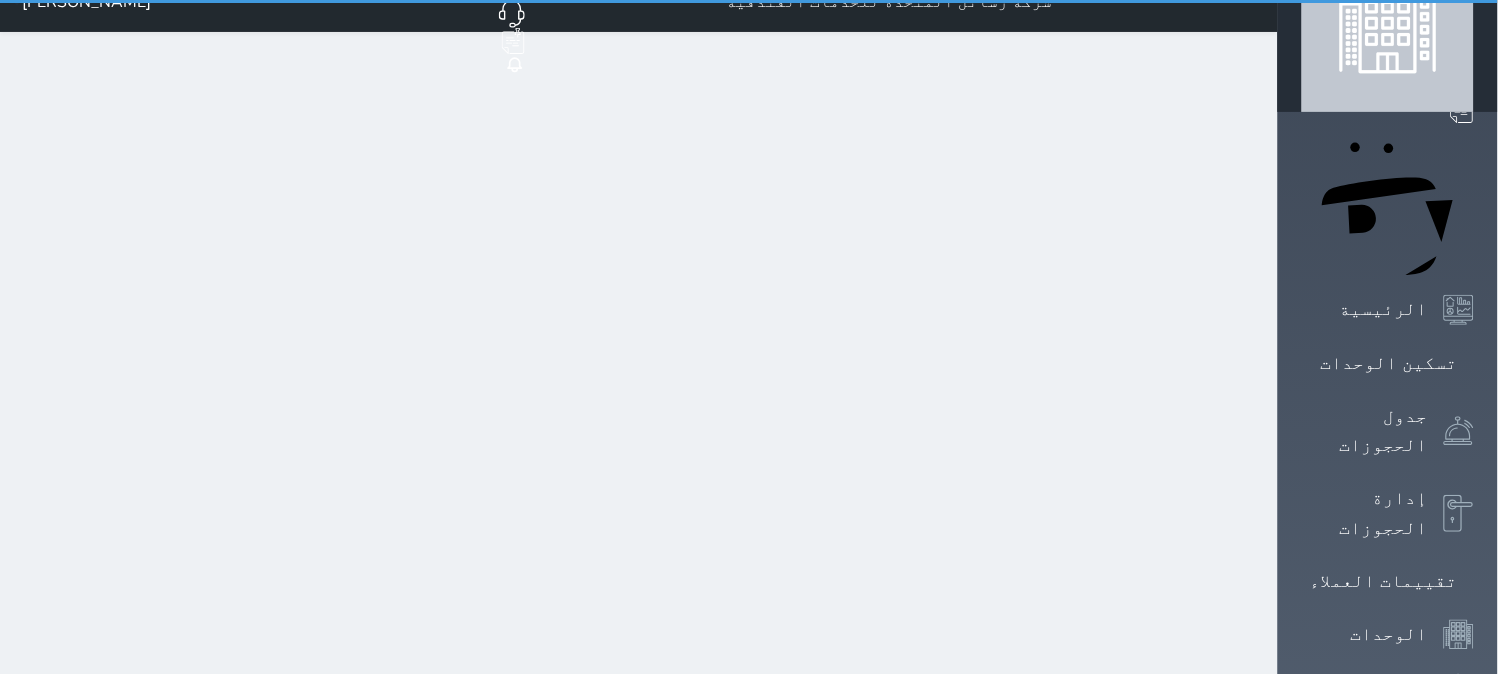 scroll, scrollTop: 0, scrollLeft: 0, axis: both 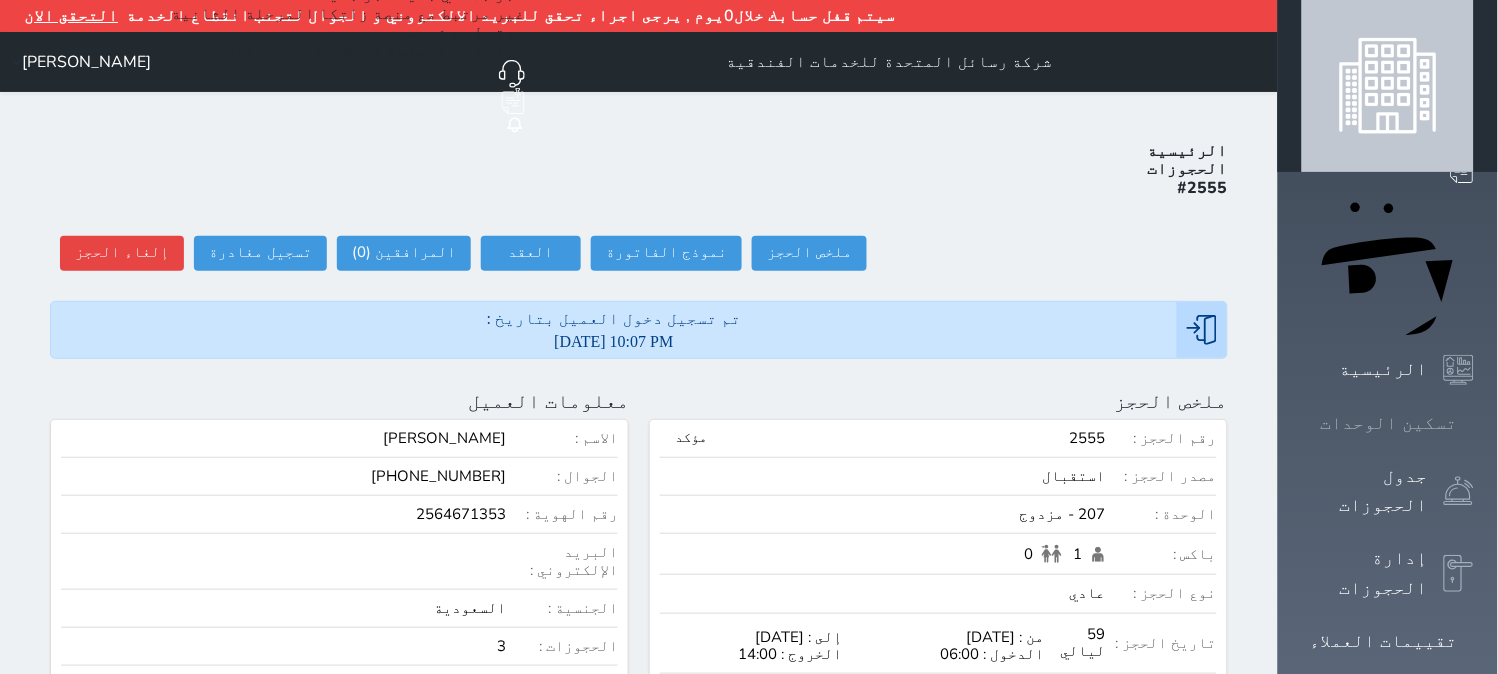 click 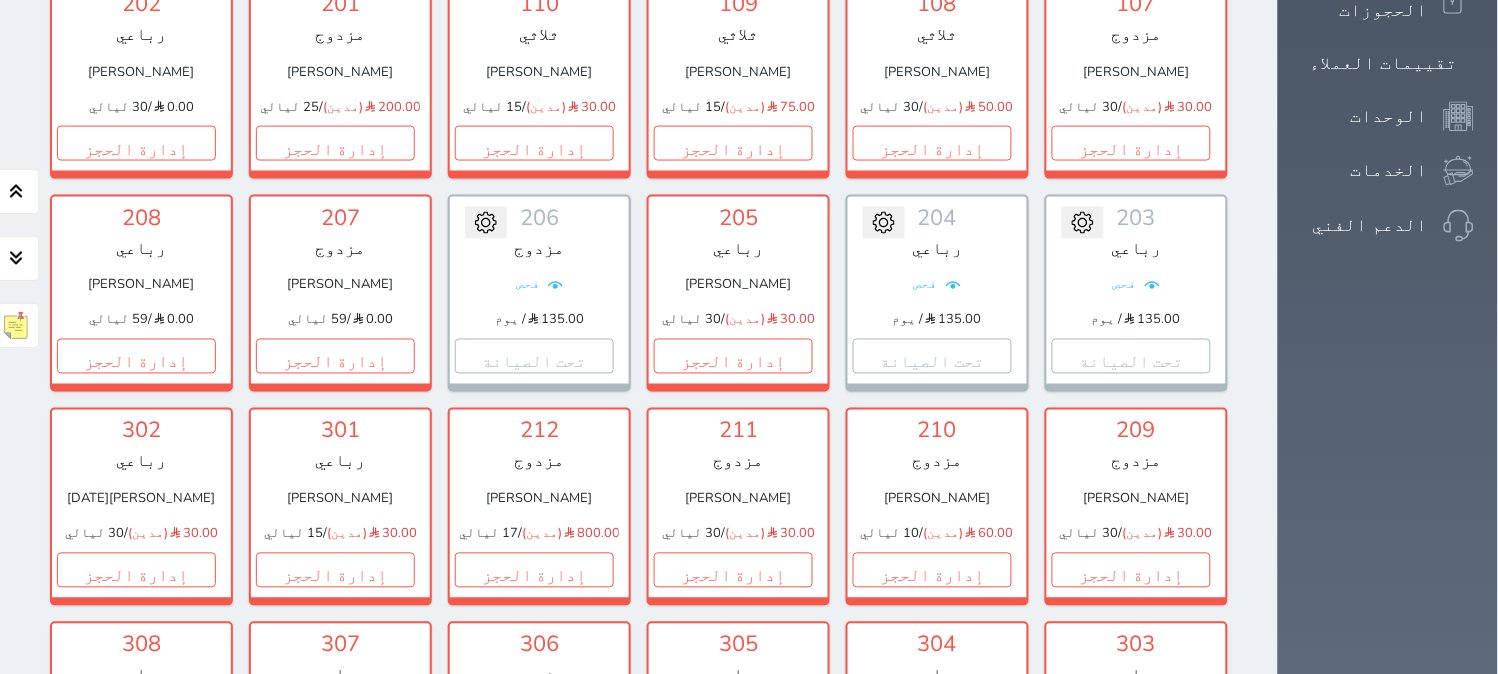 scroll, scrollTop: 604, scrollLeft: 0, axis: vertical 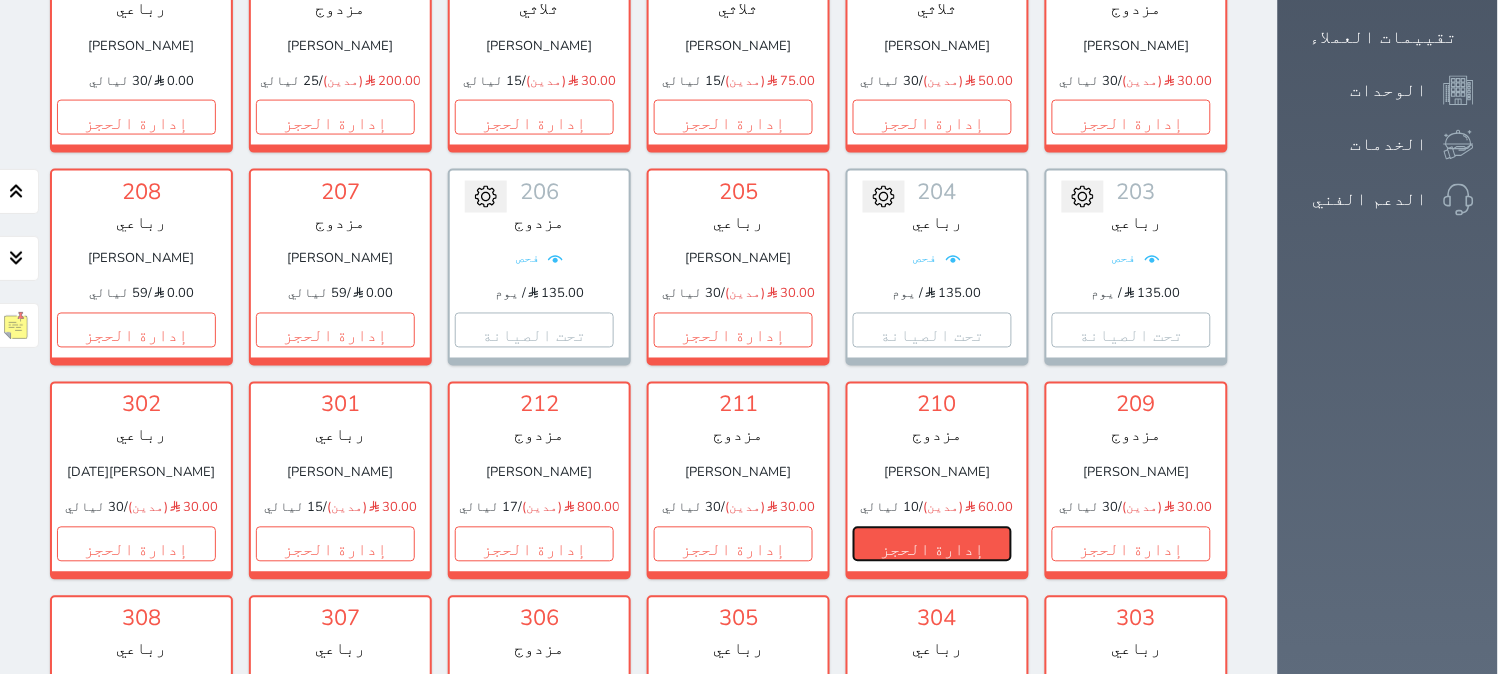 click on "إدارة الحجز" at bounding box center (932, 544) 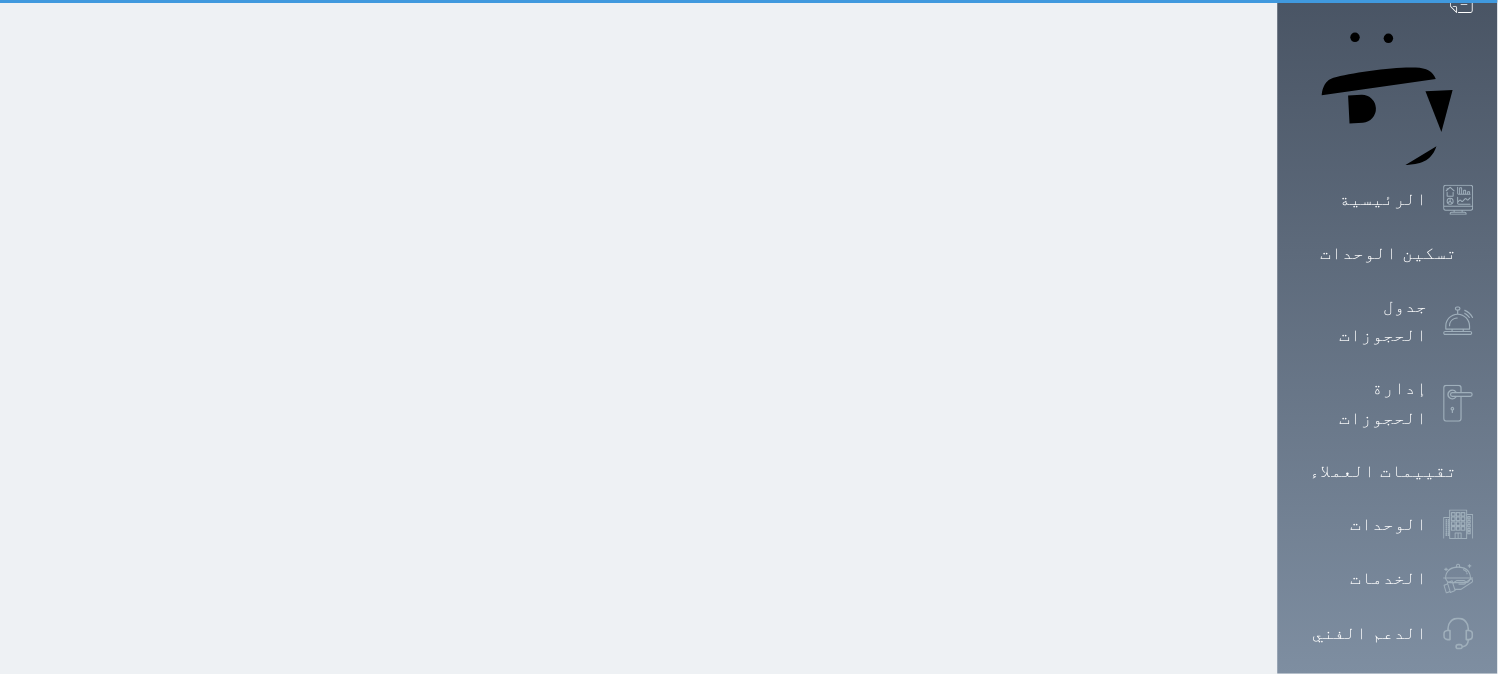 scroll, scrollTop: 0, scrollLeft: 0, axis: both 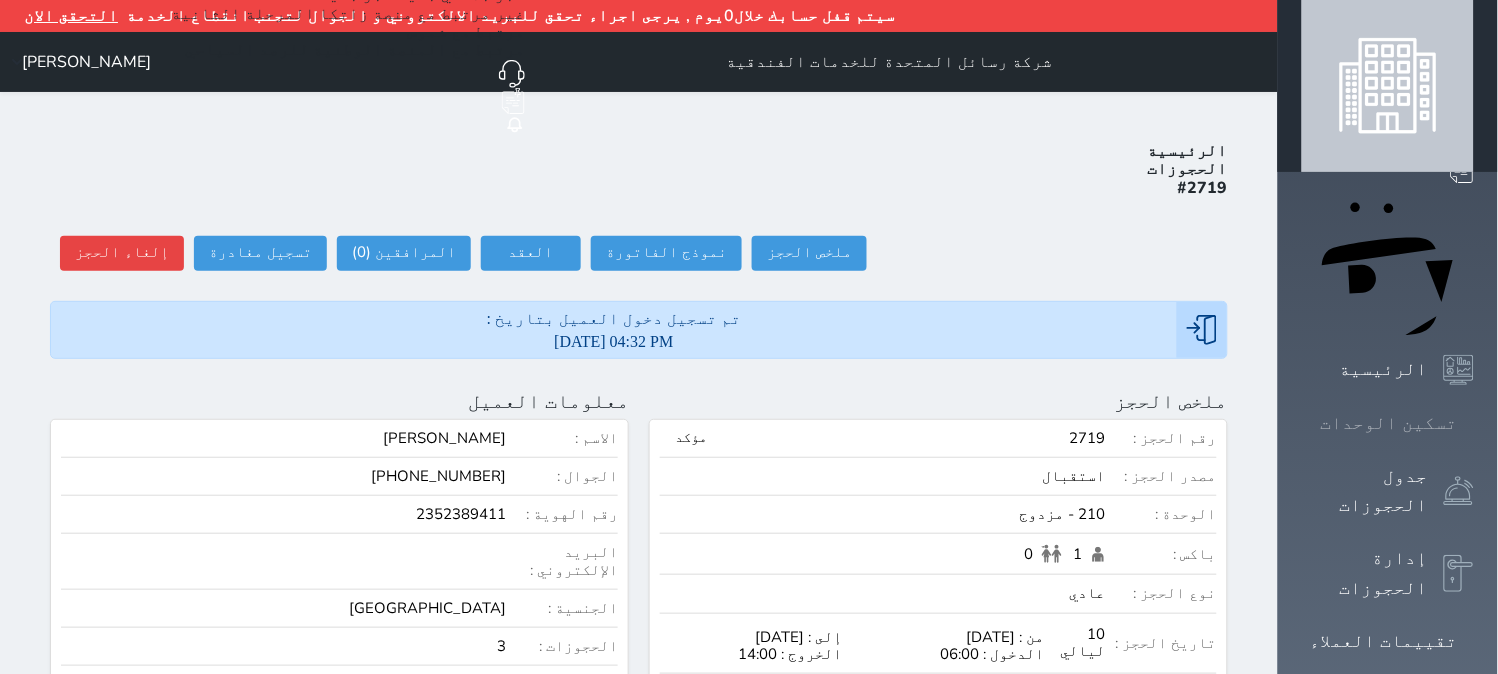 click on "تسكين الوحدات" at bounding box center (1389, 423) 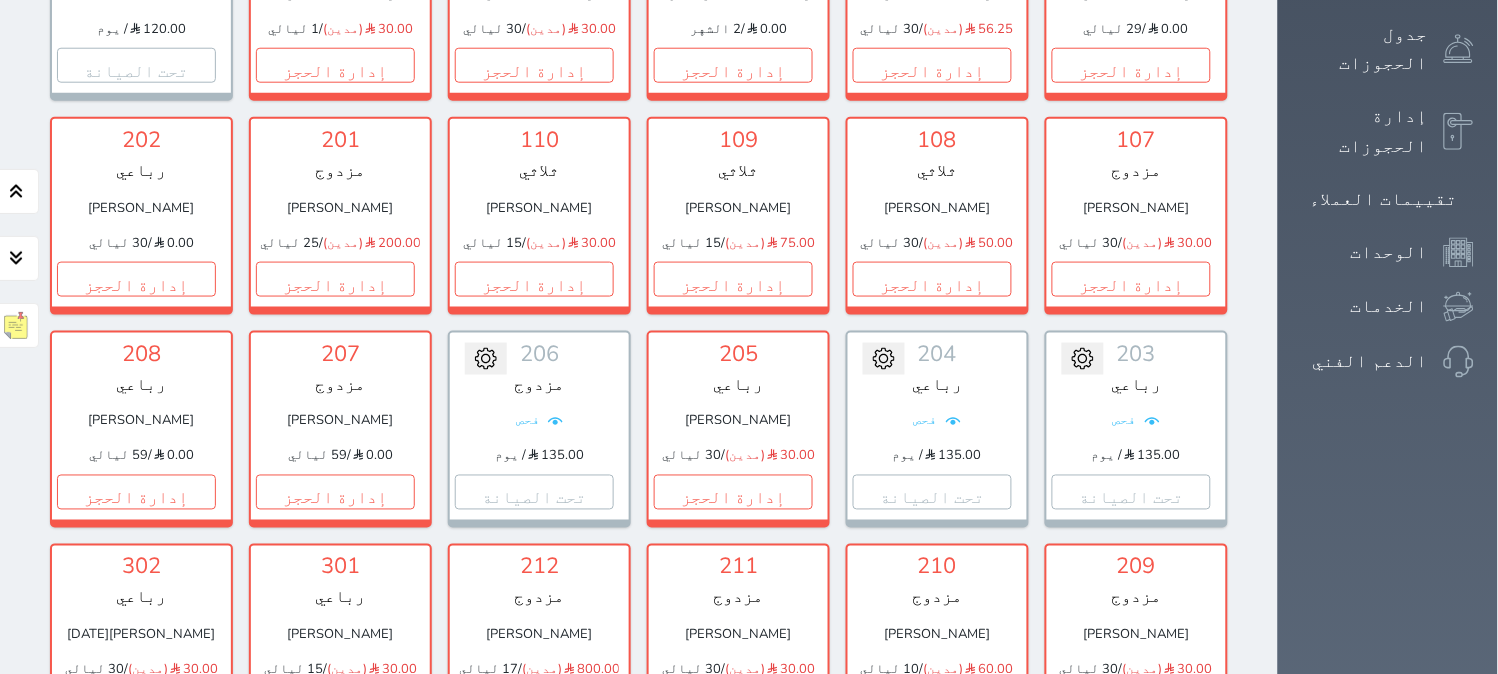 scroll, scrollTop: 664, scrollLeft: 0, axis: vertical 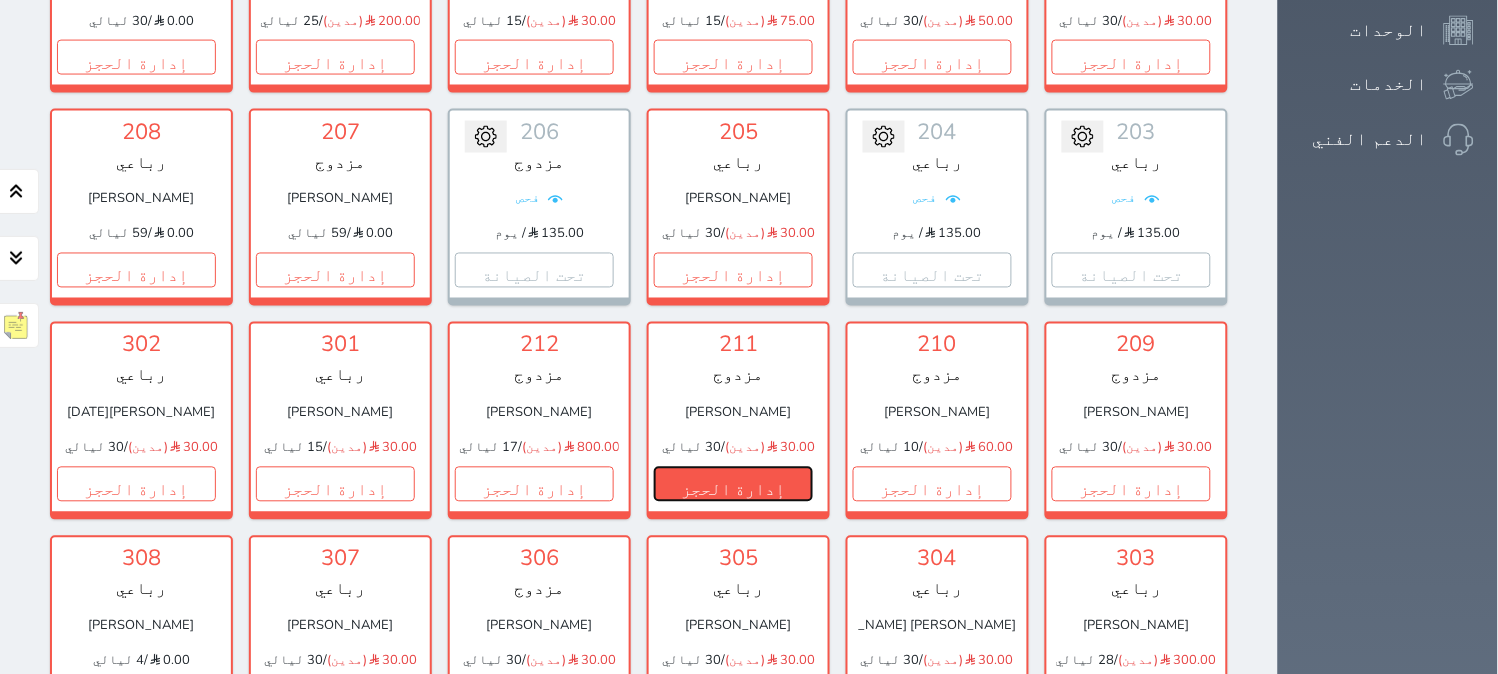 click on "إدارة الحجز" at bounding box center [733, 484] 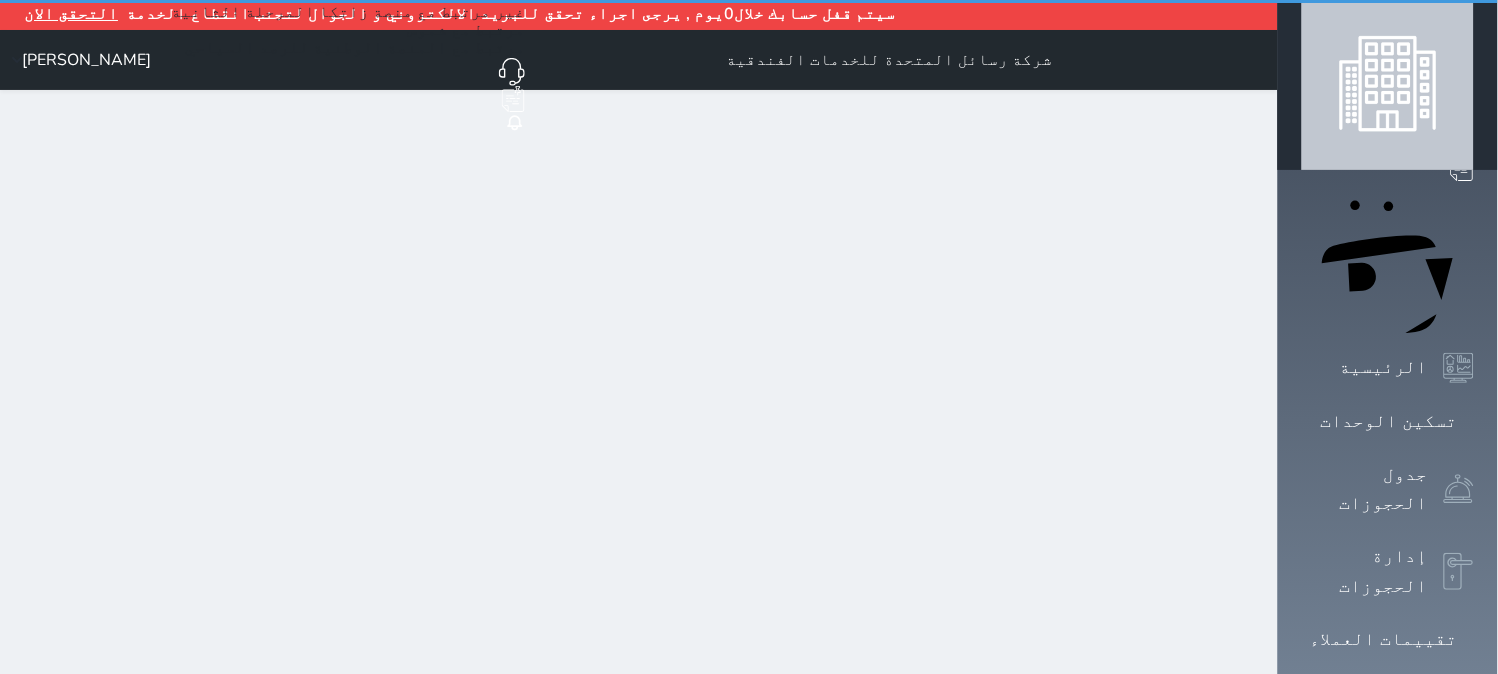 scroll, scrollTop: 0, scrollLeft: 0, axis: both 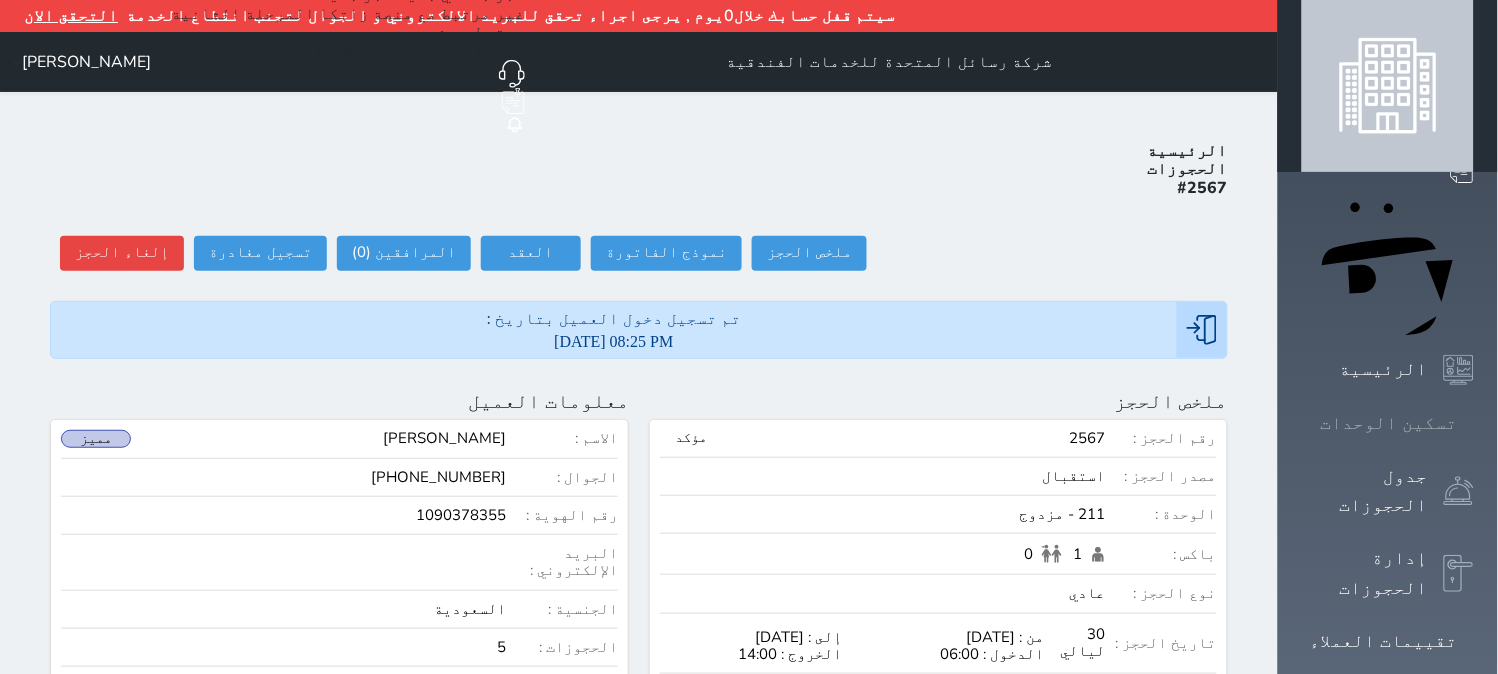 click on "تسكين الوحدات" at bounding box center (1389, 423) 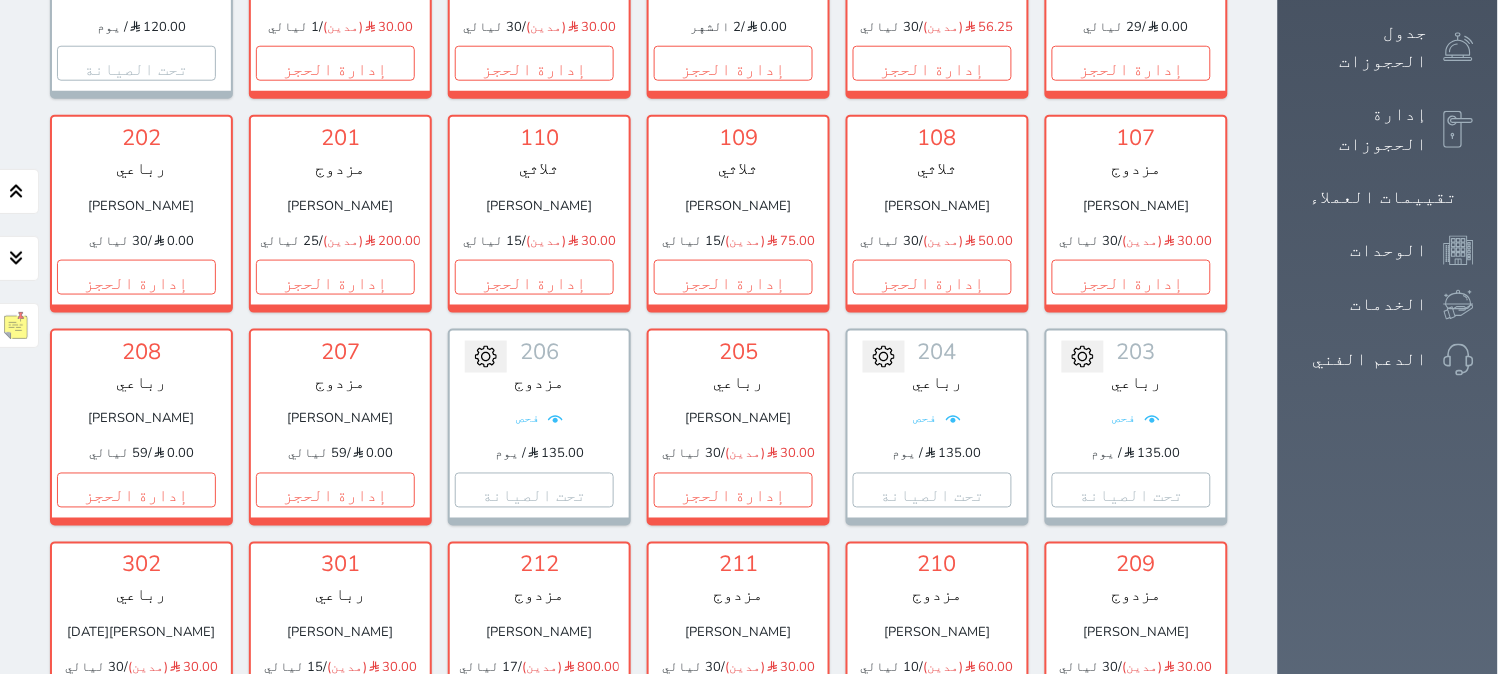 scroll, scrollTop: 555, scrollLeft: 0, axis: vertical 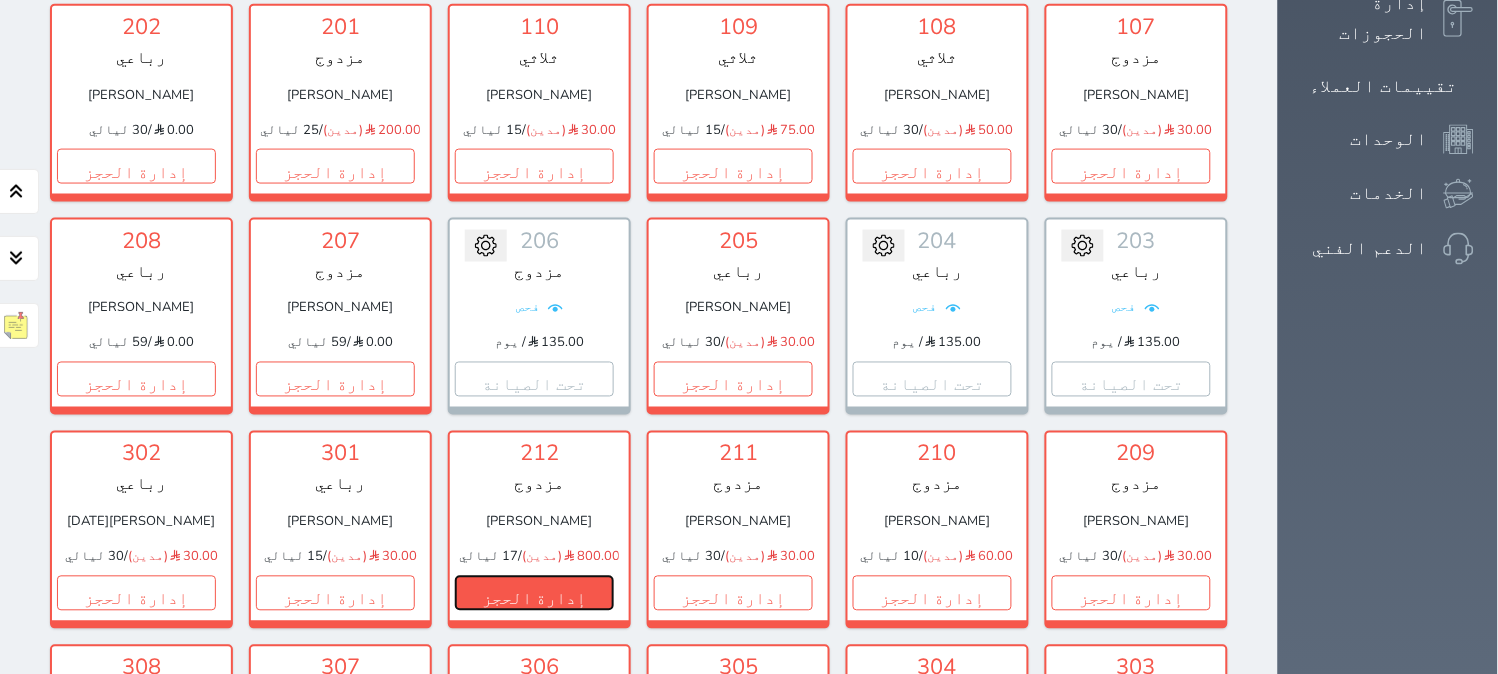 click on "إدارة الحجز" at bounding box center [534, 593] 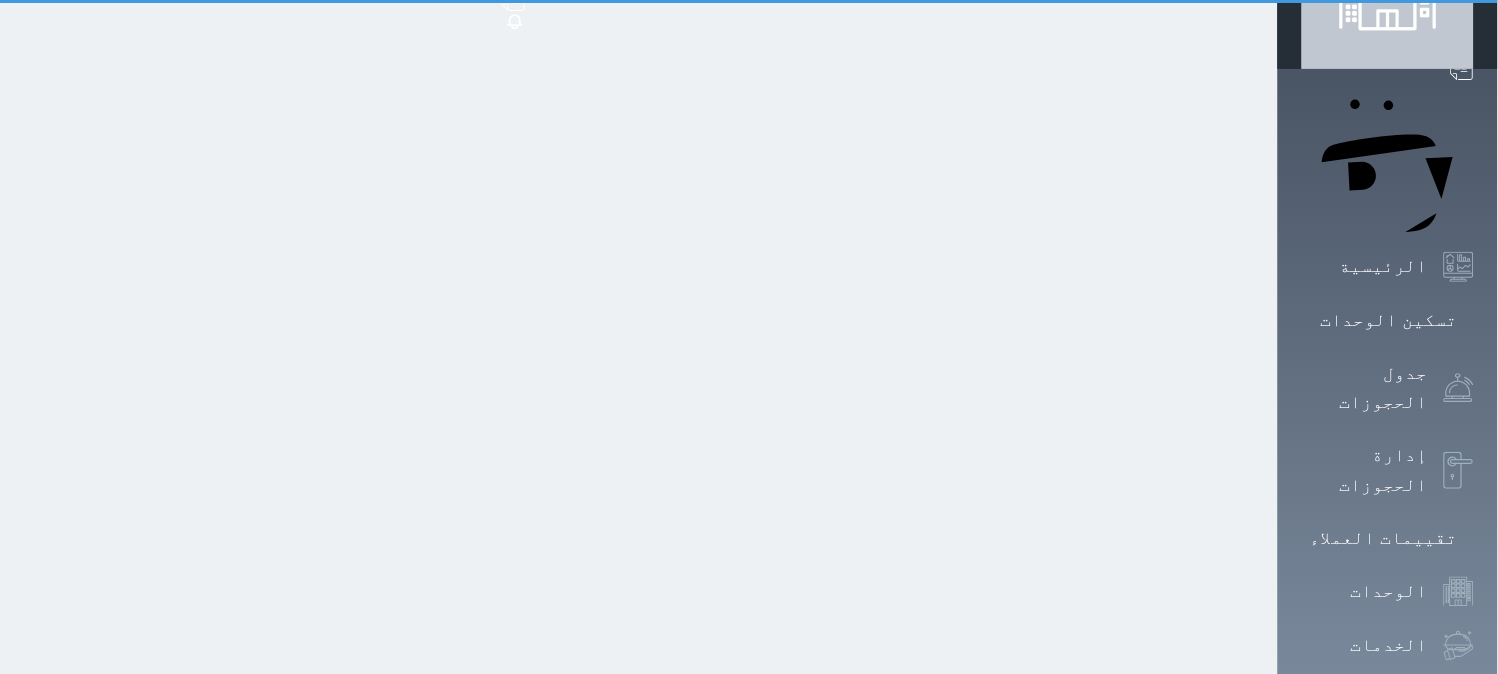 scroll, scrollTop: 0, scrollLeft: 0, axis: both 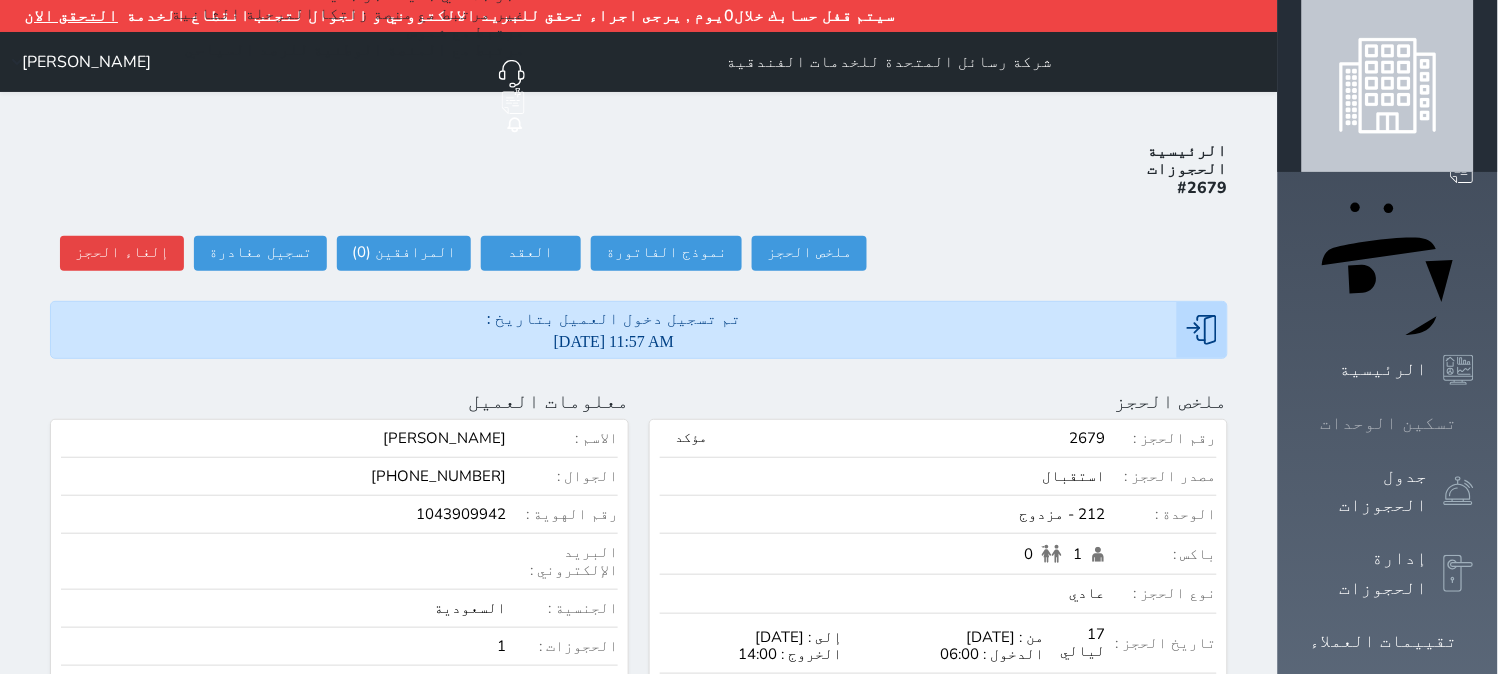 click on "تسكين الوحدات" at bounding box center (1388, 423) 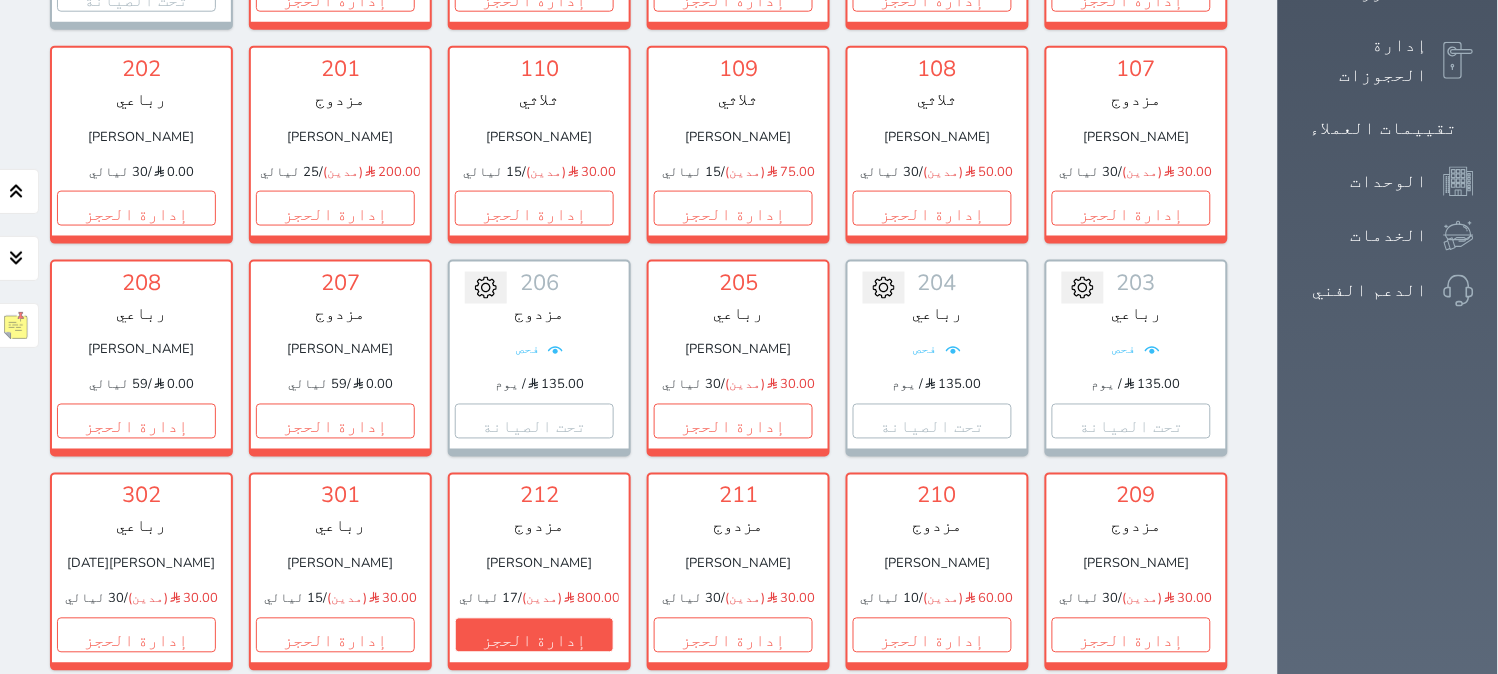 scroll, scrollTop: 553, scrollLeft: 0, axis: vertical 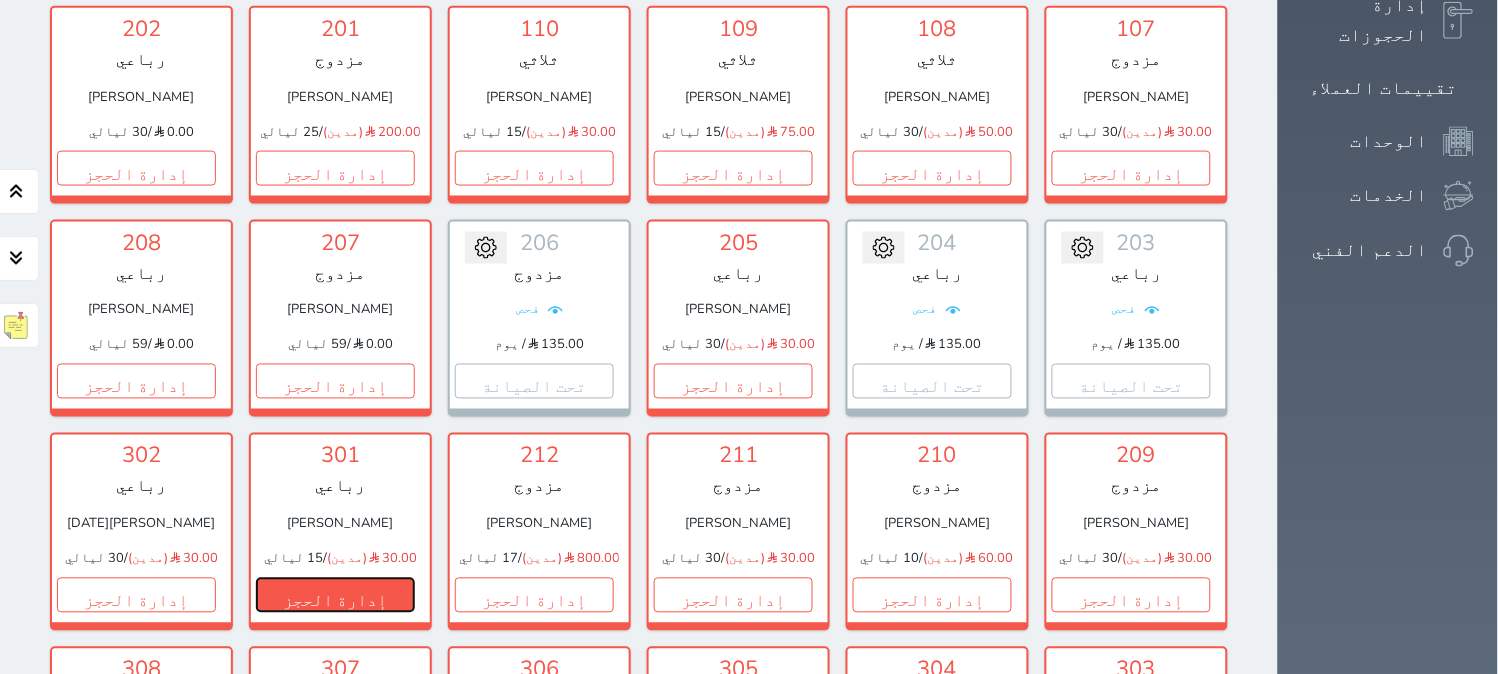 click on "إدارة الحجز" at bounding box center [335, 595] 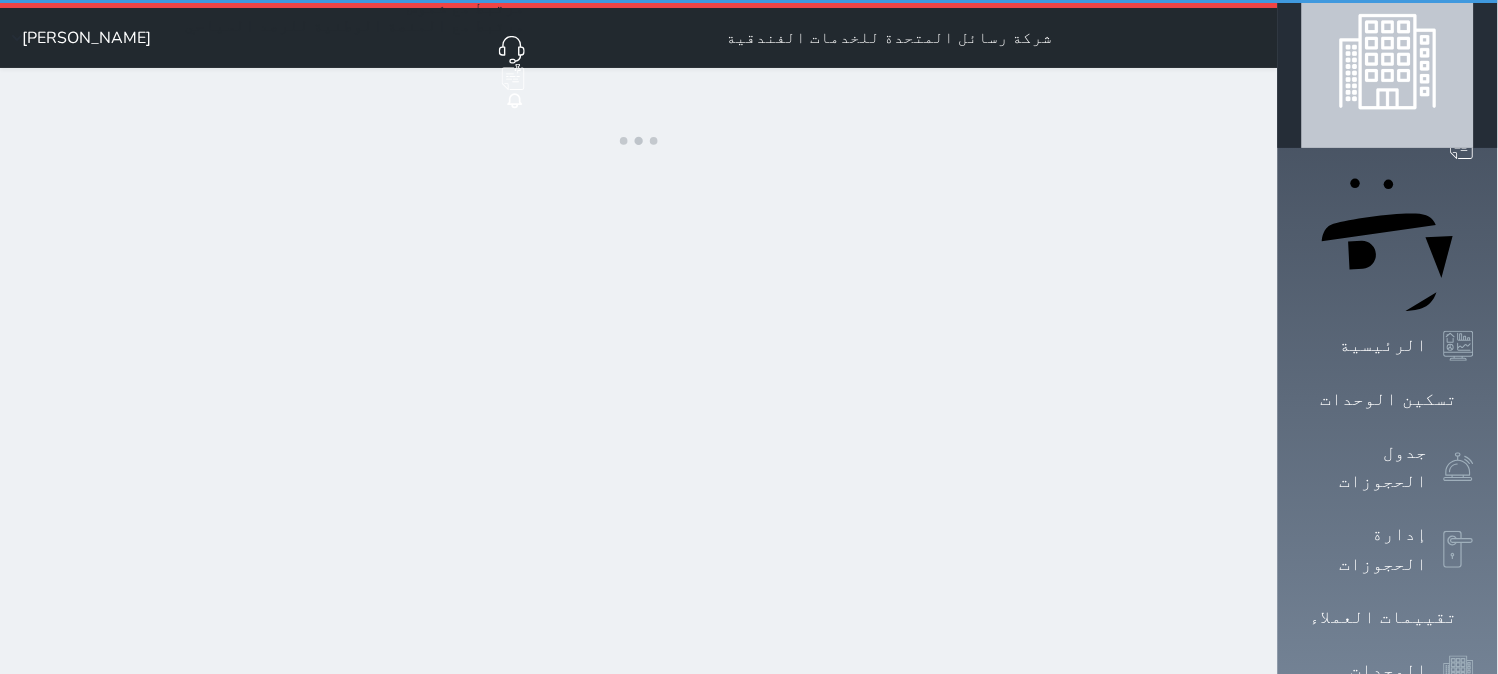 scroll, scrollTop: 0, scrollLeft: 0, axis: both 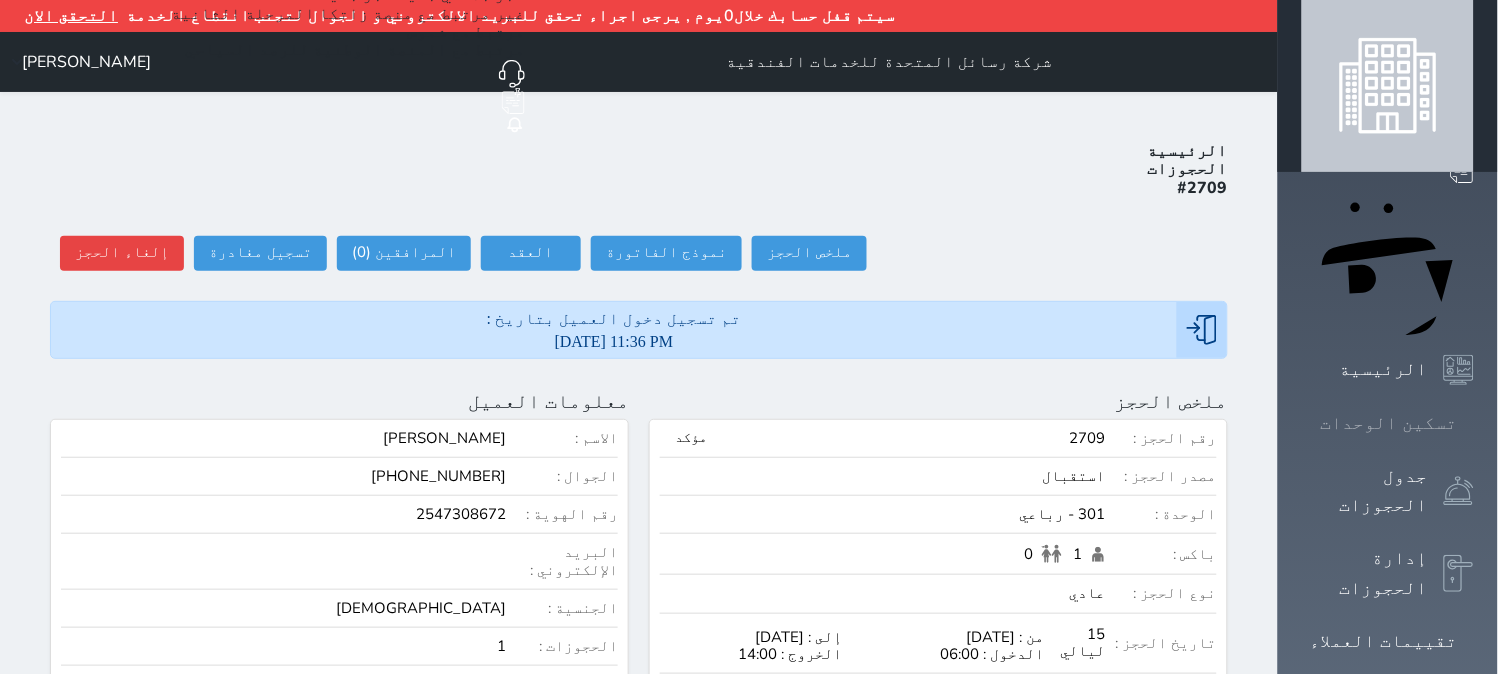 click 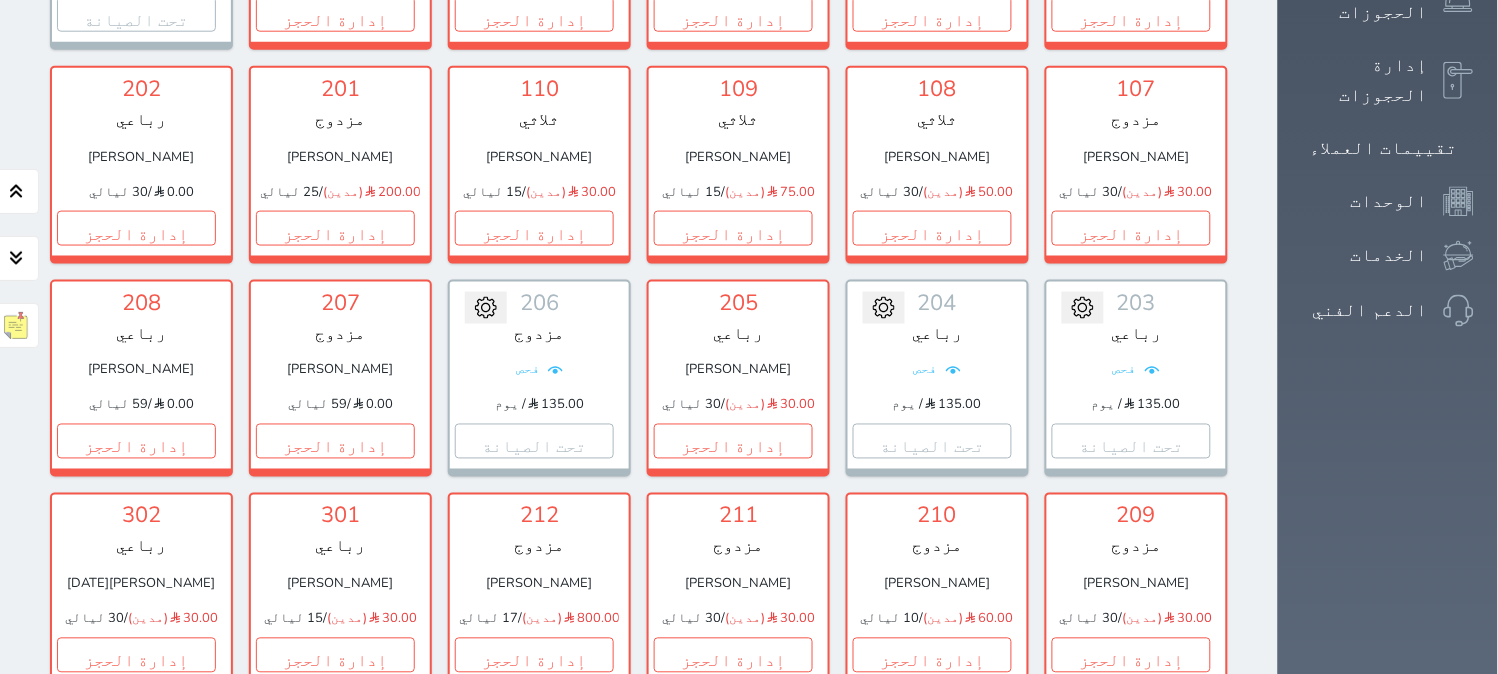 scroll, scrollTop: 604, scrollLeft: 0, axis: vertical 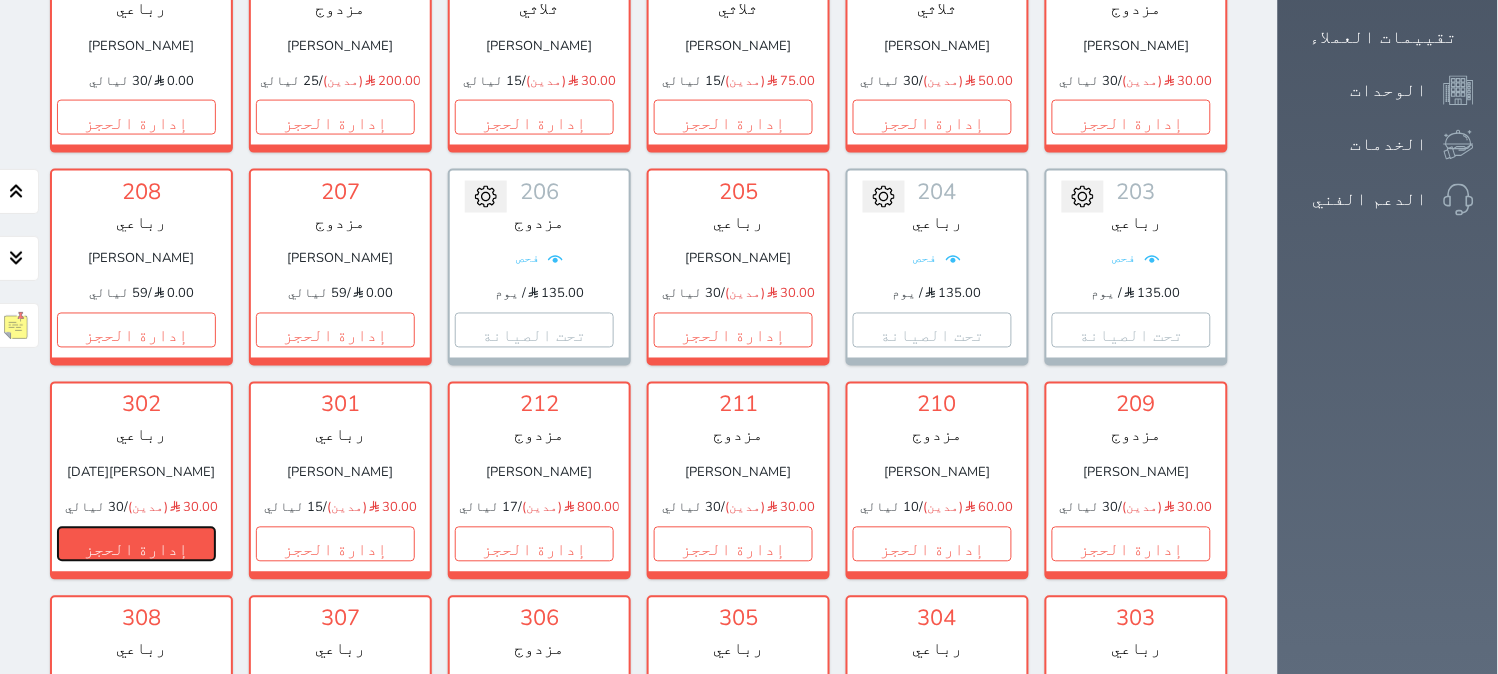 click on "إدارة الحجز" at bounding box center (136, 544) 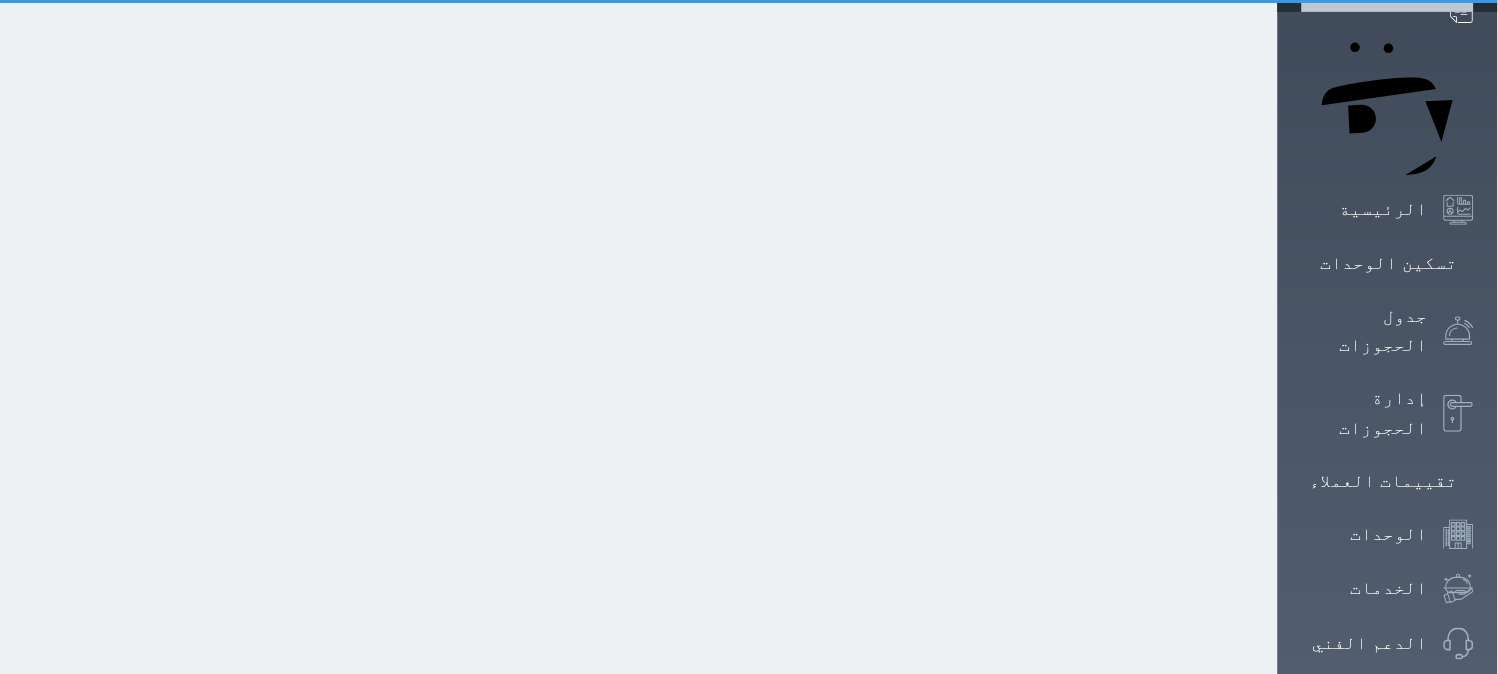 scroll, scrollTop: 0, scrollLeft: 0, axis: both 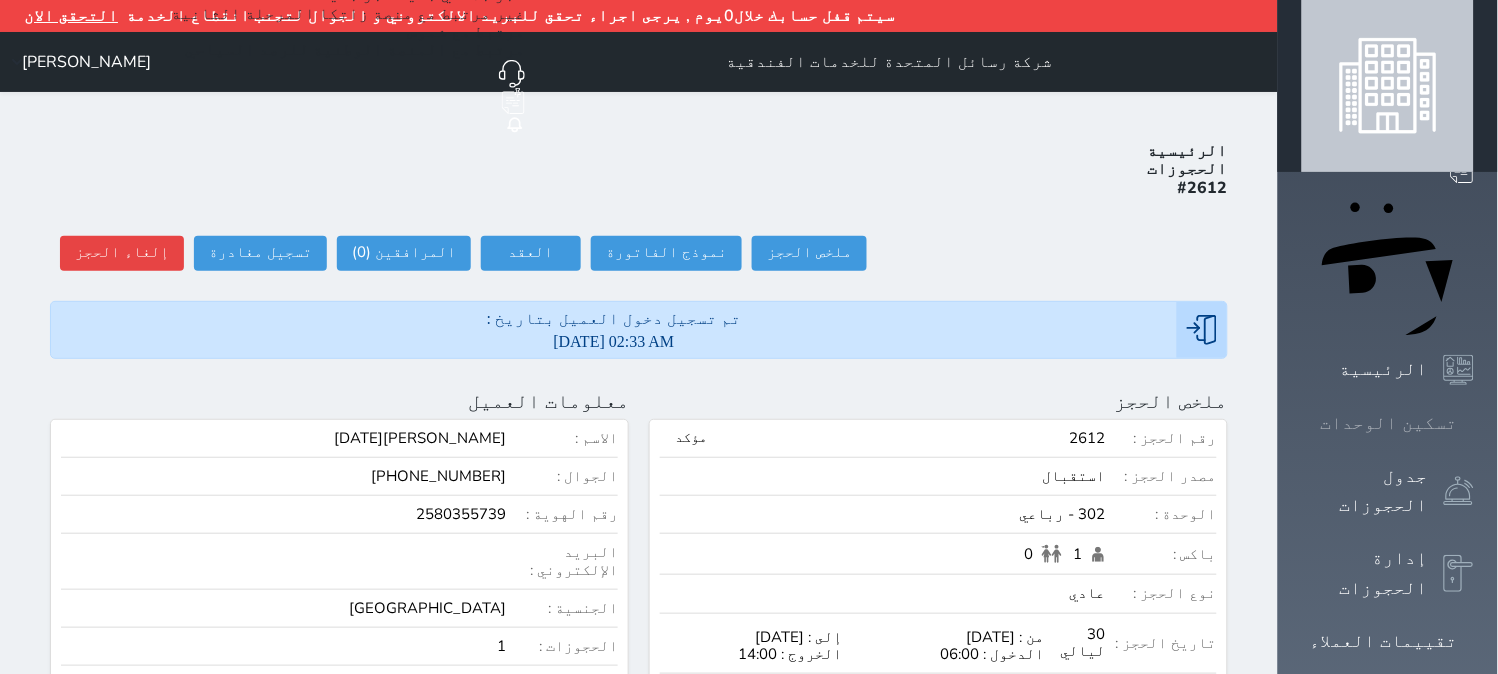 click on "تسكين الوحدات" at bounding box center (1389, 423) 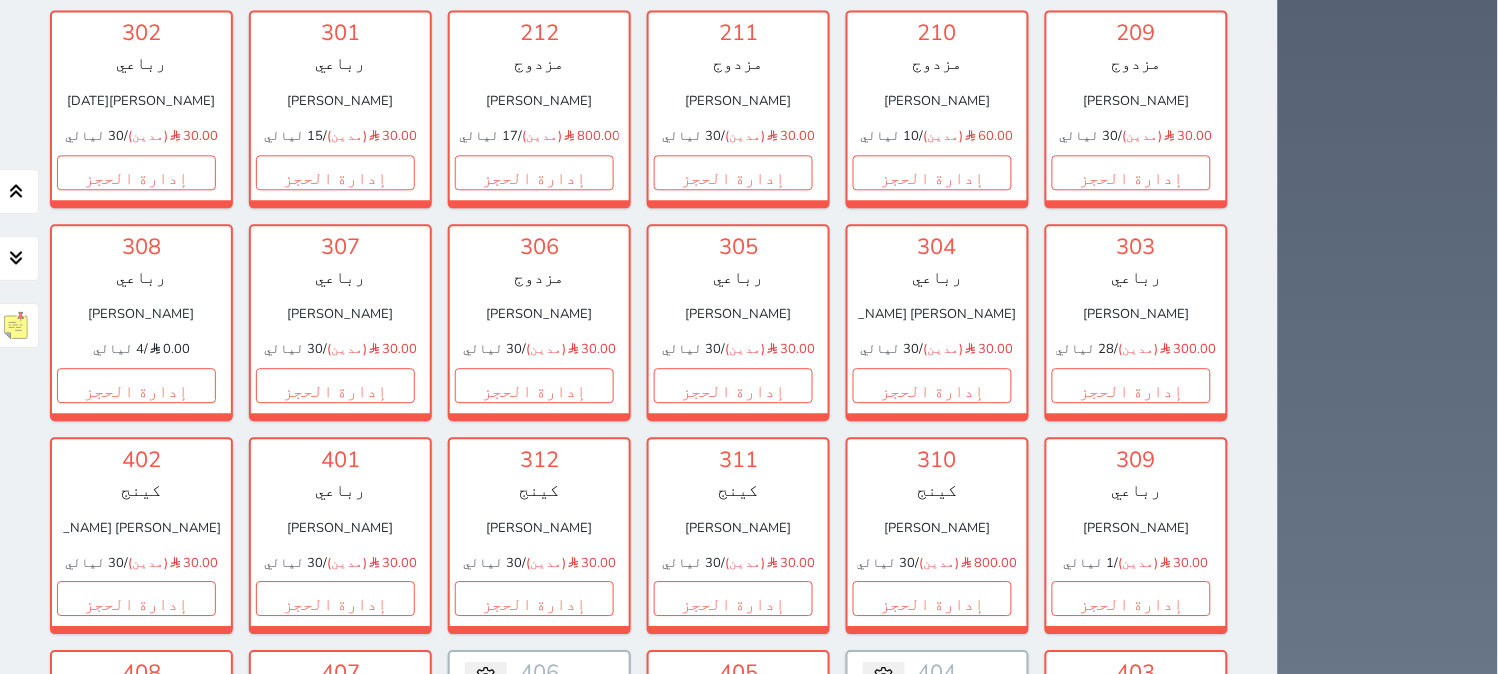 scroll, scrollTop: 937, scrollLeft: 0, axis: vertical 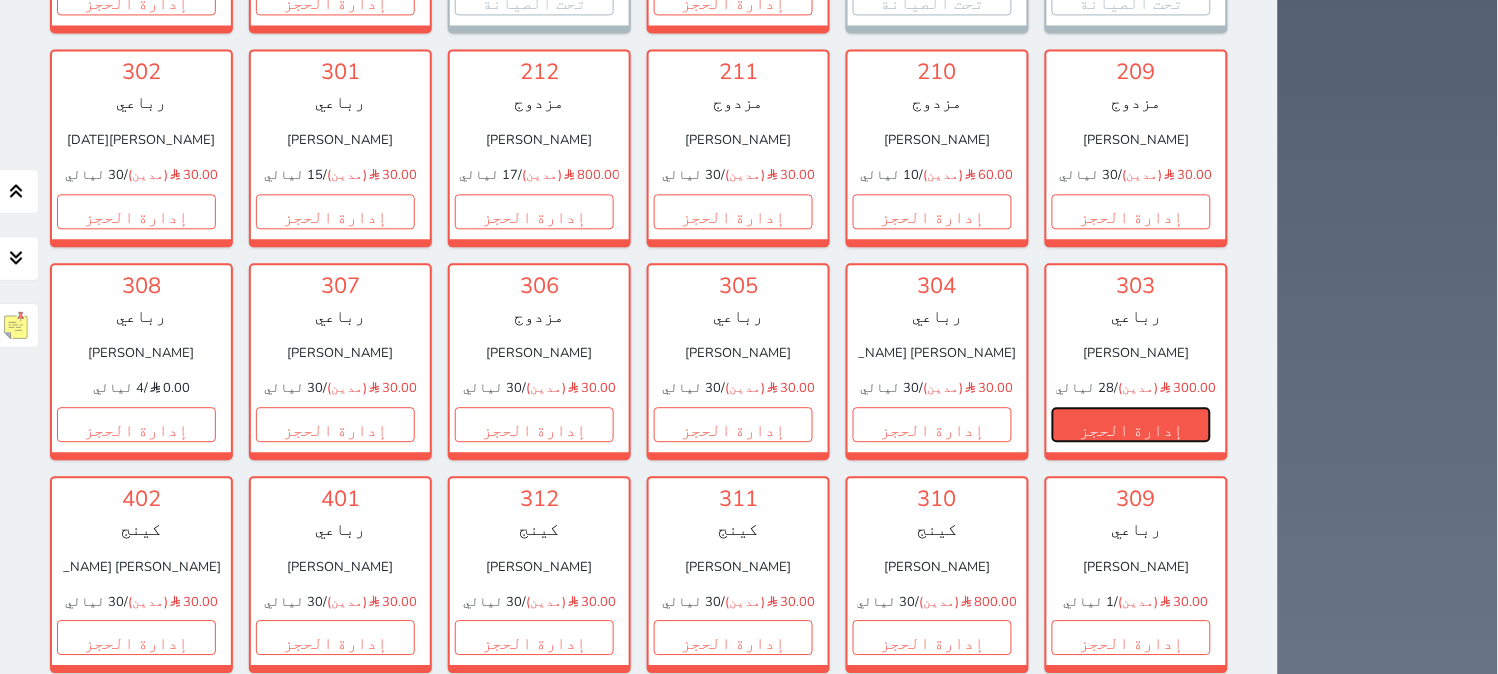 click on "إدارة الحجز" at bounding box center (1131, 424) 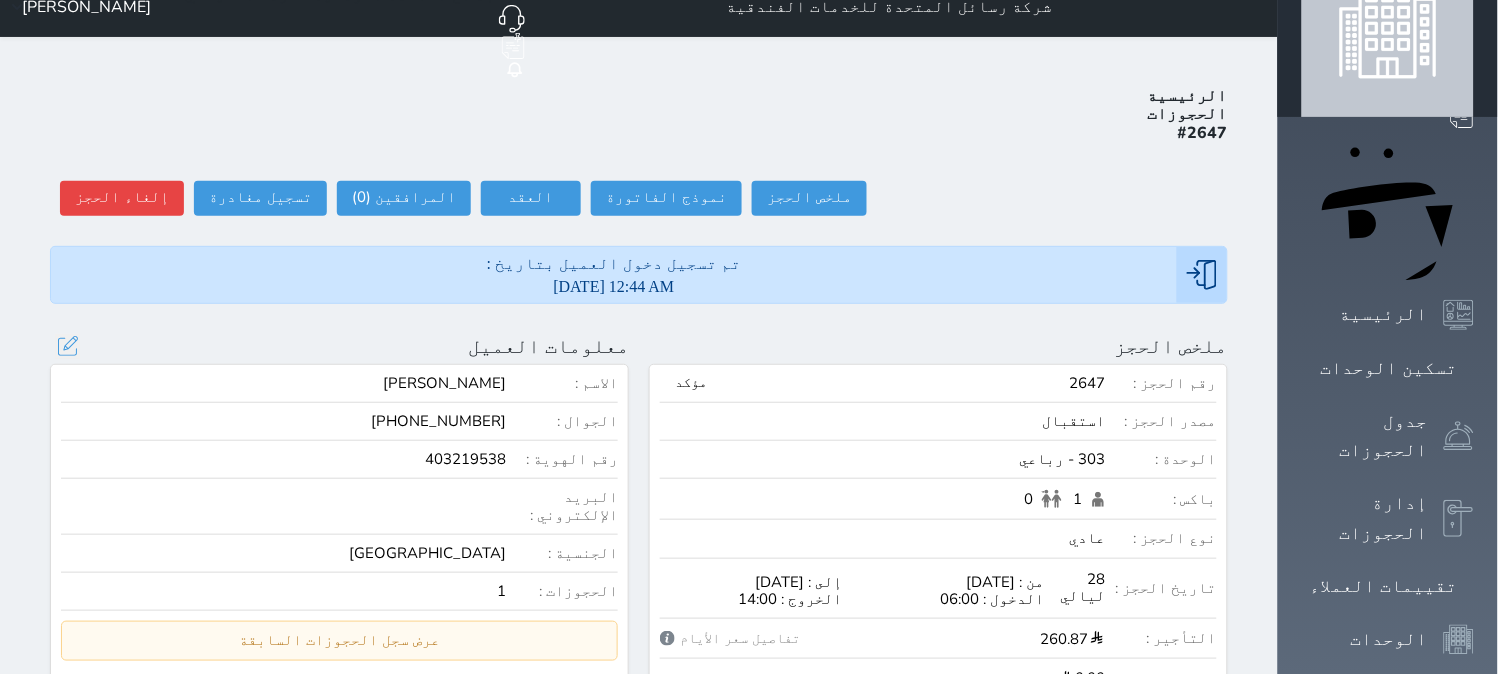 scroll, scrollTop: 111, scrollLeft: 0, axis: vertical 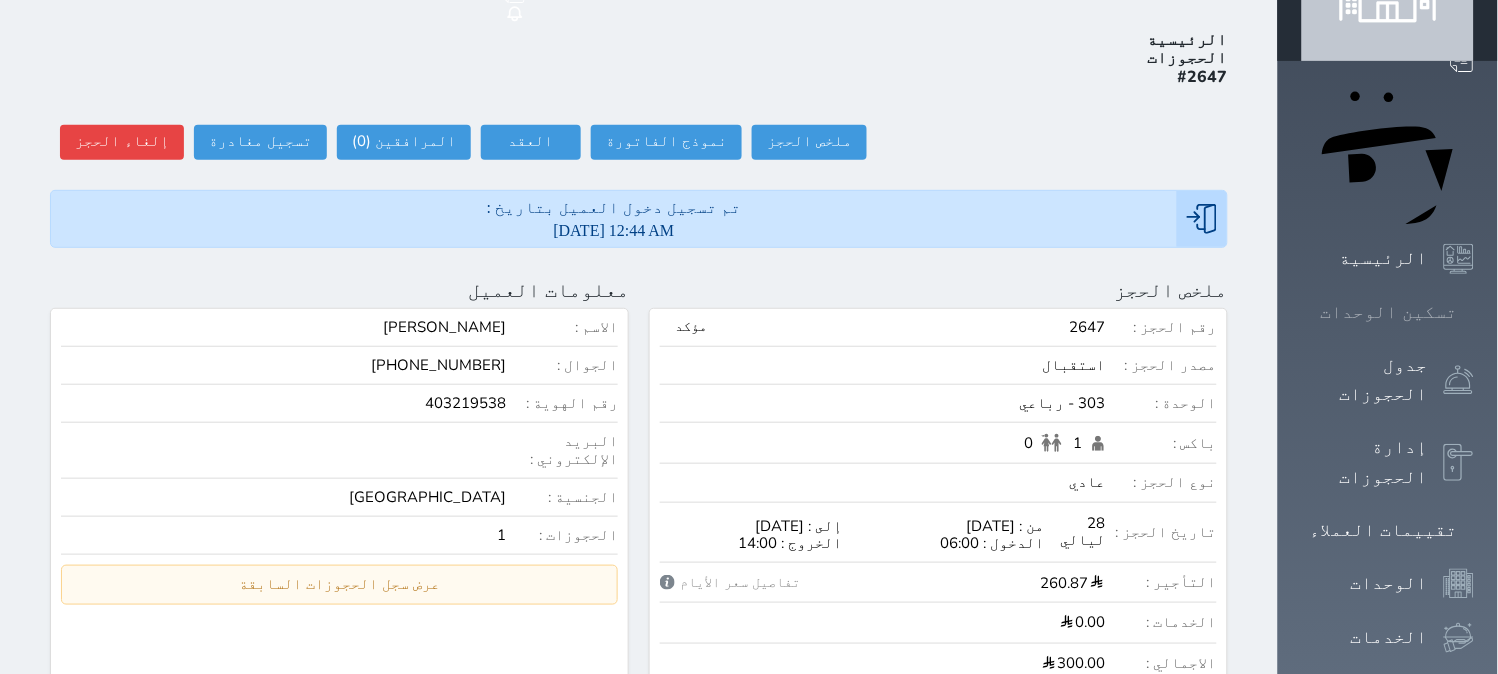 click on "تسكين الوحدات" at bounding box center (1389, 312) 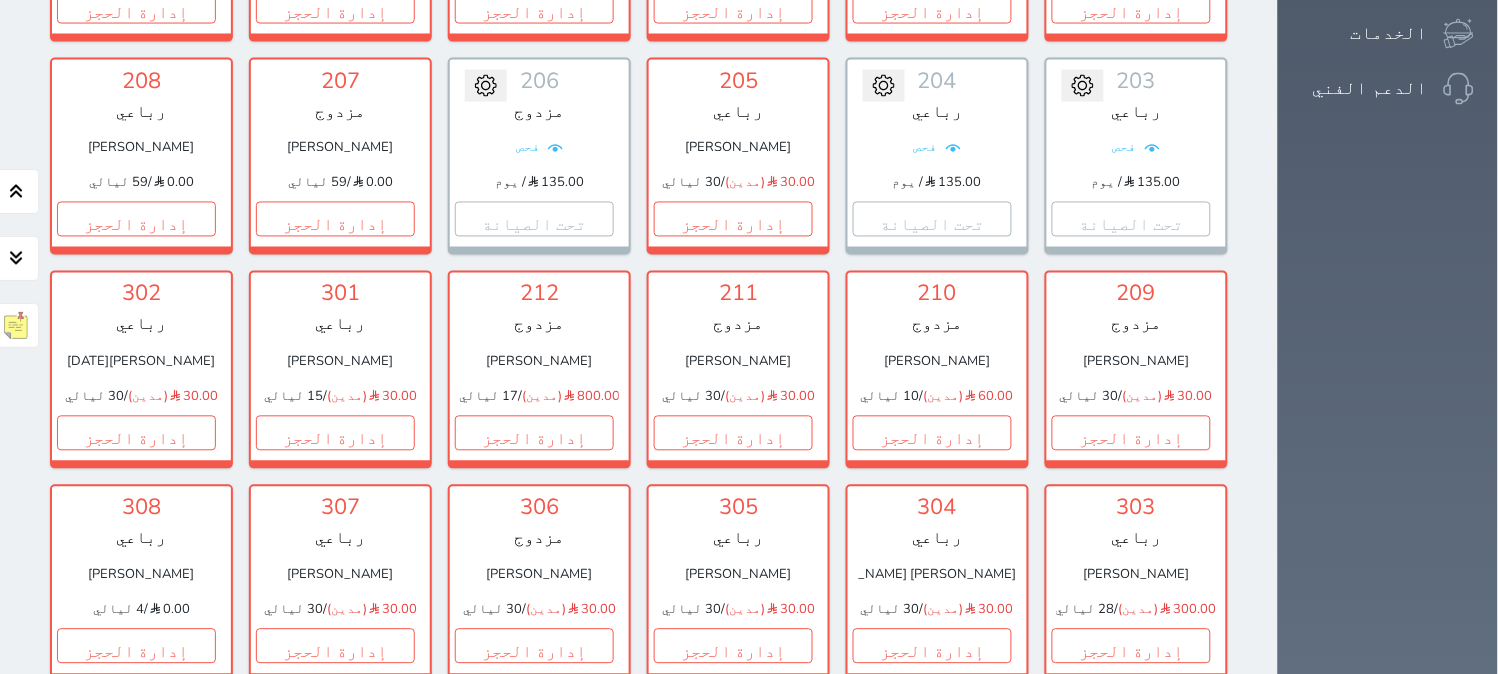 scroll, scrollTop: 826, scrollLeft: 0, axis: vertical 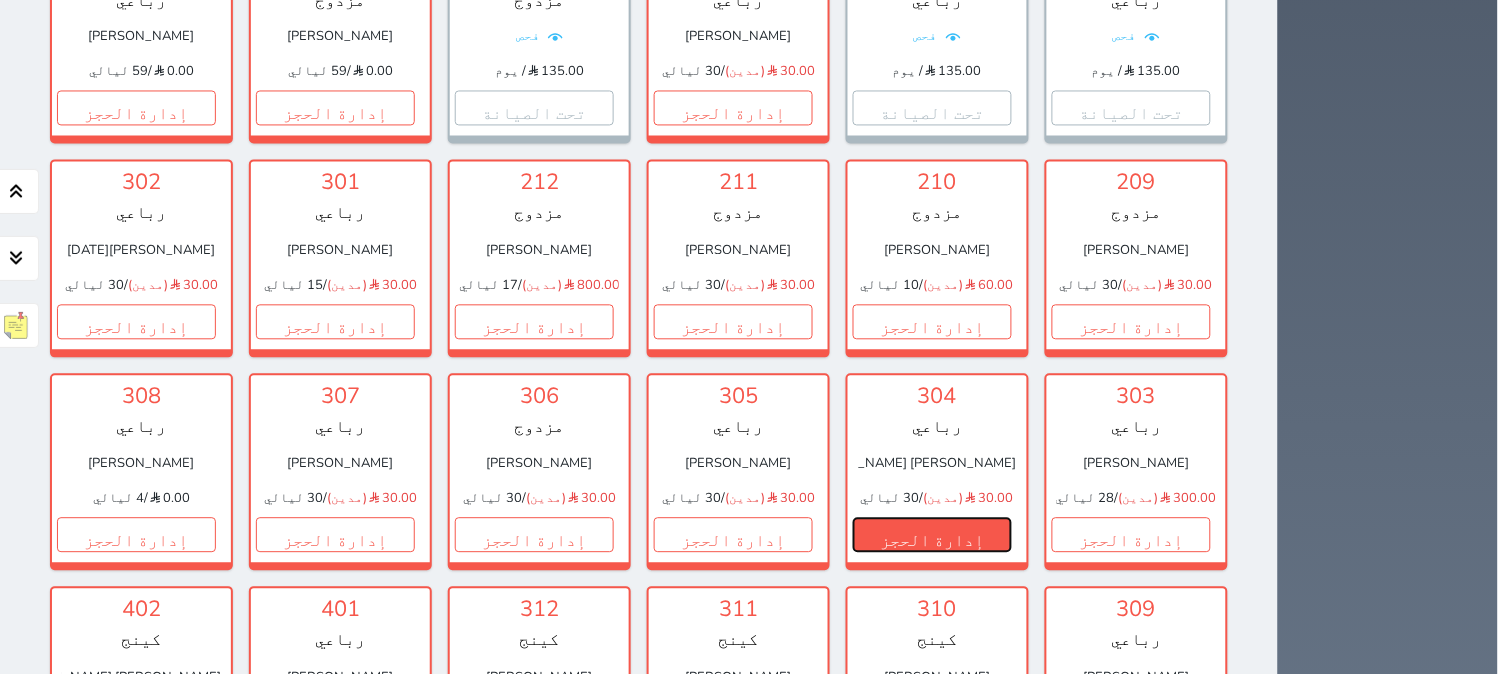 click on "إدارة الحجز" at bounding box center (932, 535) 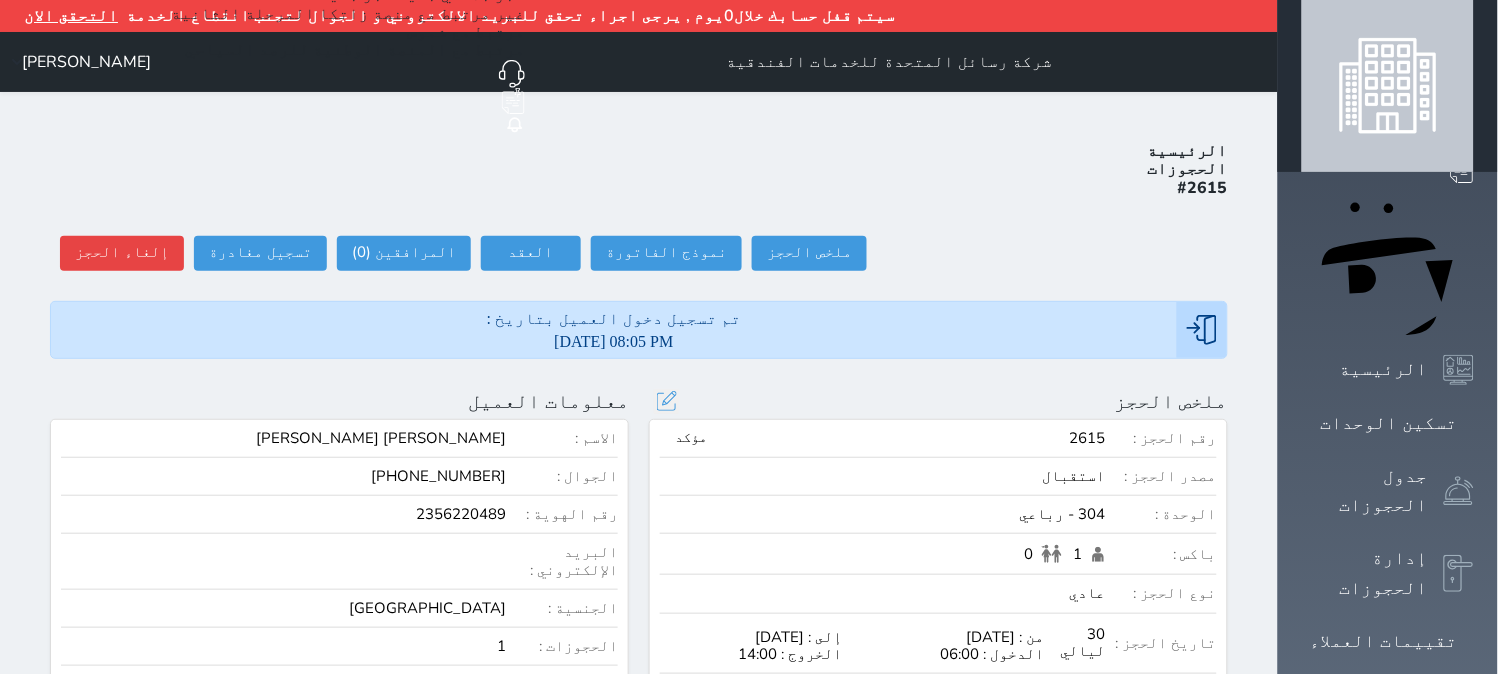 scroll, scrollTop: 111, scrollLeft: 0, axis: vertical 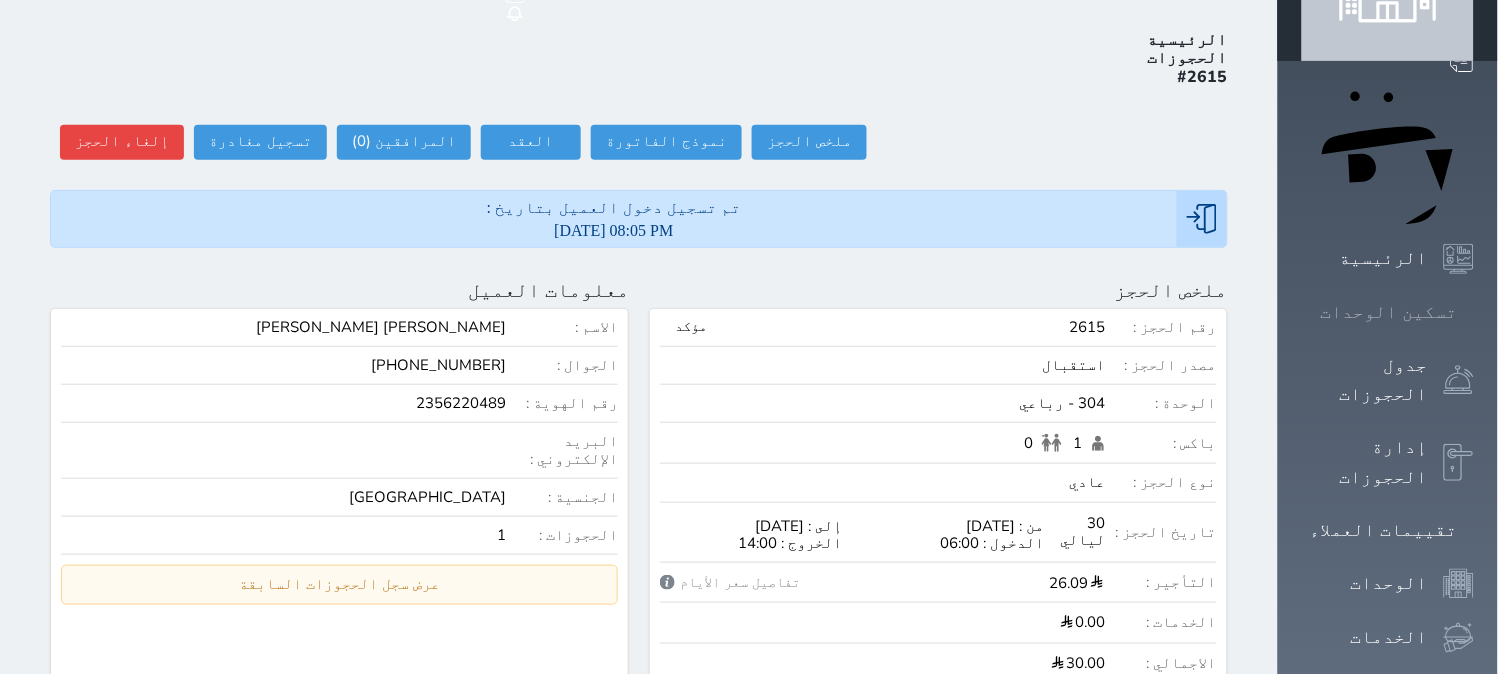 click on "تسكين الوحدات" at bounding box center [1389, 312] 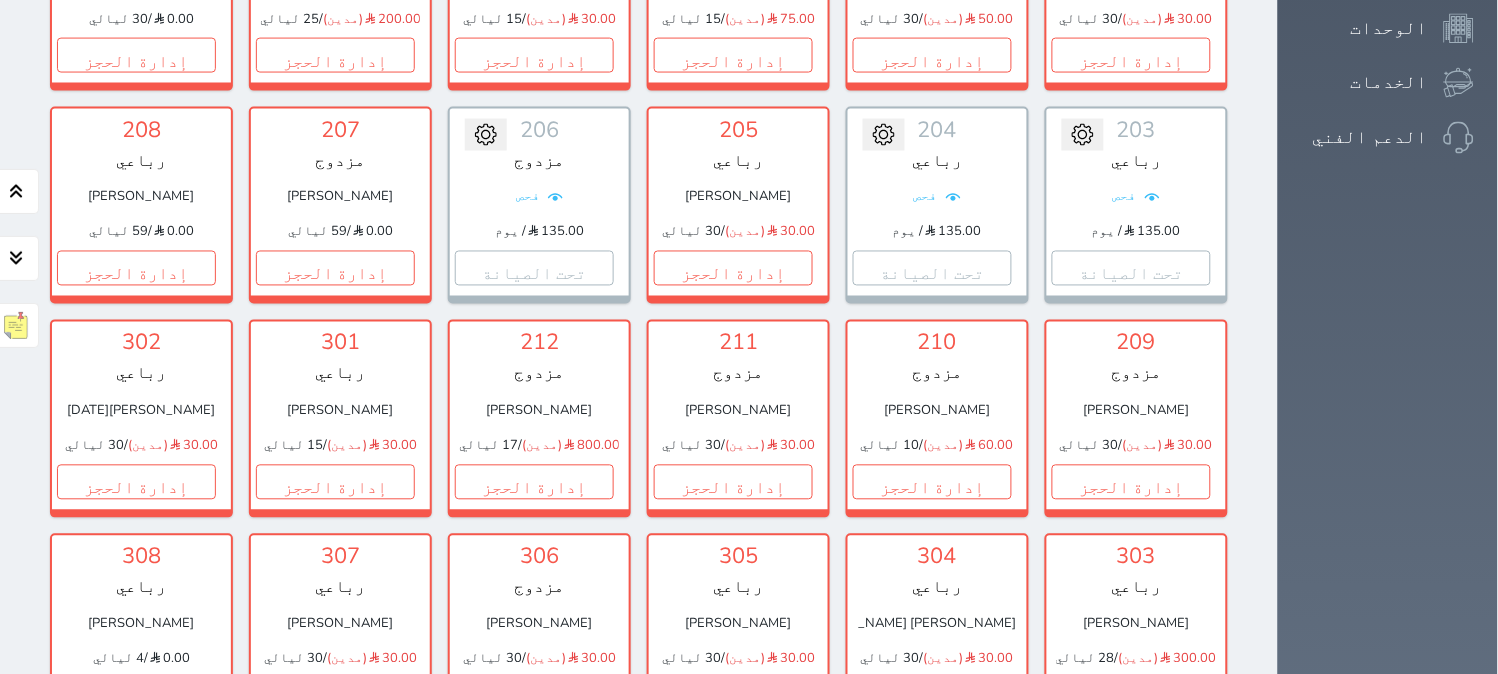 scroll, scrollTop: 888, scrollLeft: 0, axis: vertical 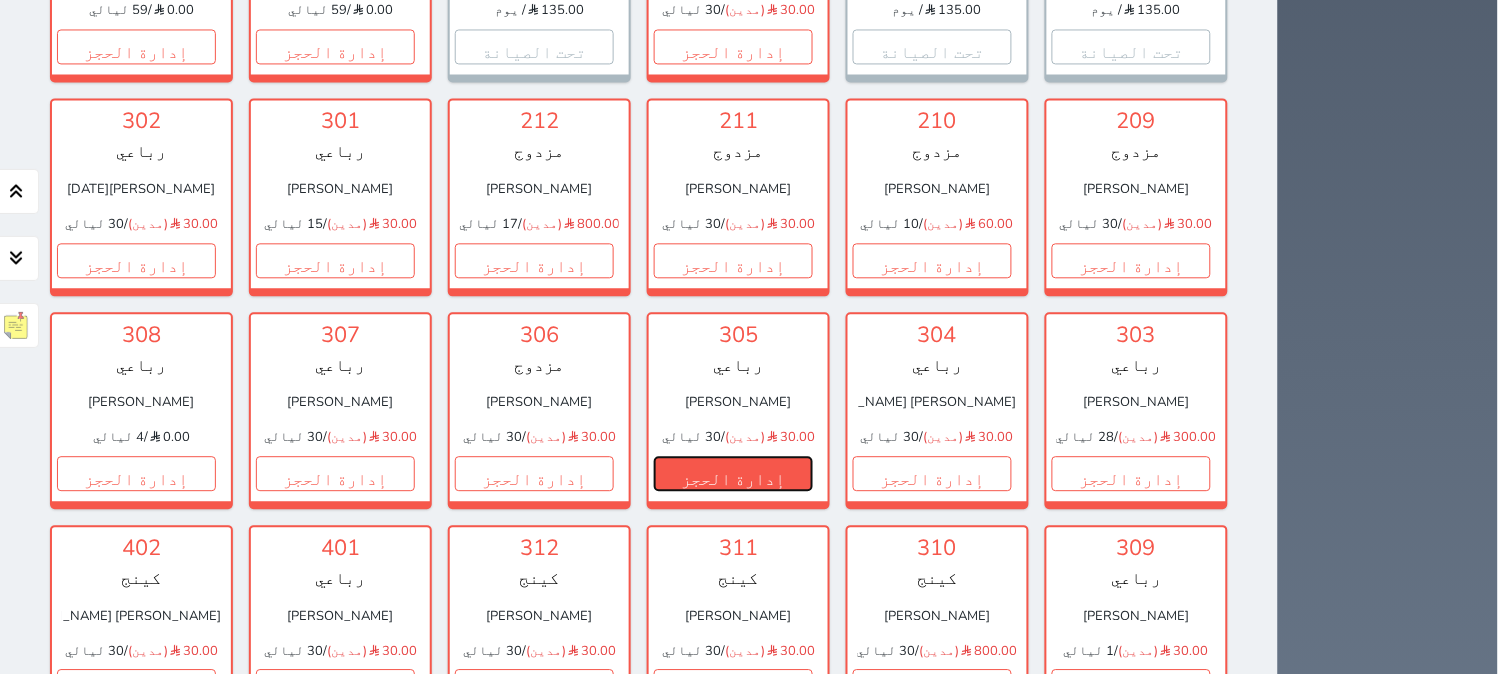click on "إدارة الحجز" at bounding box center [733, 473] 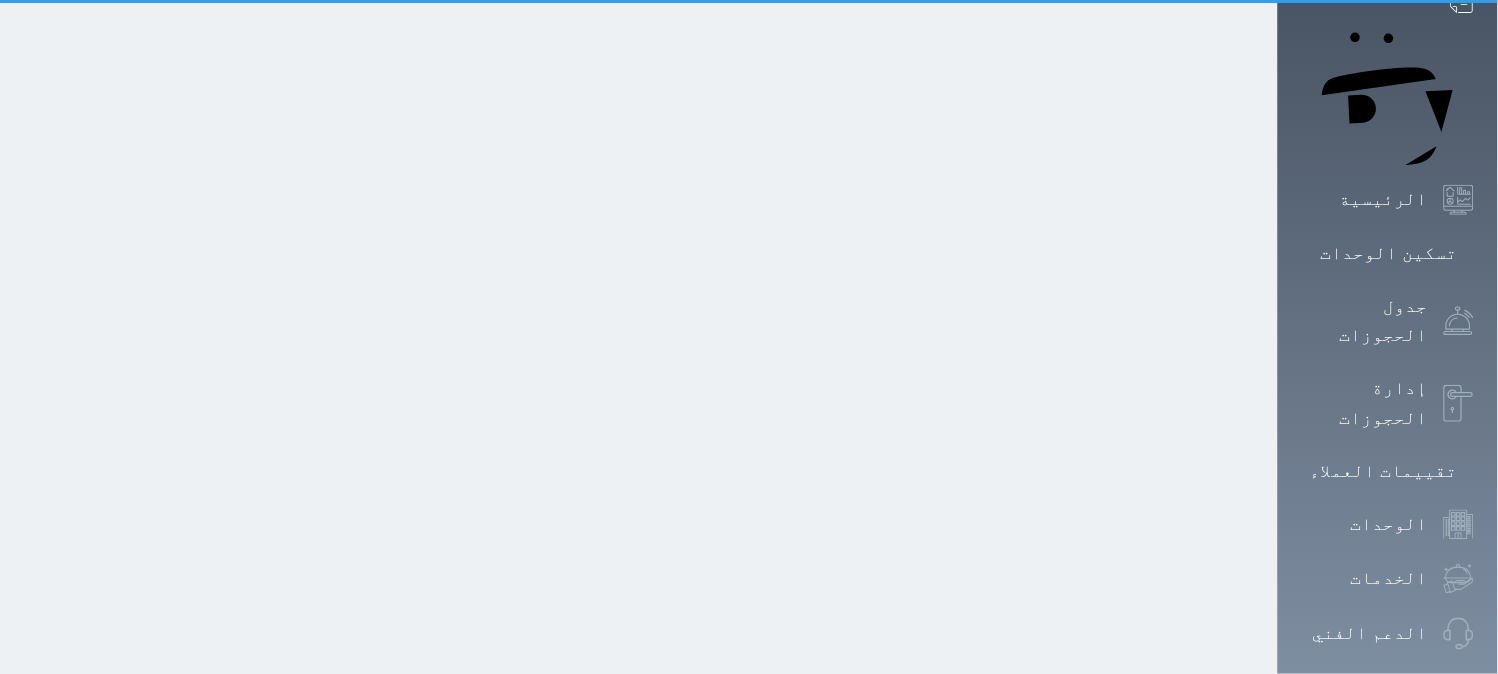scroll, scrollTop: 0, scrollLeft: 0, axis: both 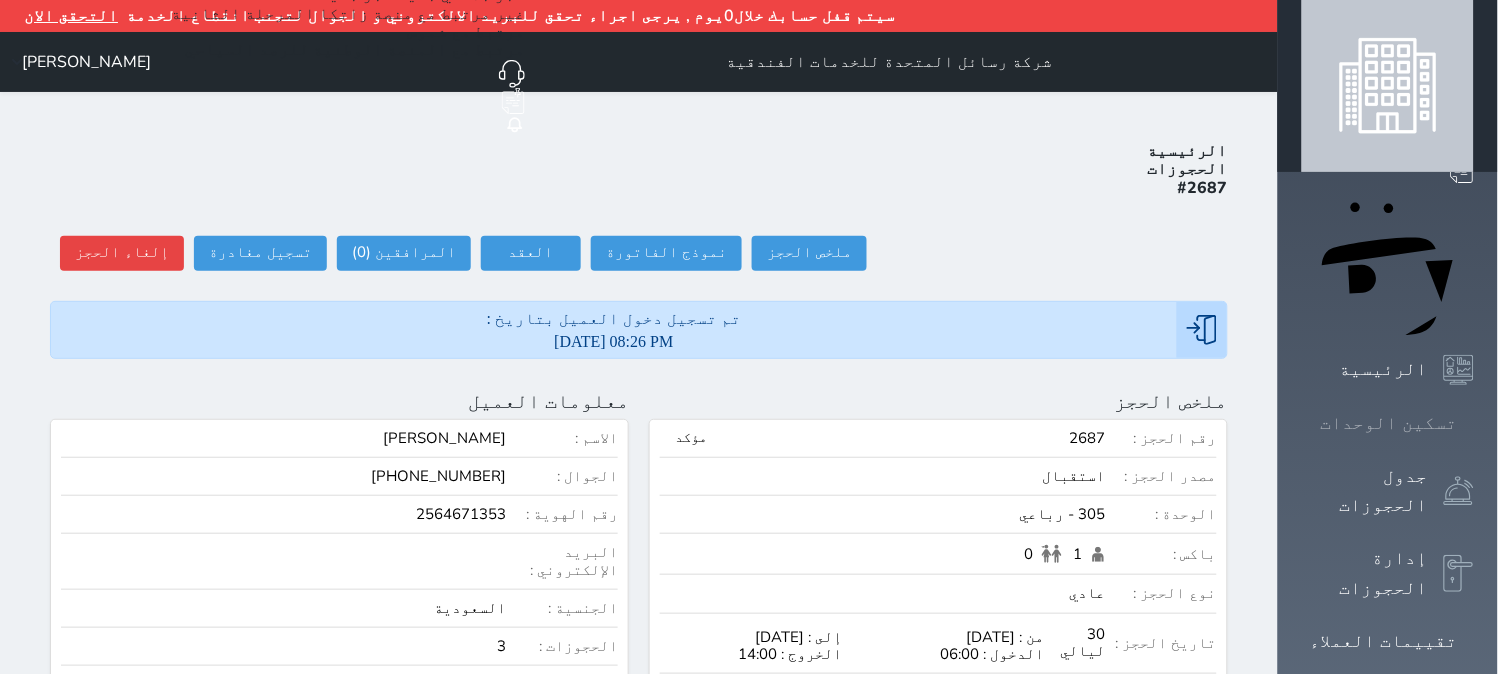 click at bounding box center [1474, 423] 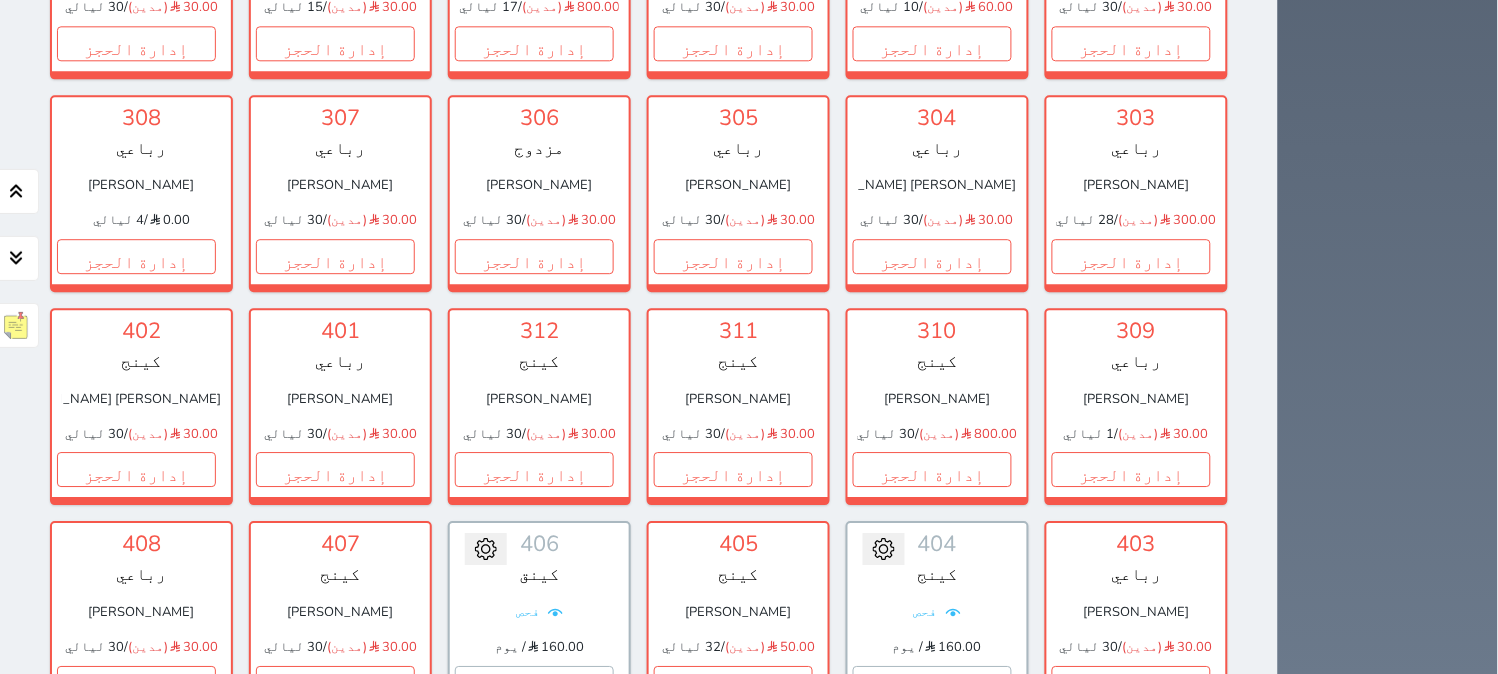 scroll, scrollTop: 1160, scrollLeft: 0, axis: vertical 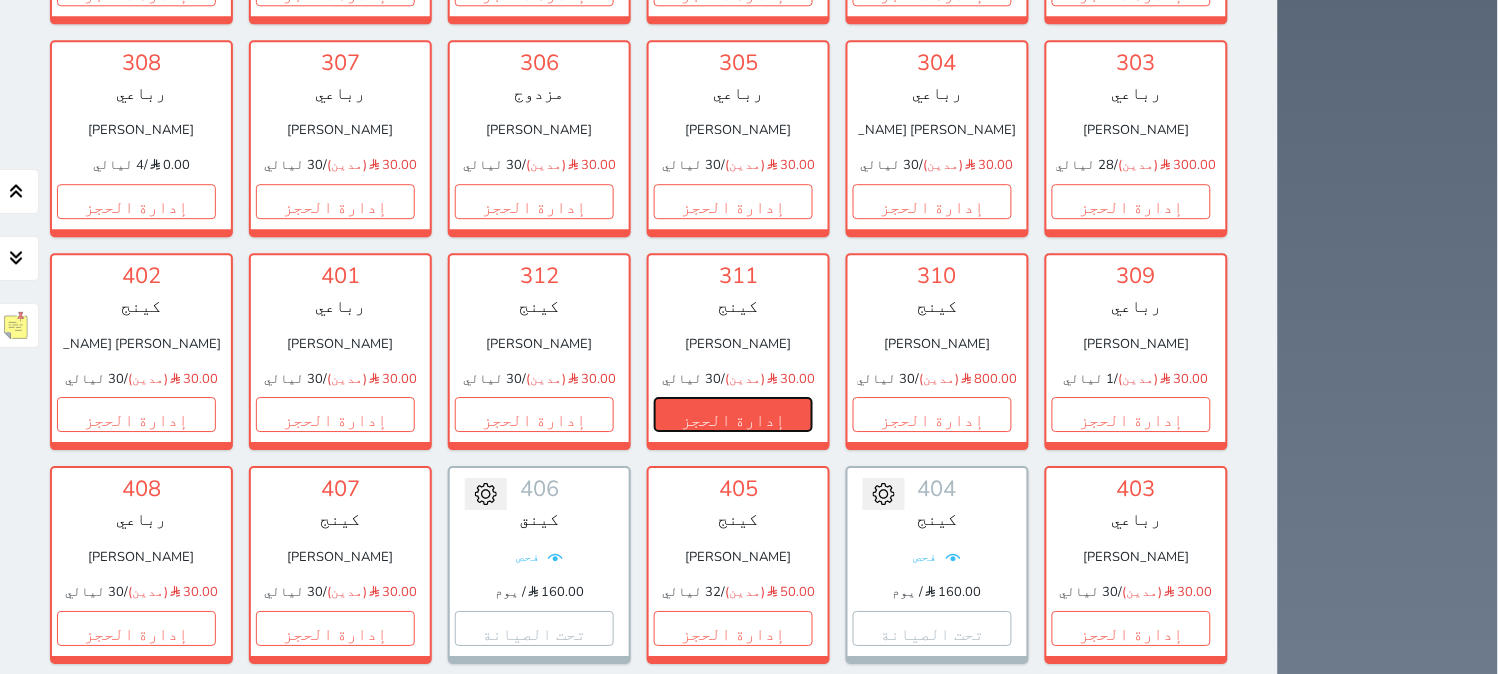 click on "إدارة الحجز" at bounding box center [733, 414] 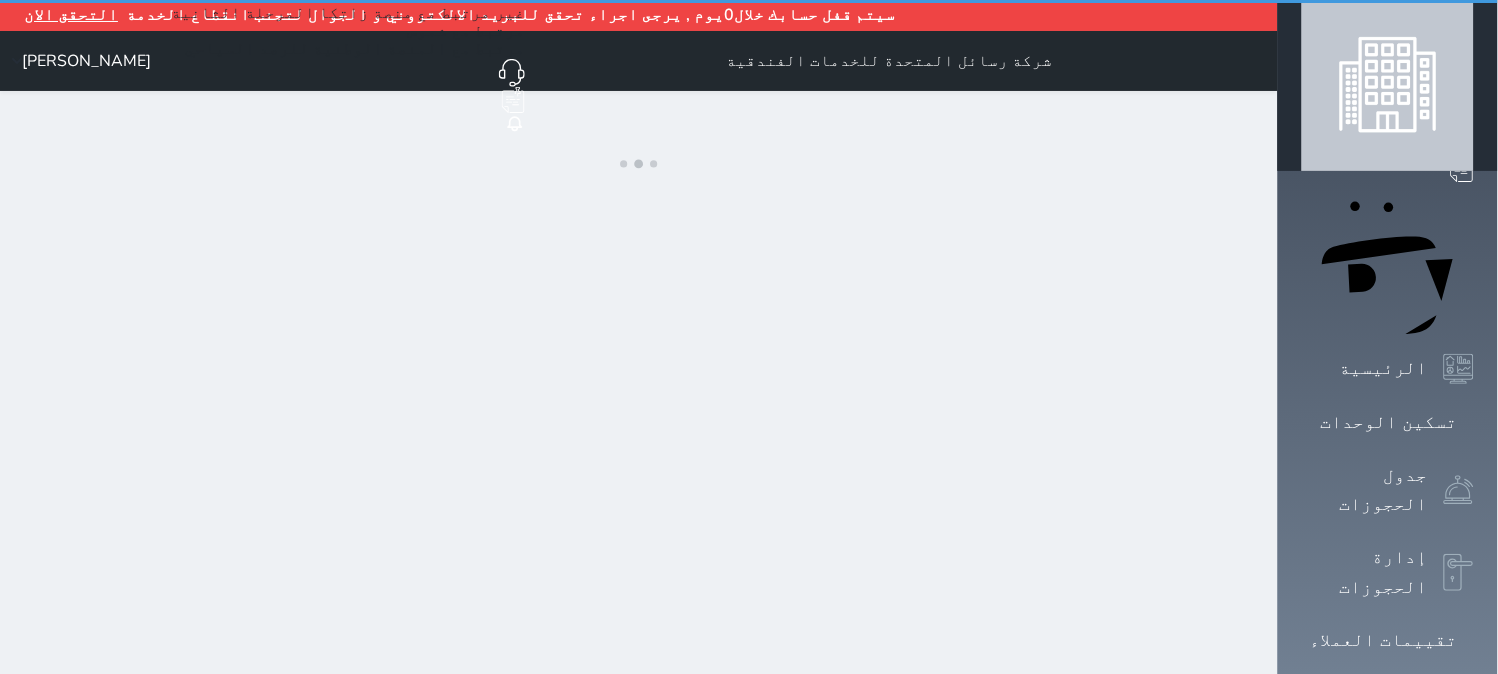 scroll, scrollTop: 0, scrollLeft: 0, axis: both 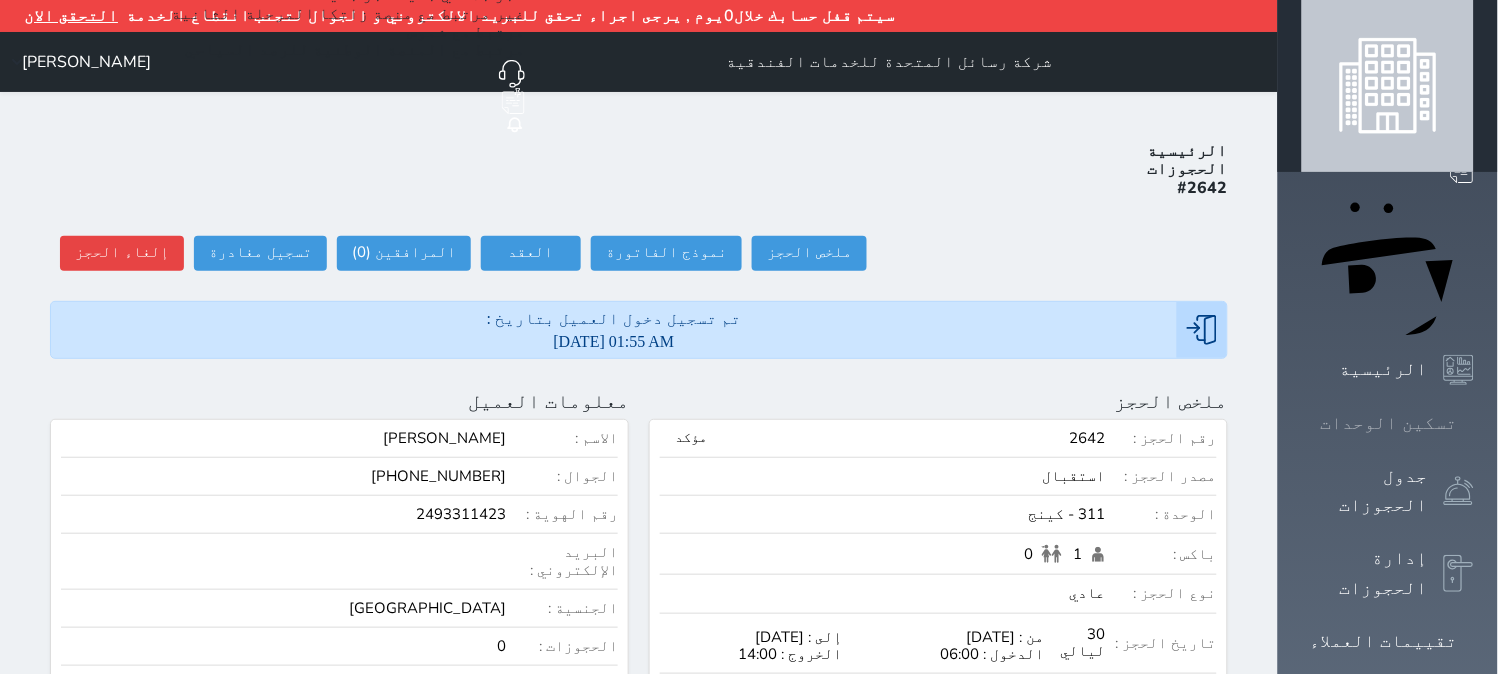 click on "تسكين الوحدات" at bounding box center [1388, 423] 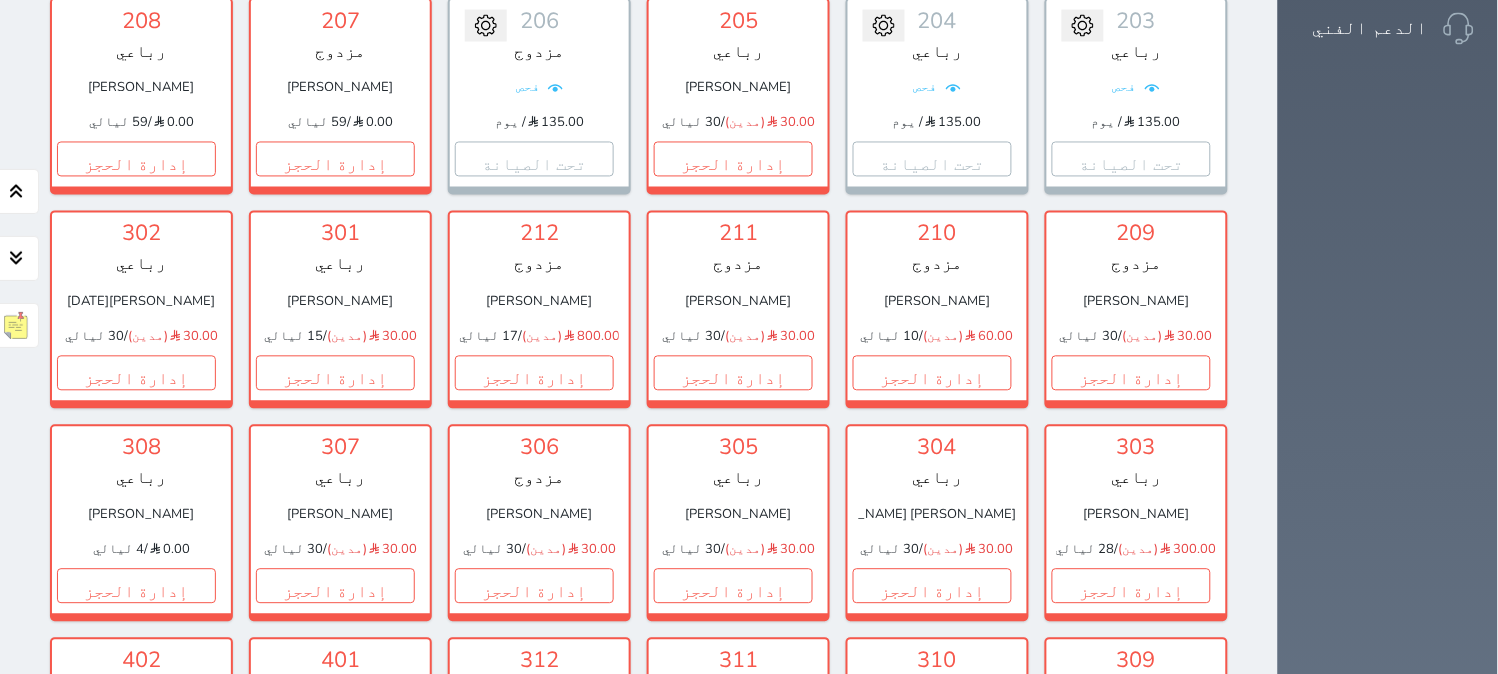 scroll, scrollTop: 886, scrollLeft: 0, axis: vertical 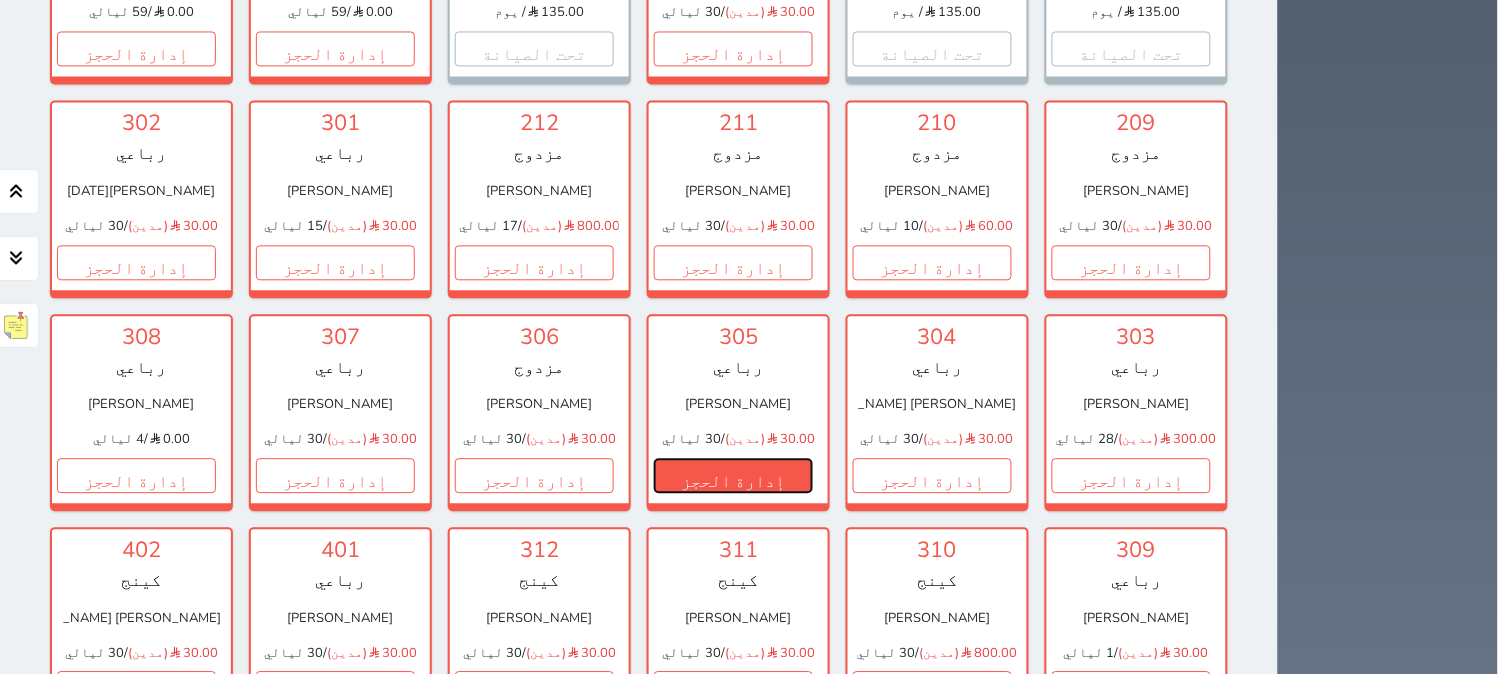 click on "إدارة الحجز" at bounding box center [733, 475] 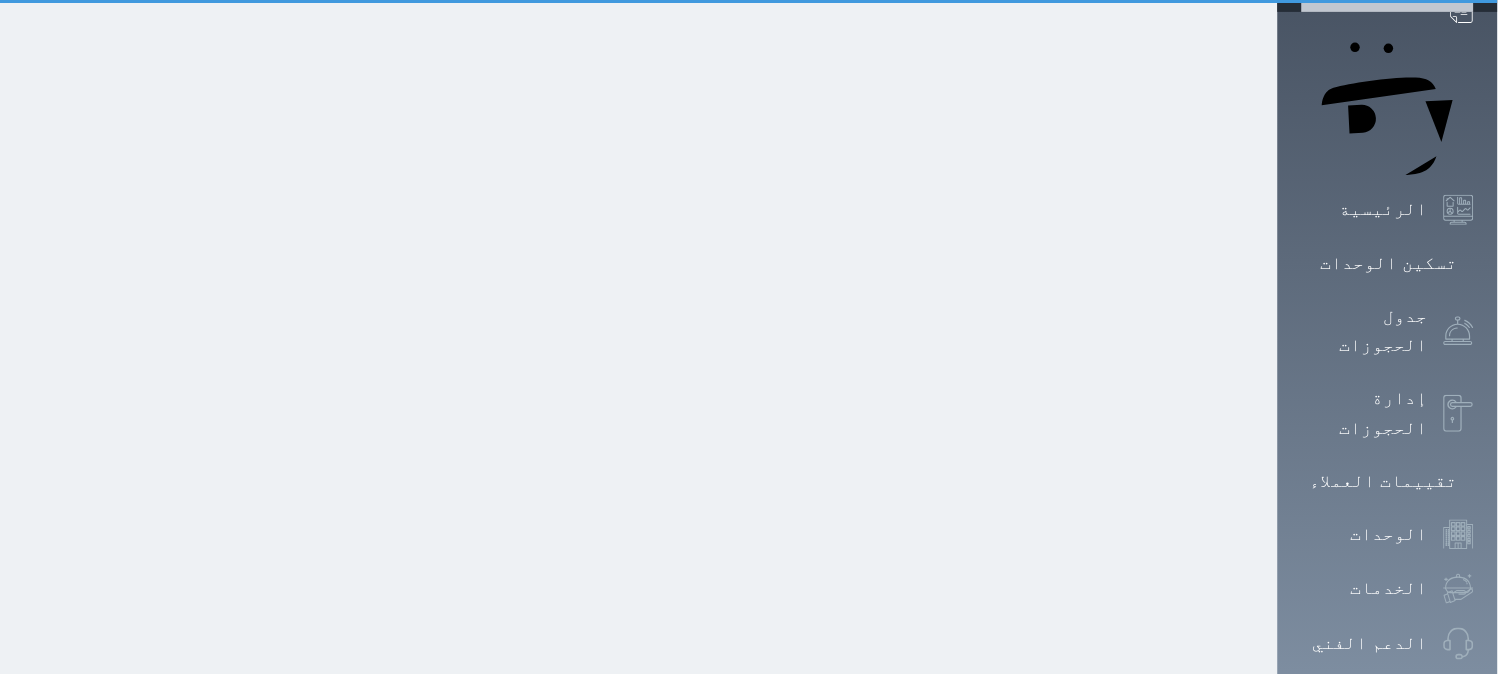 scroll, scrollTop: 0, scrollLeft: 0, axis: both 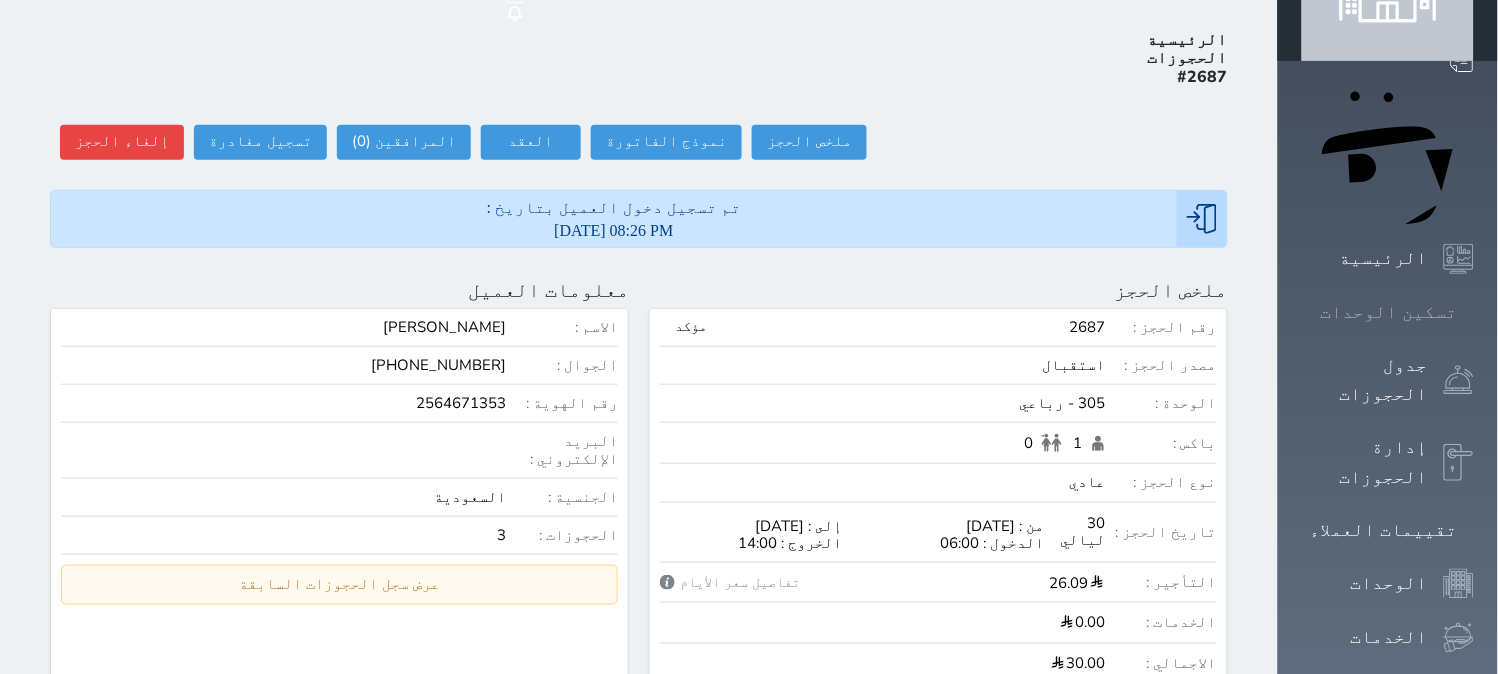 click on "تسكين الوحدات" at bounding box center (1389, 312) 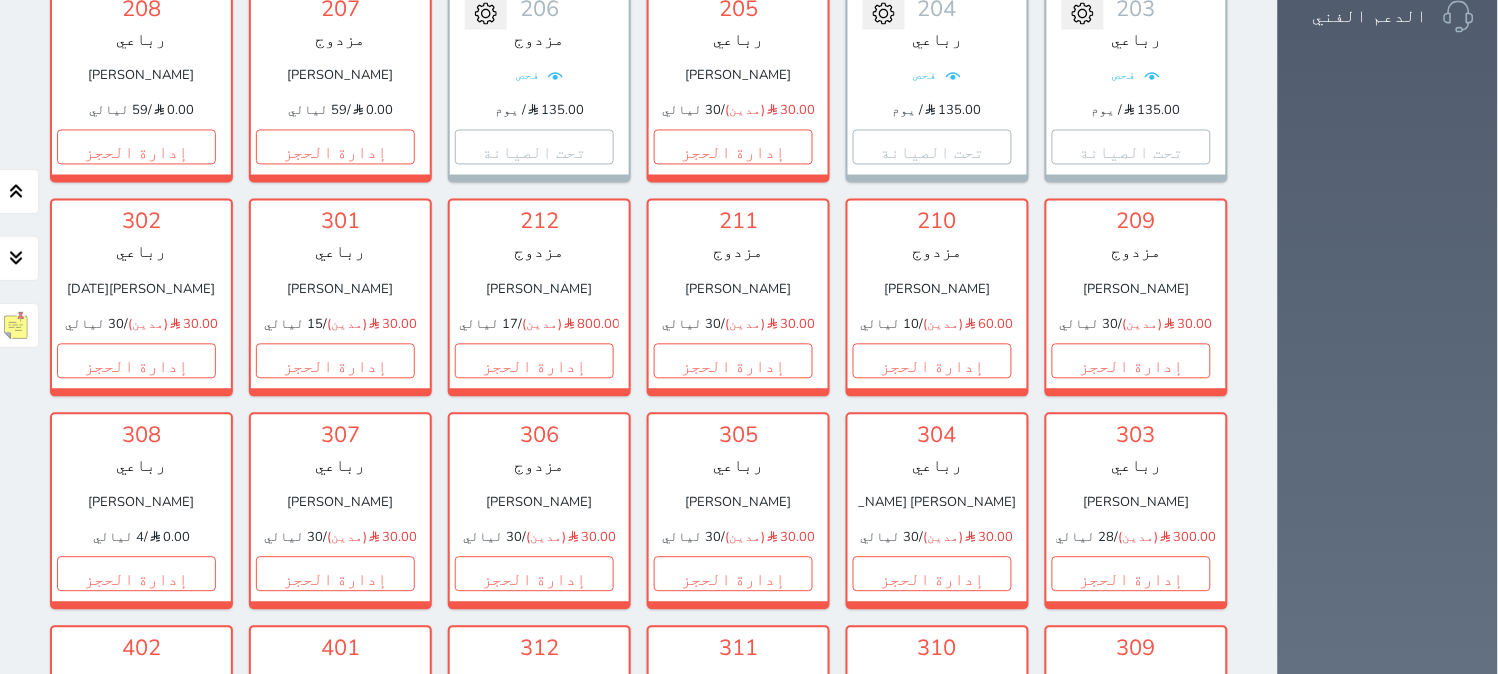 scroll, scrollTop: 826, scrollLeft: 0, axis: vertical 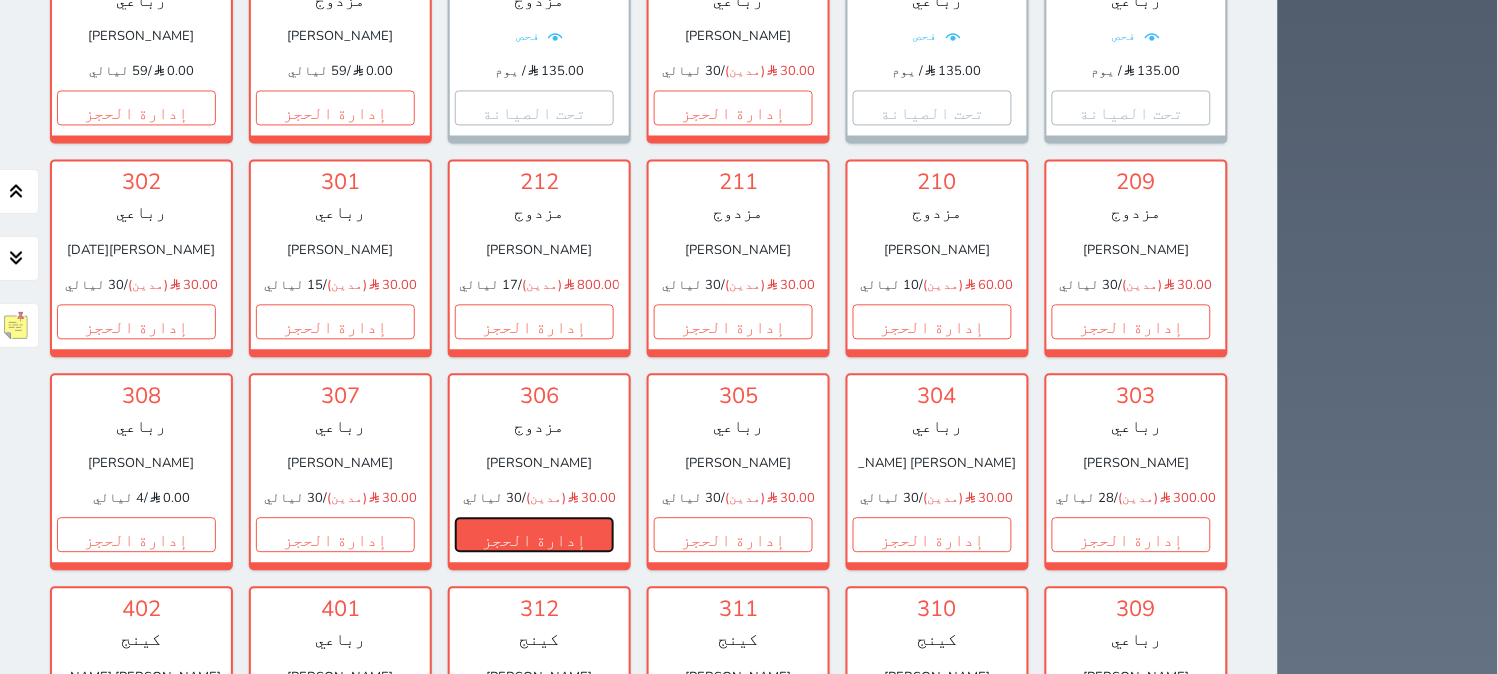 click on "إدارة الحجز" at bounding box center [534, 535] 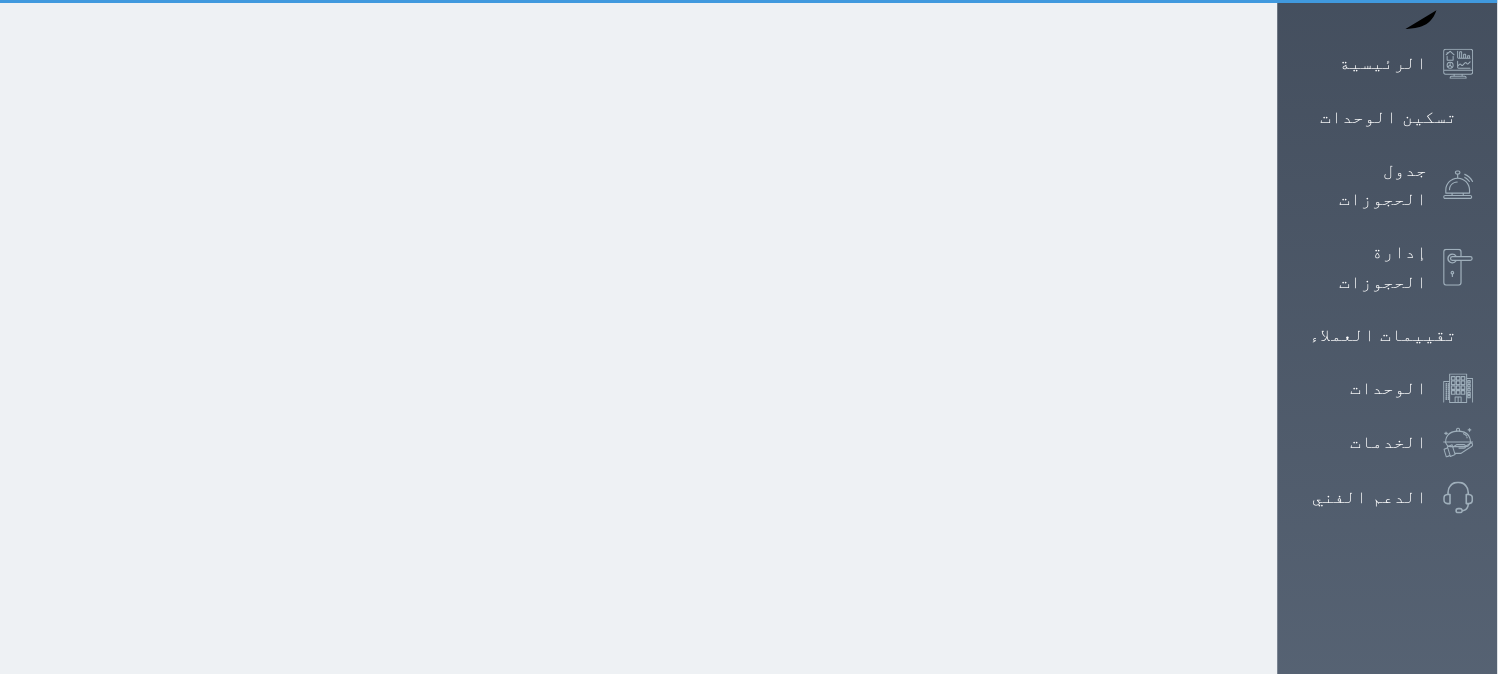 scroll, scrollTop: 0, scrollLeft: 0, axis: both 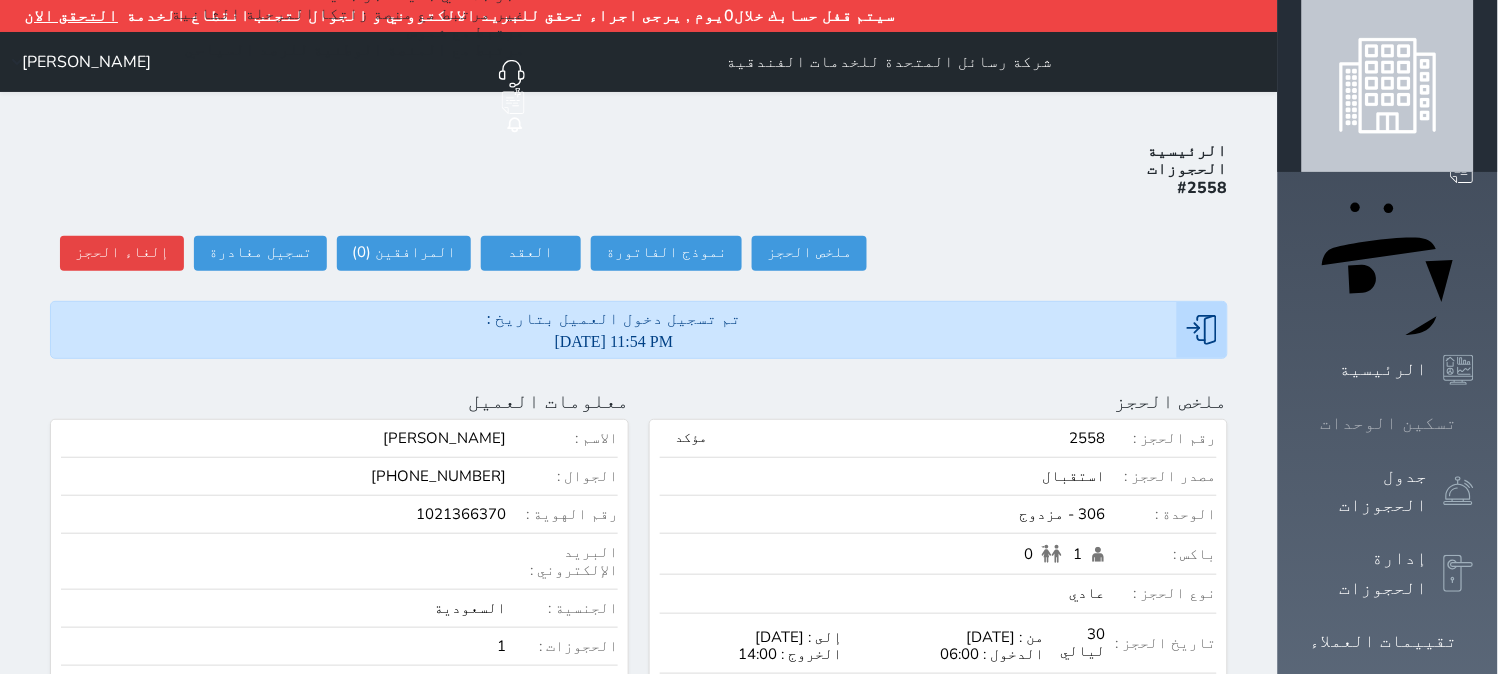 click on "تسكين الوحدات" at bounding box center (1389, 423) 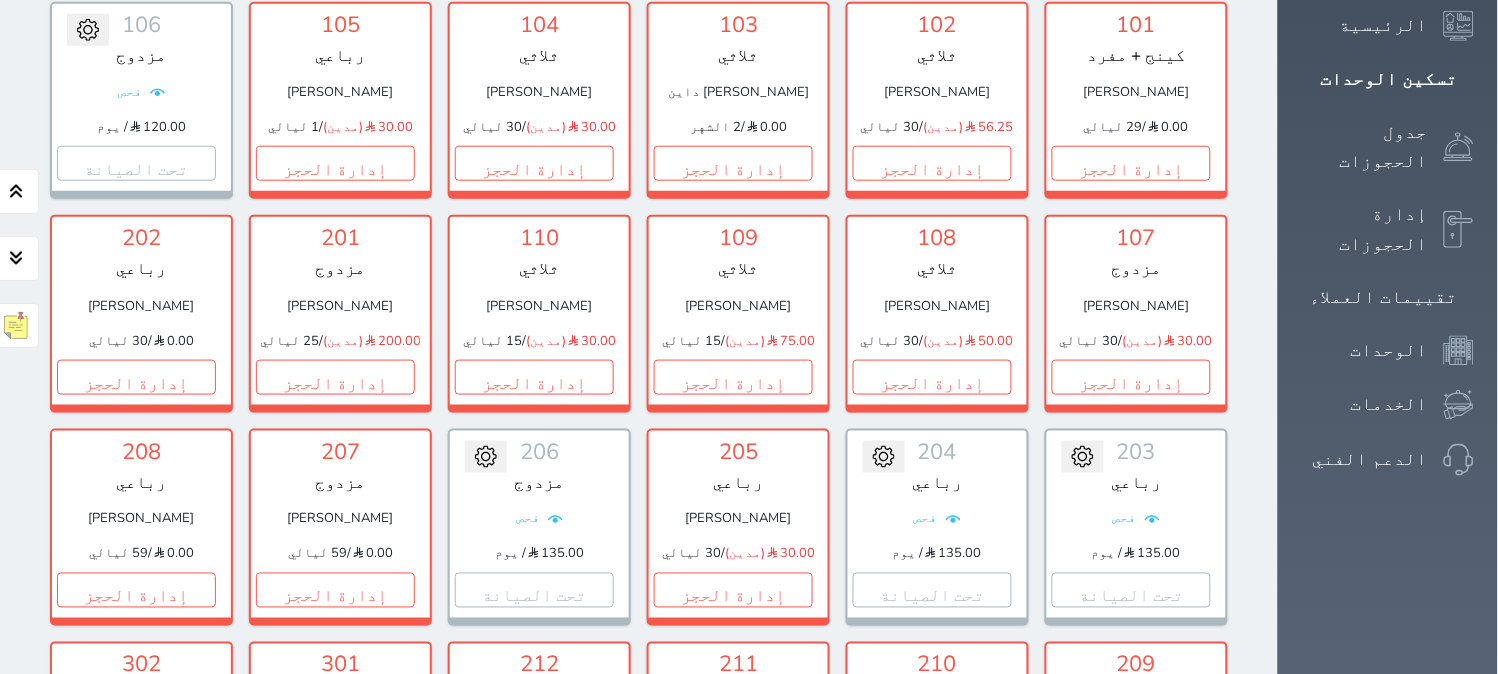 scroll, scrollTop: 937, scrollLeft: 0, axis: vertical 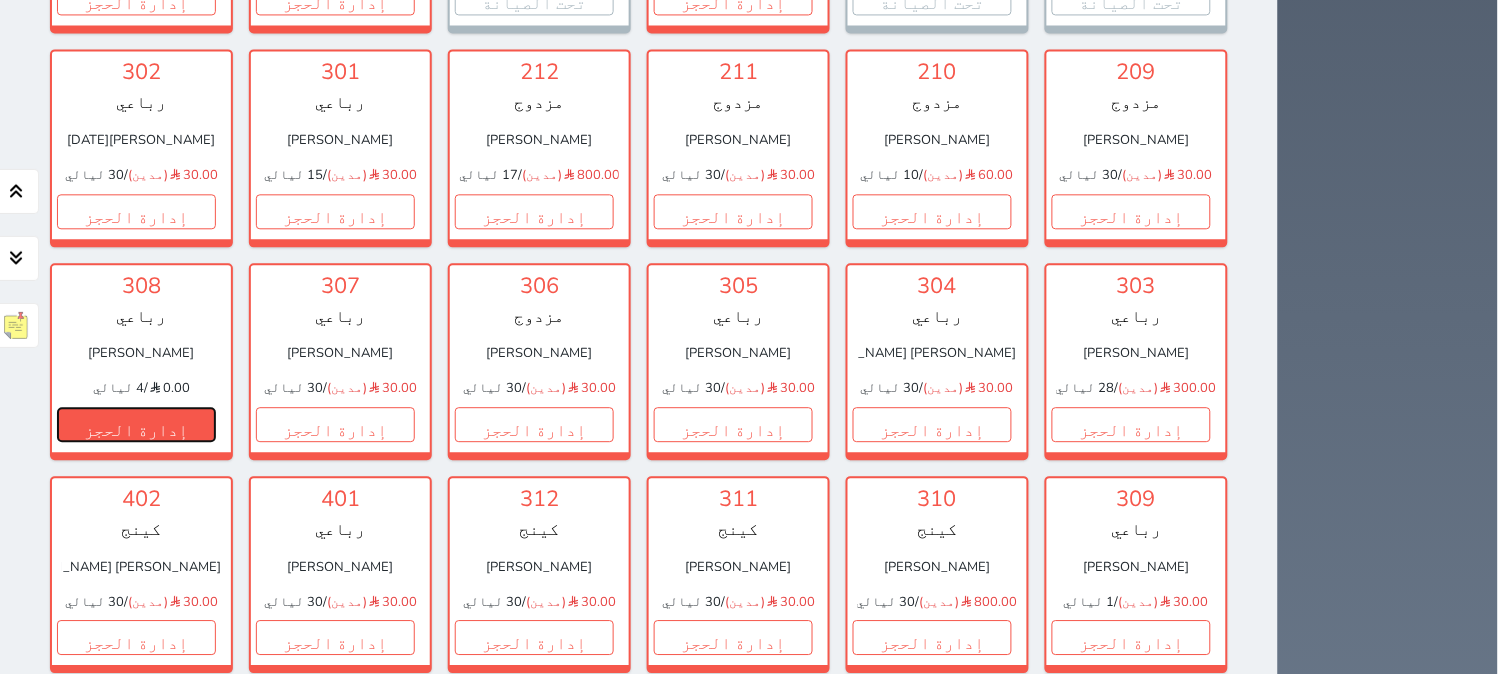 click on "إدارة الحجز" at bounding box center (136, 424) 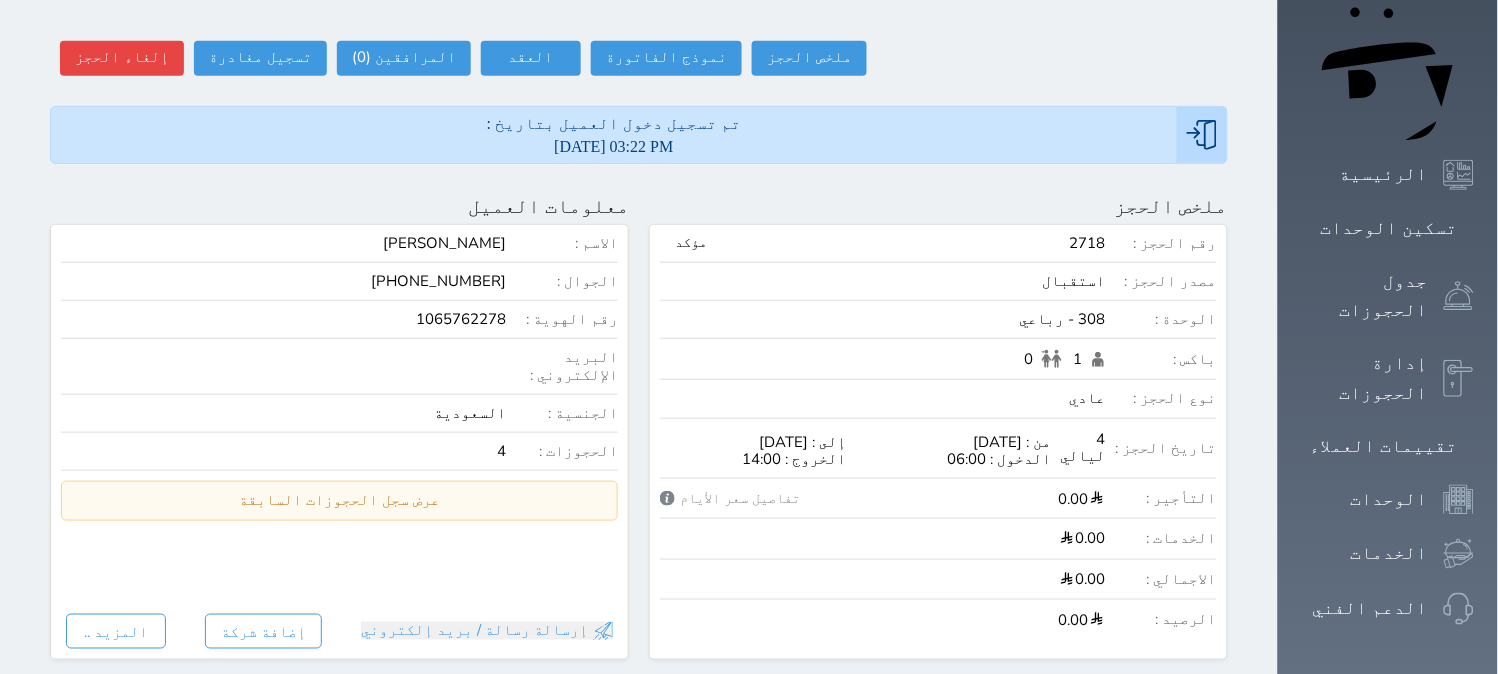 scroll, scrollTop: 222, scrollLeft: 0, axis: vertical 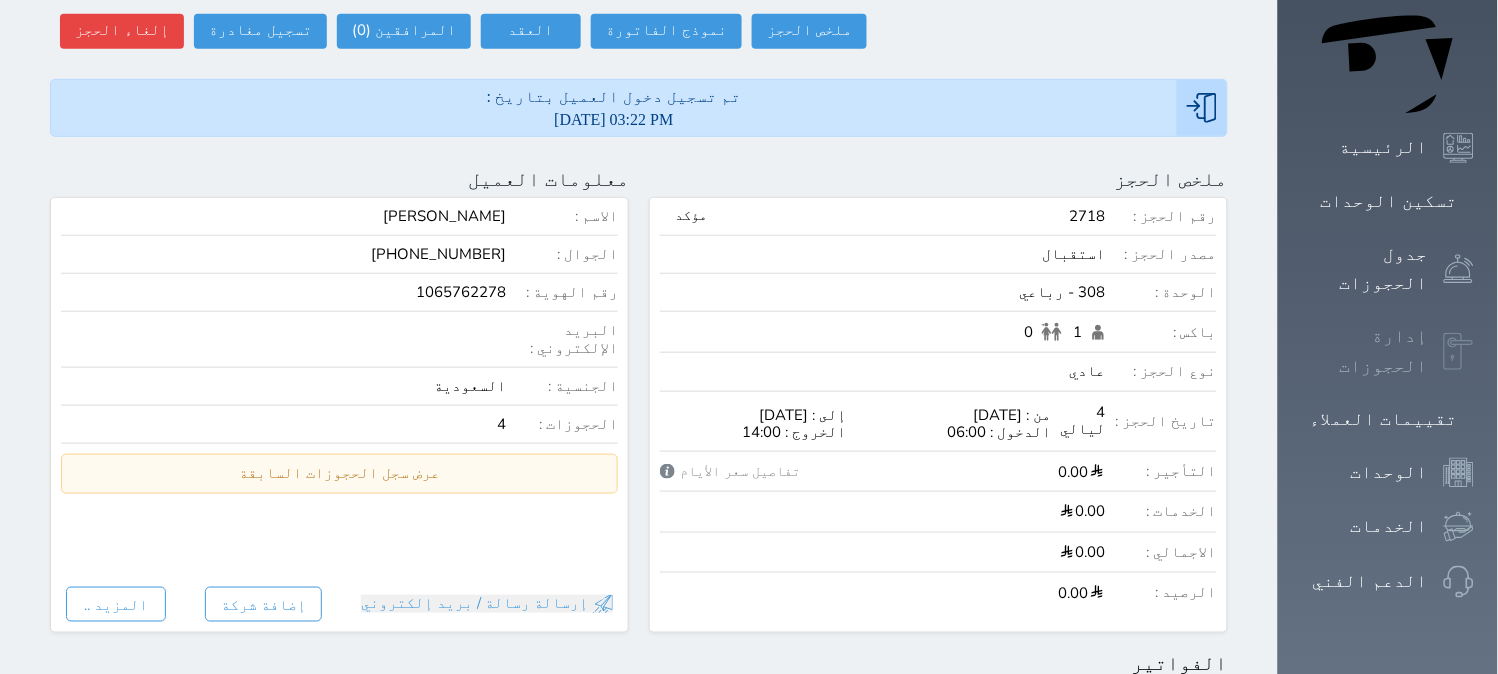 click 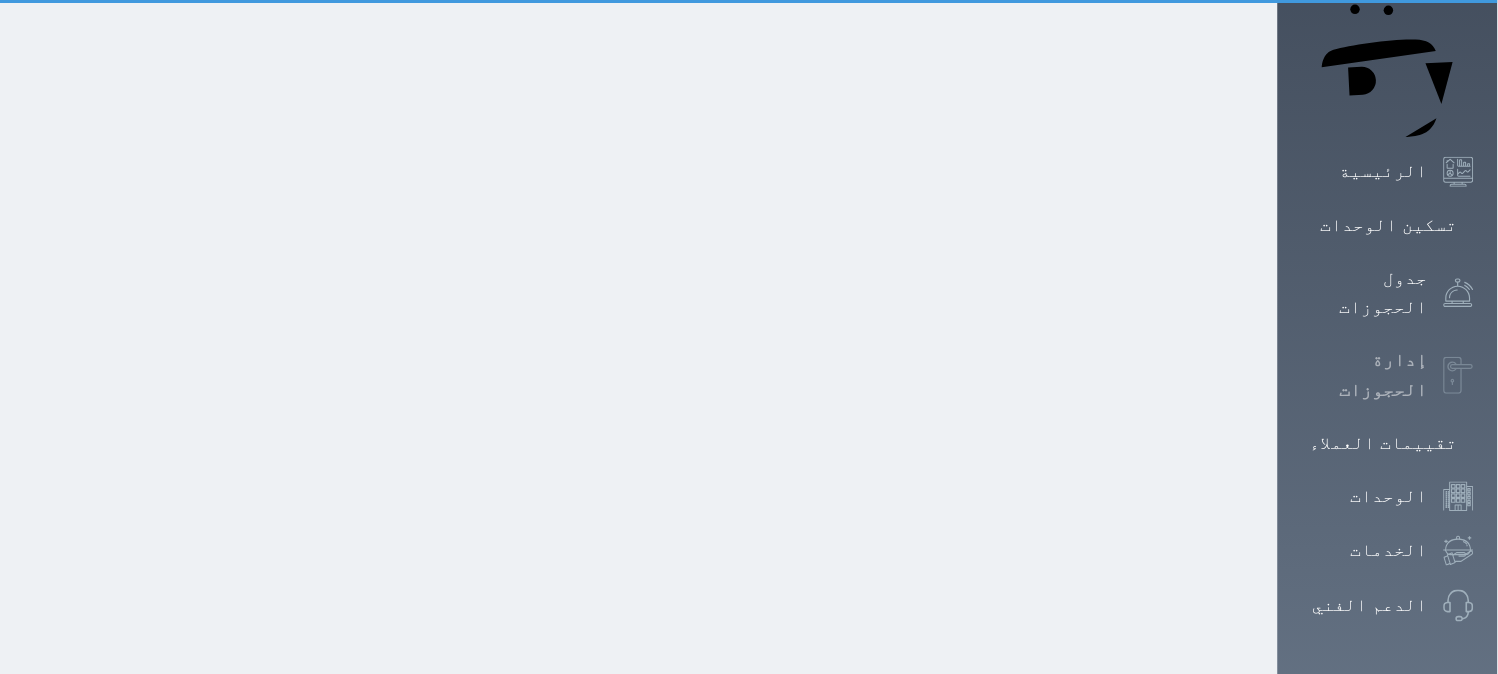 scroll, scrollTop: 25, scrollLeft: 0, axis: vertical 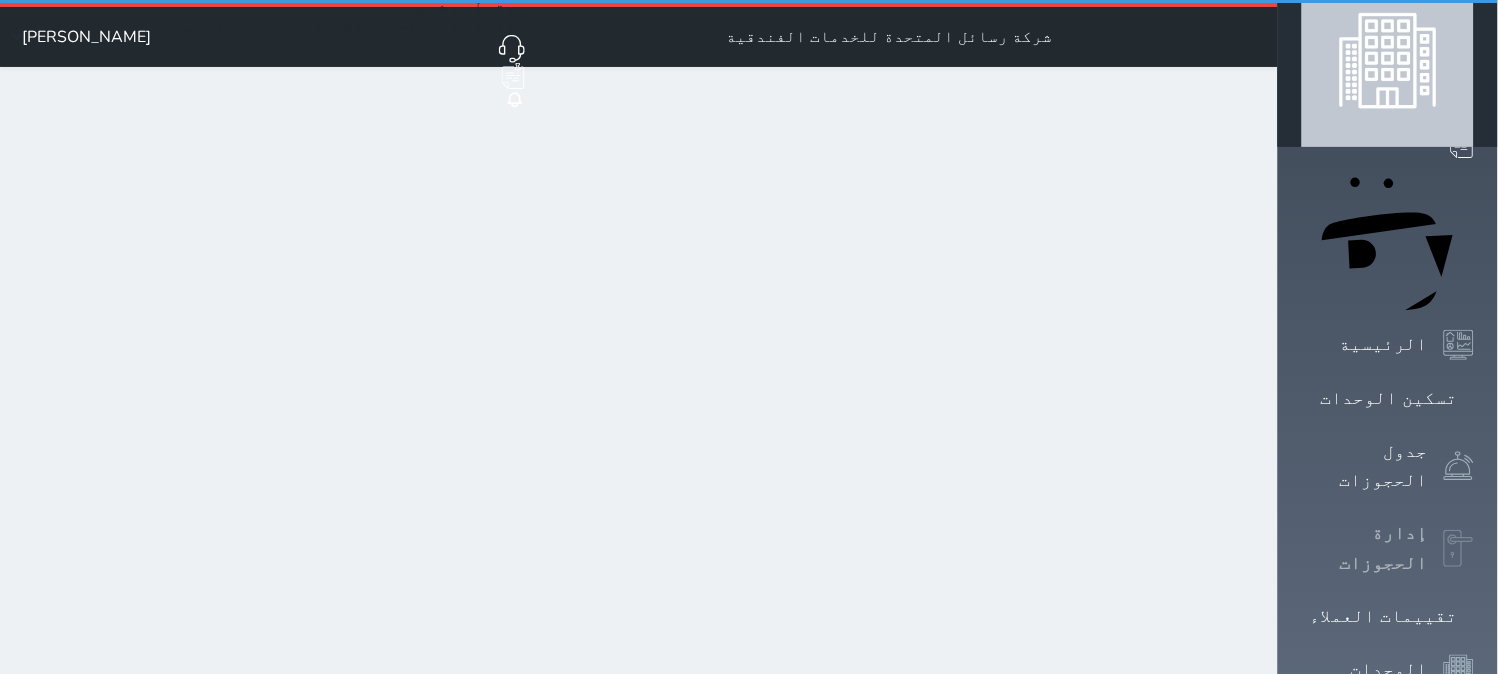 select on "open_all" 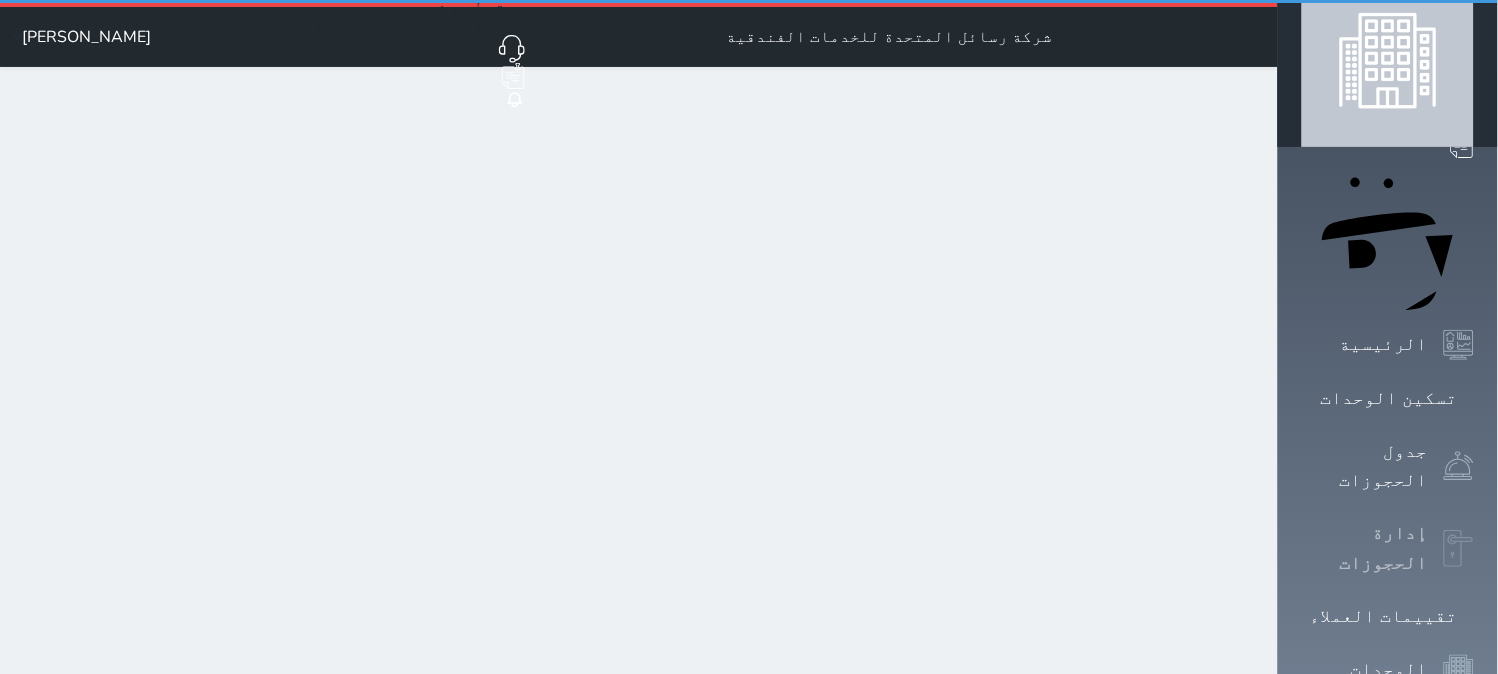 scroll, scrollTop: 0, scrollLeft: 0, axis: both 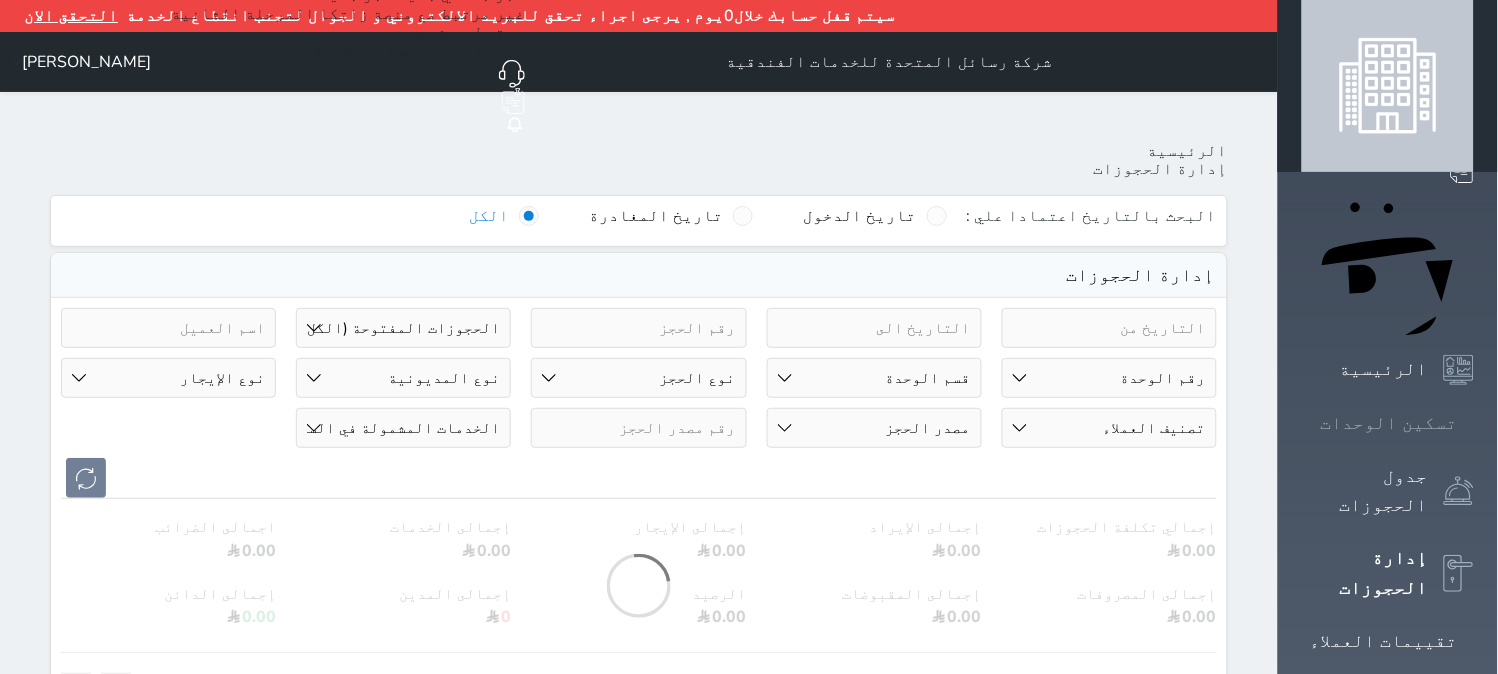 click on "حجز جماعي جديد   حجز جديد             الرئيسية     تسكين الوحدات     جدول الحجوزات     إدارة الحجوزات           تقييمات العملاء     الوحدات     الخدمات         الدعم الفني" at bounding box center [1388, 1252] 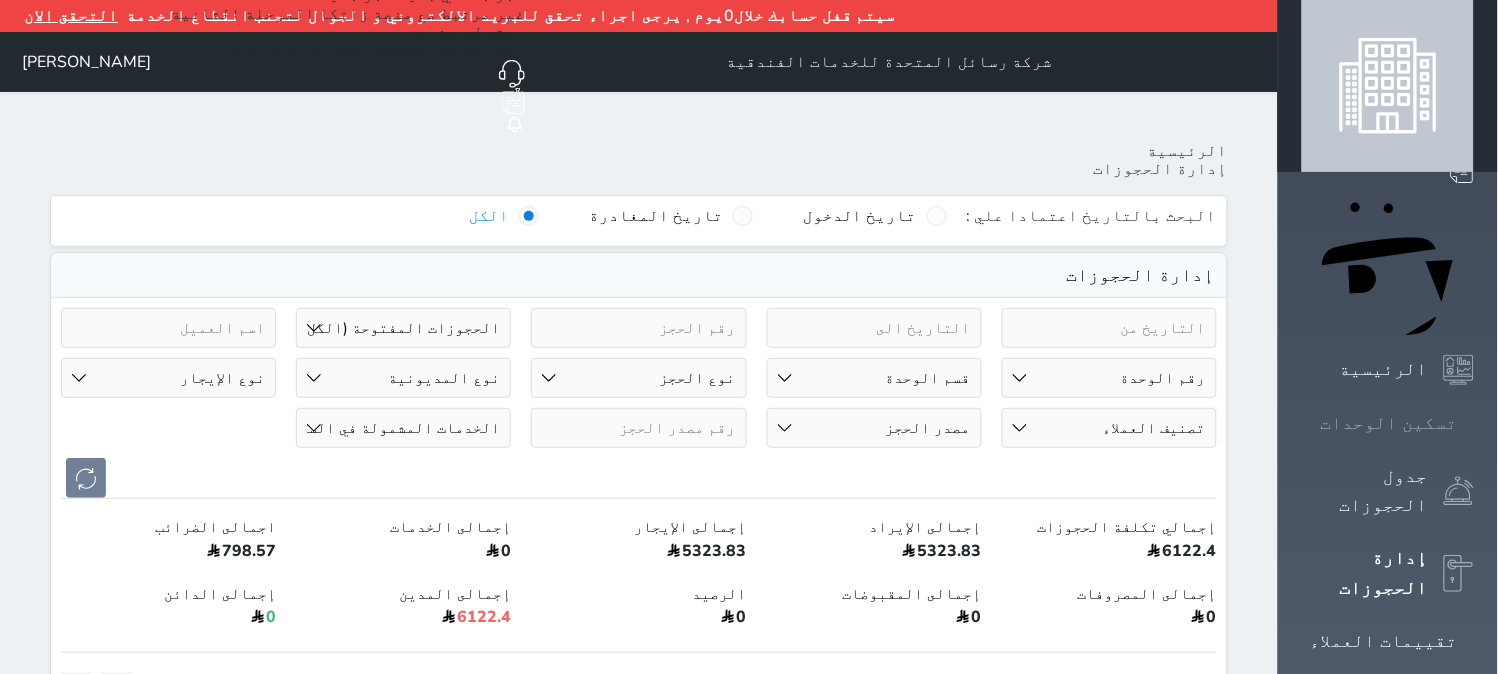 click at bounding box center (1474, 423) 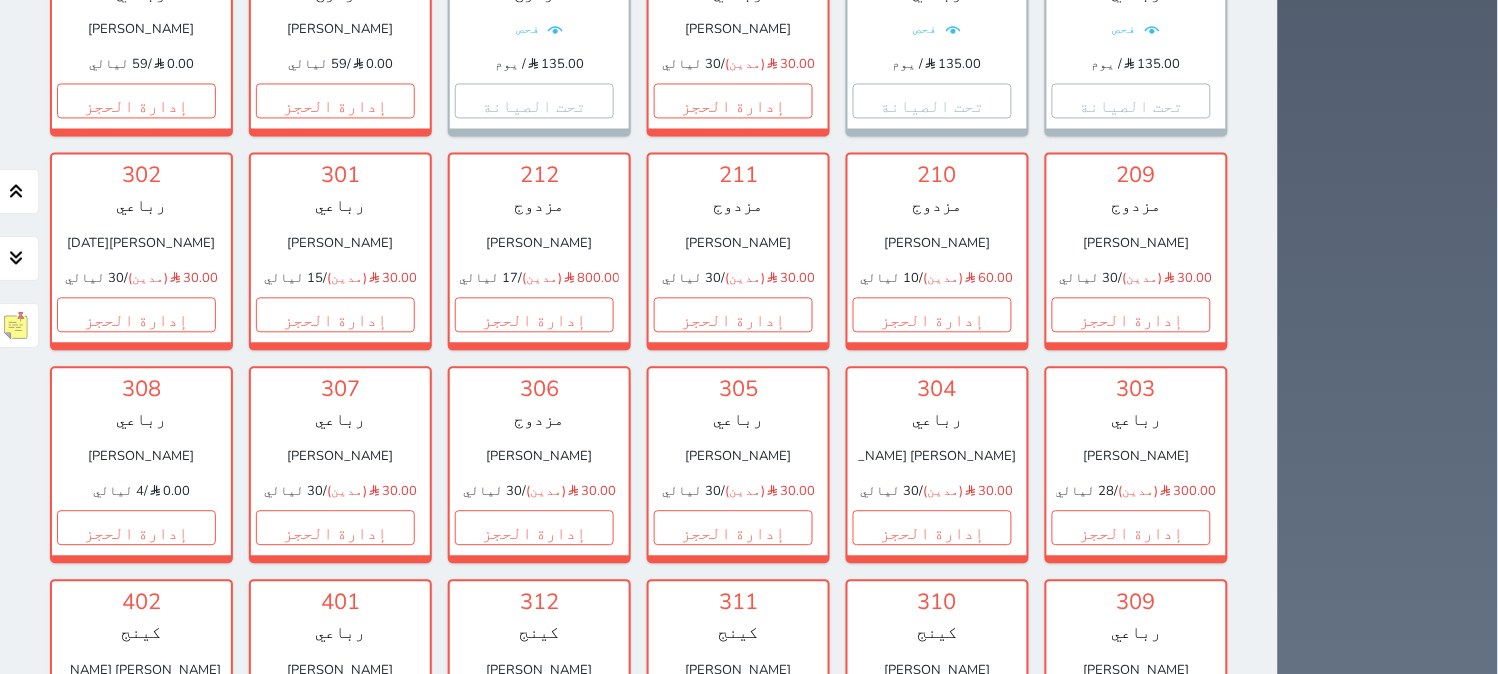 scroll, scrollTop: 937, scrollLeft: 0, axis: vertical 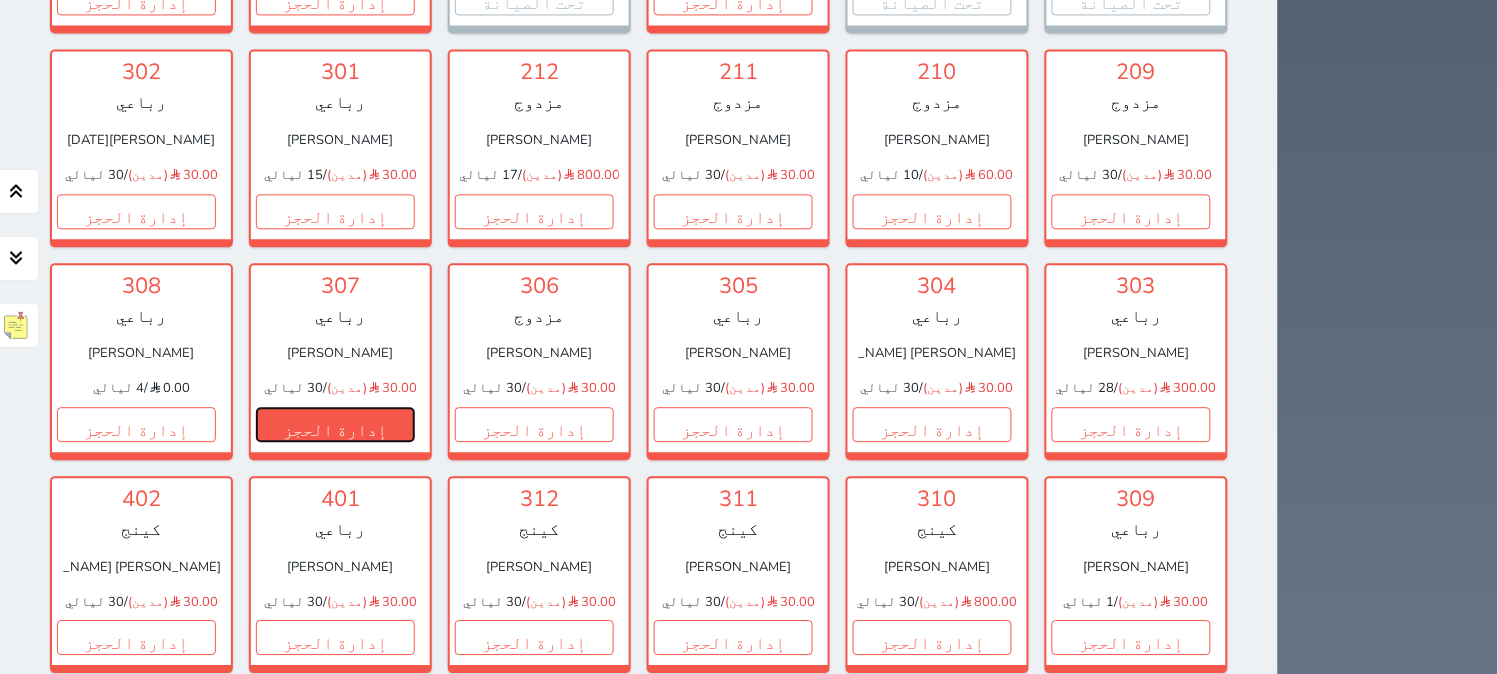 click on "إدارة الحجز" at bounding box center (335, 424) 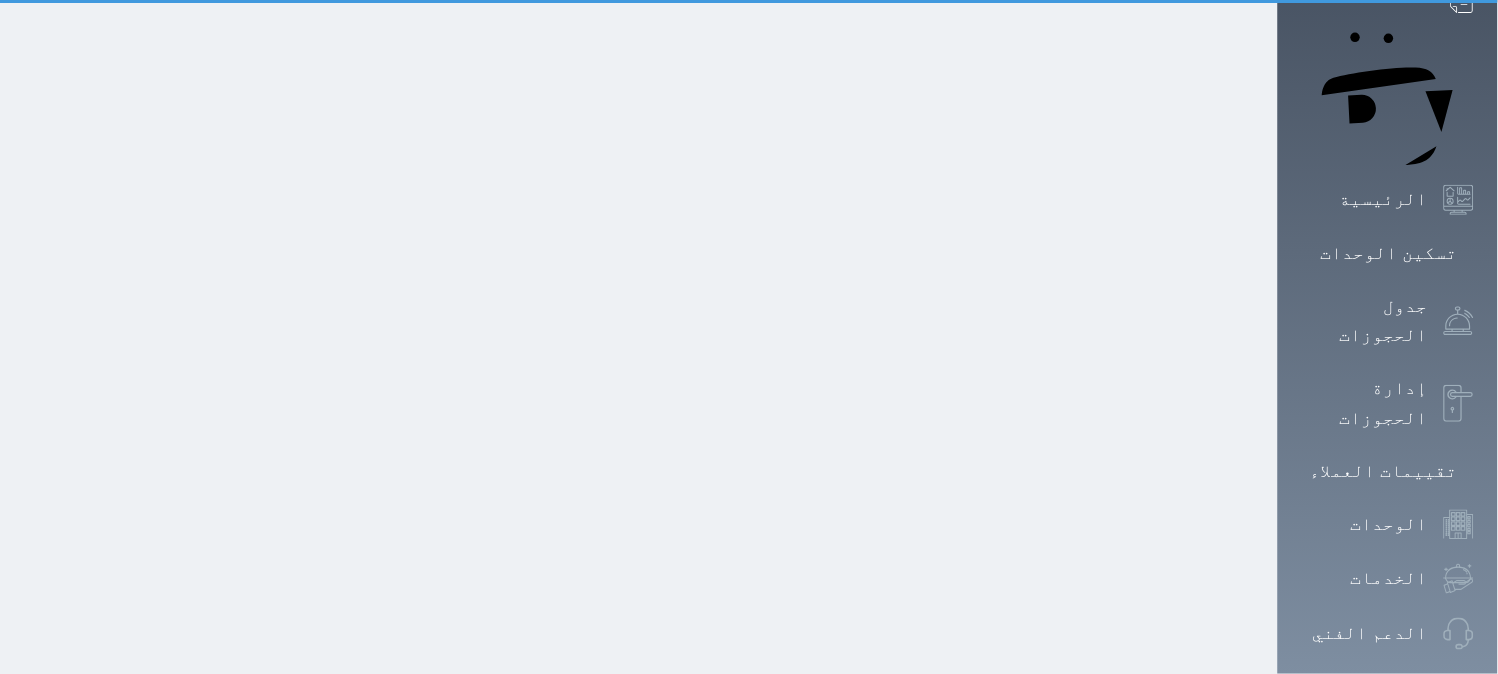 scroll, scrollTop: 0, scrollLeft: 0, axis: both 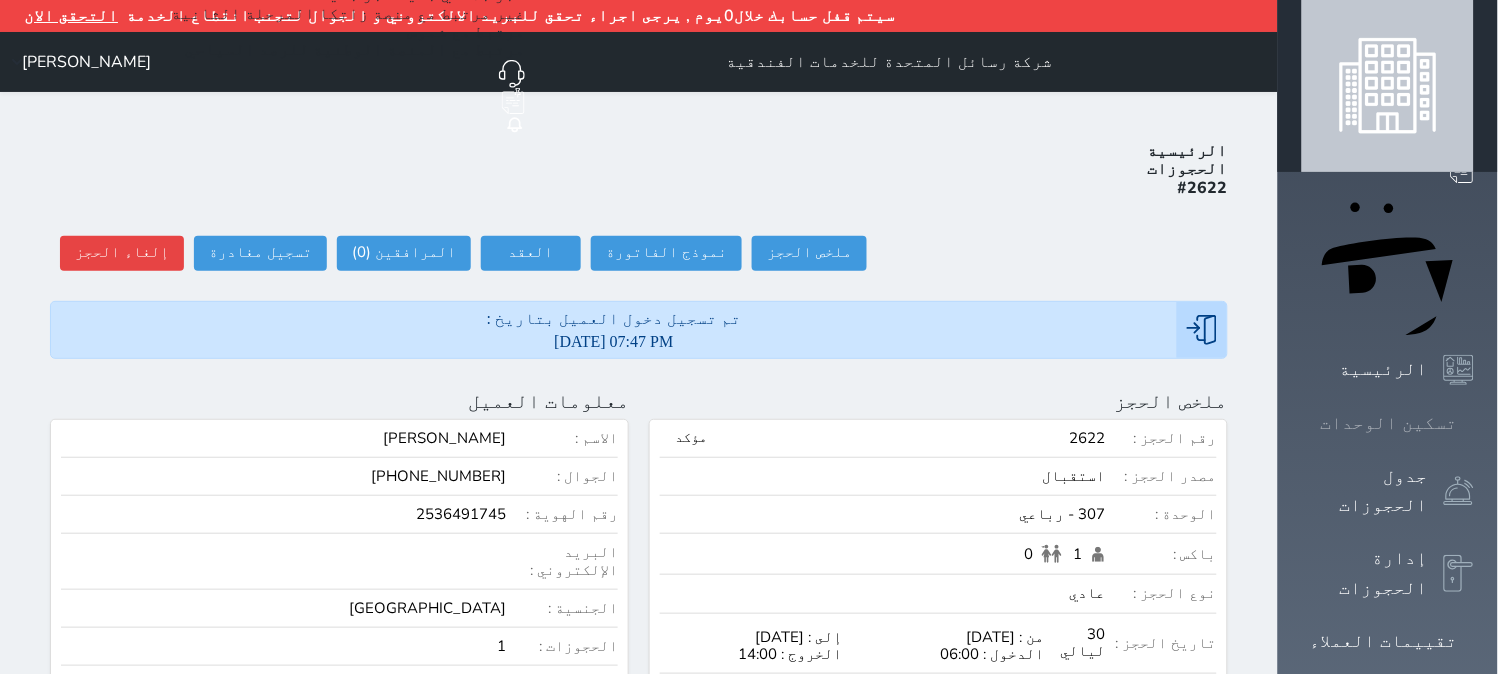 click on "تسكين الوحدات" at bounding box center (1389, 423) 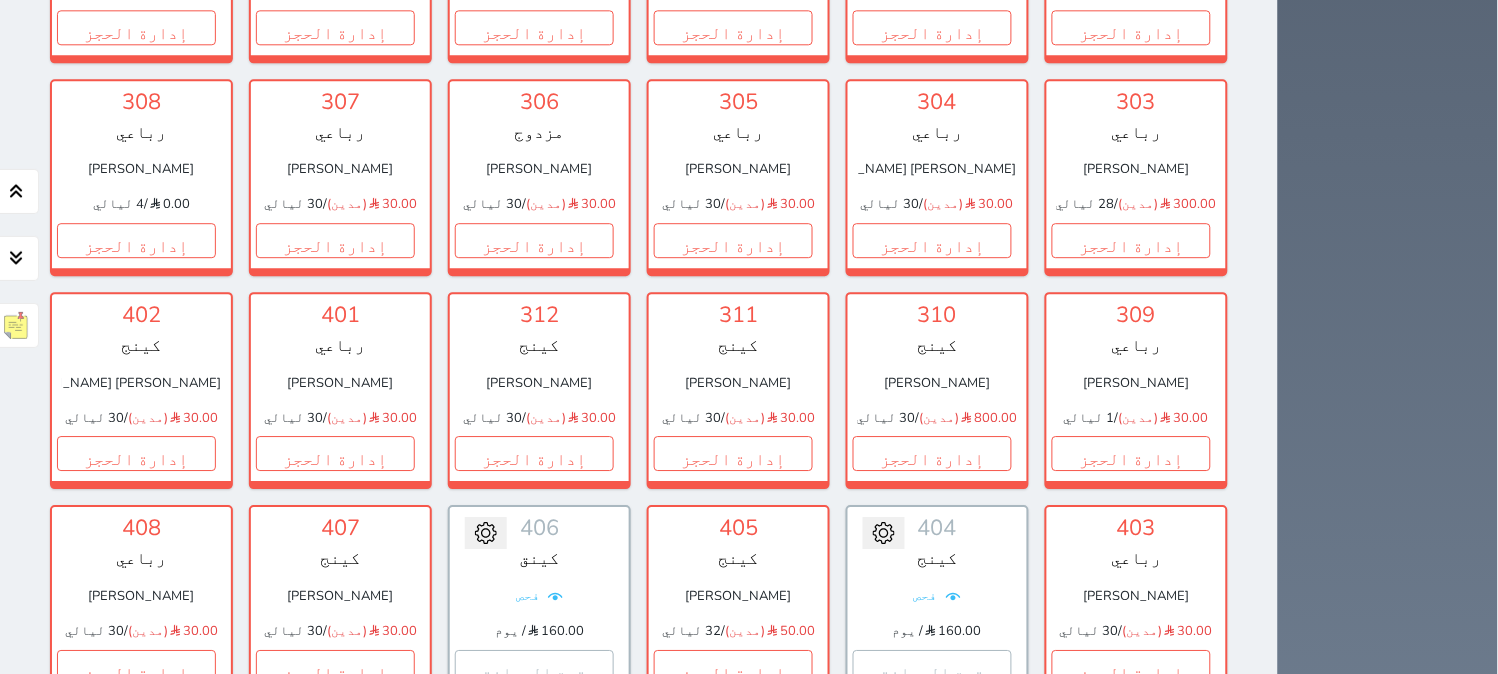 scroll, scrollTop: 1160, scrollLeft: 0, axis: vertical 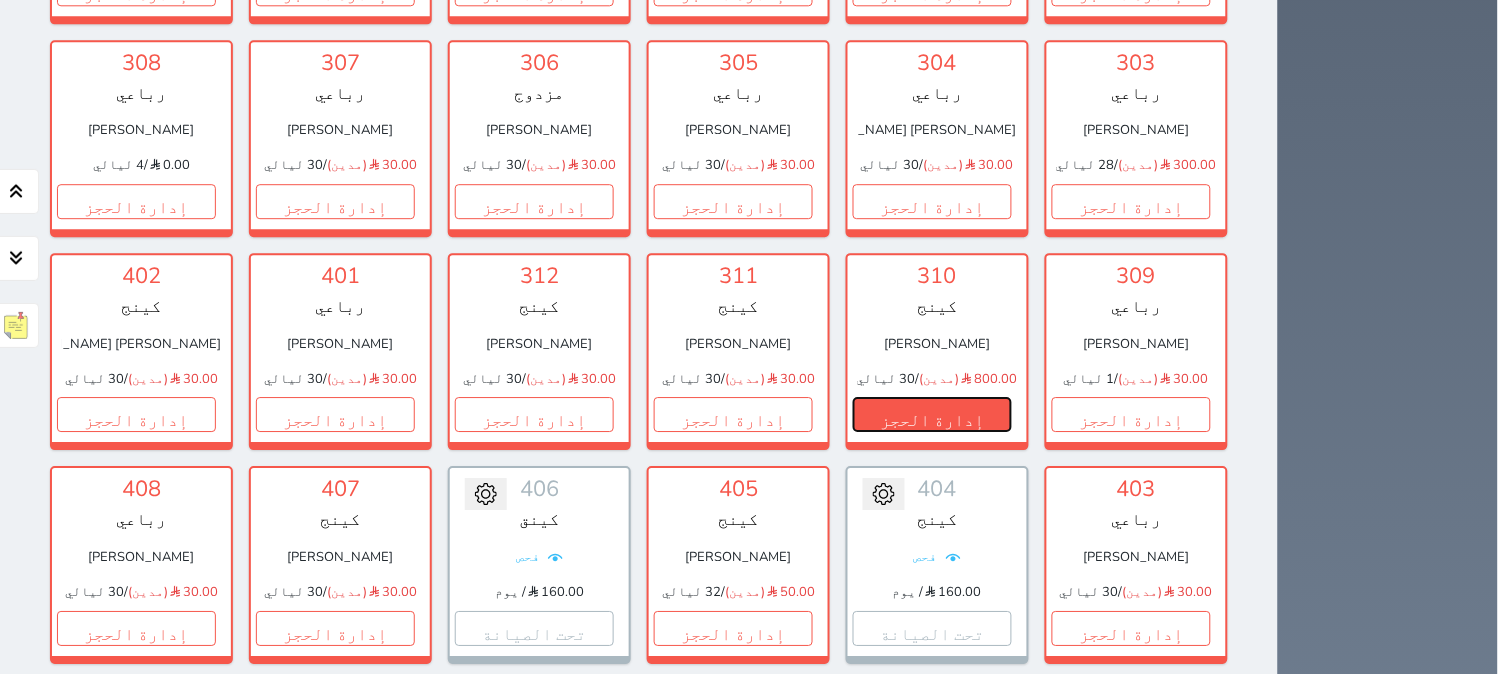 click on "إدارة الحجز" at bounding box center [932, 414] 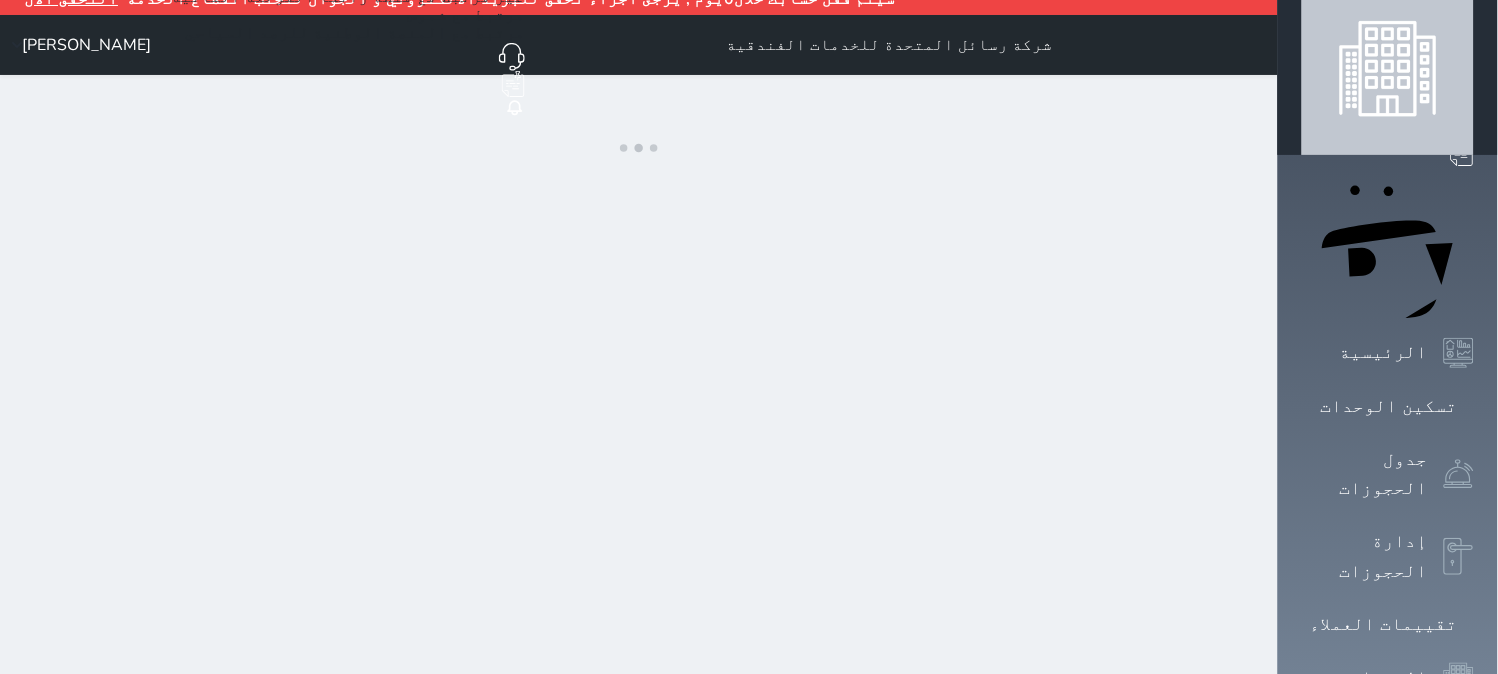 scroll, scrollTop: 0, scrollLeft: 0, axis: both 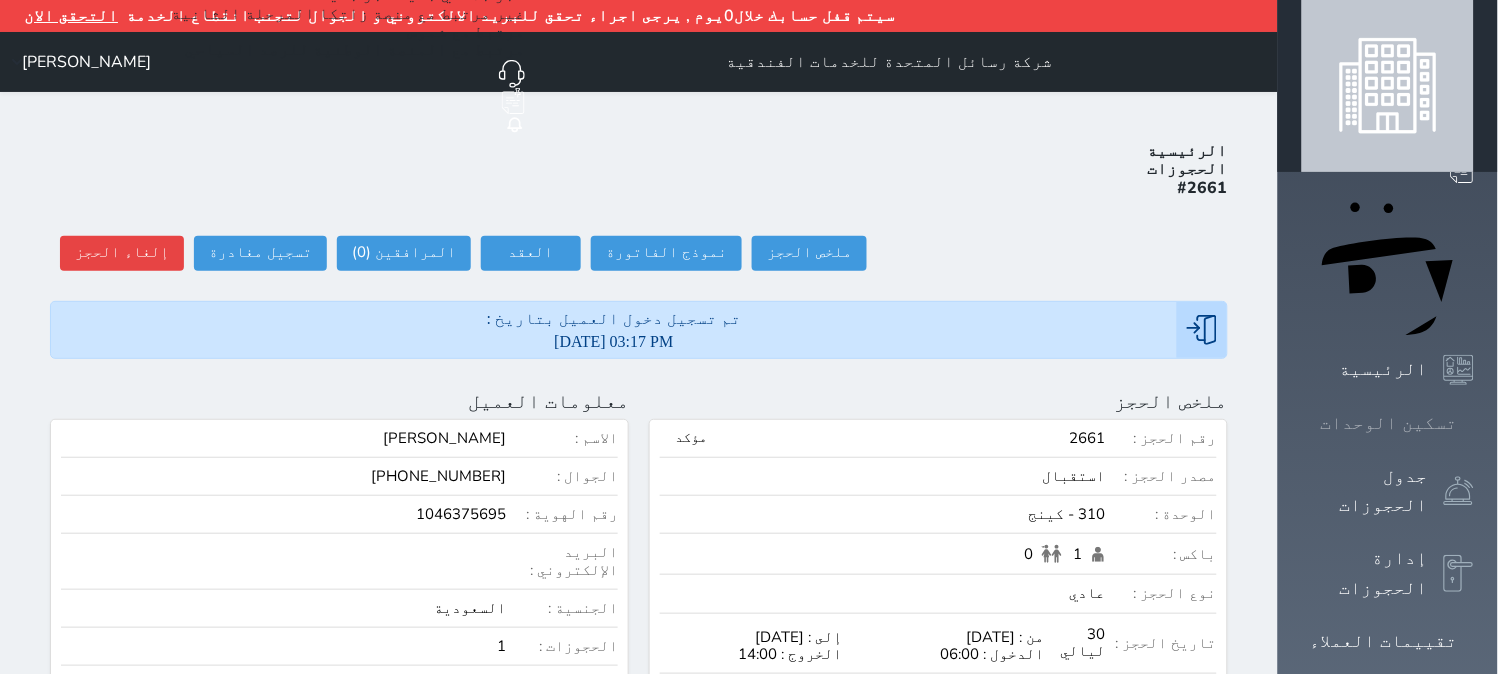 click on "تسكين الوحدات" at bounding box center (1388, 423) 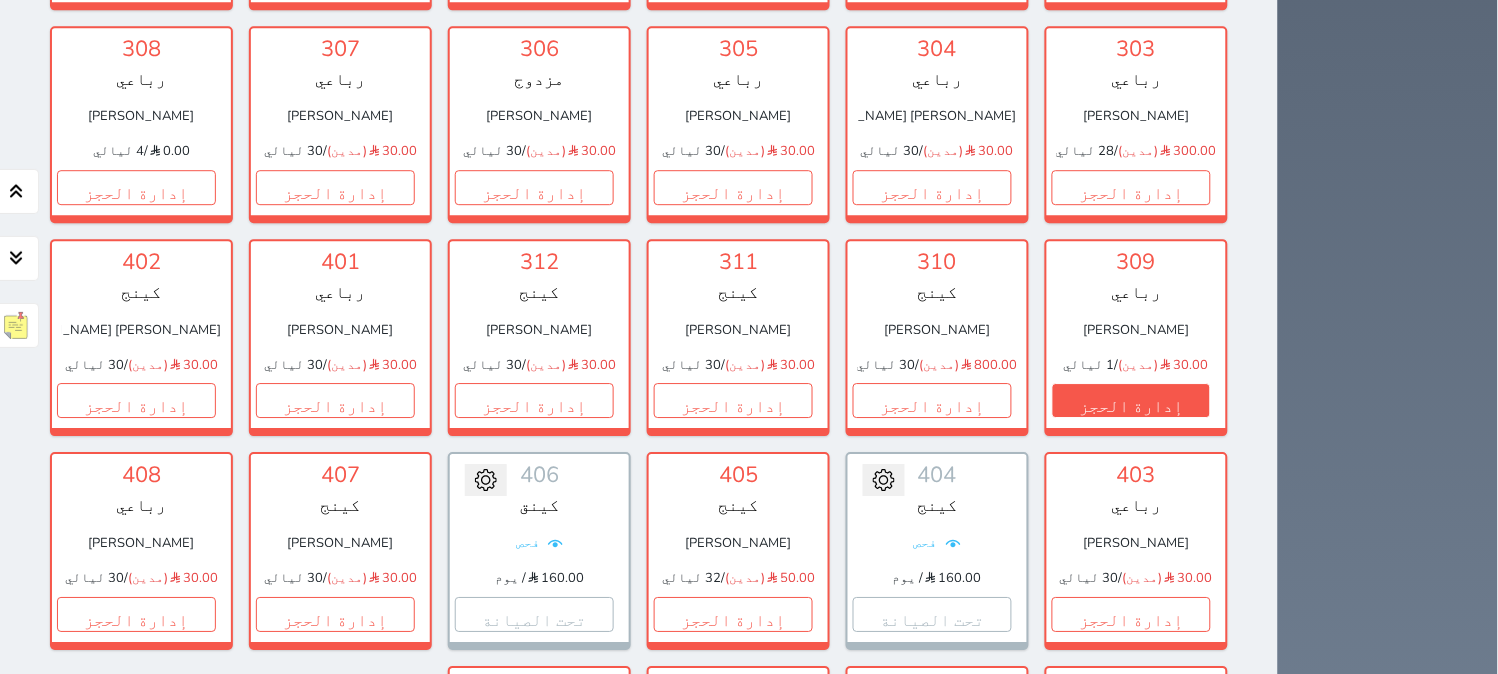 scroll, scrollTop: 1160, scrollLeft: 0, axis: vertical 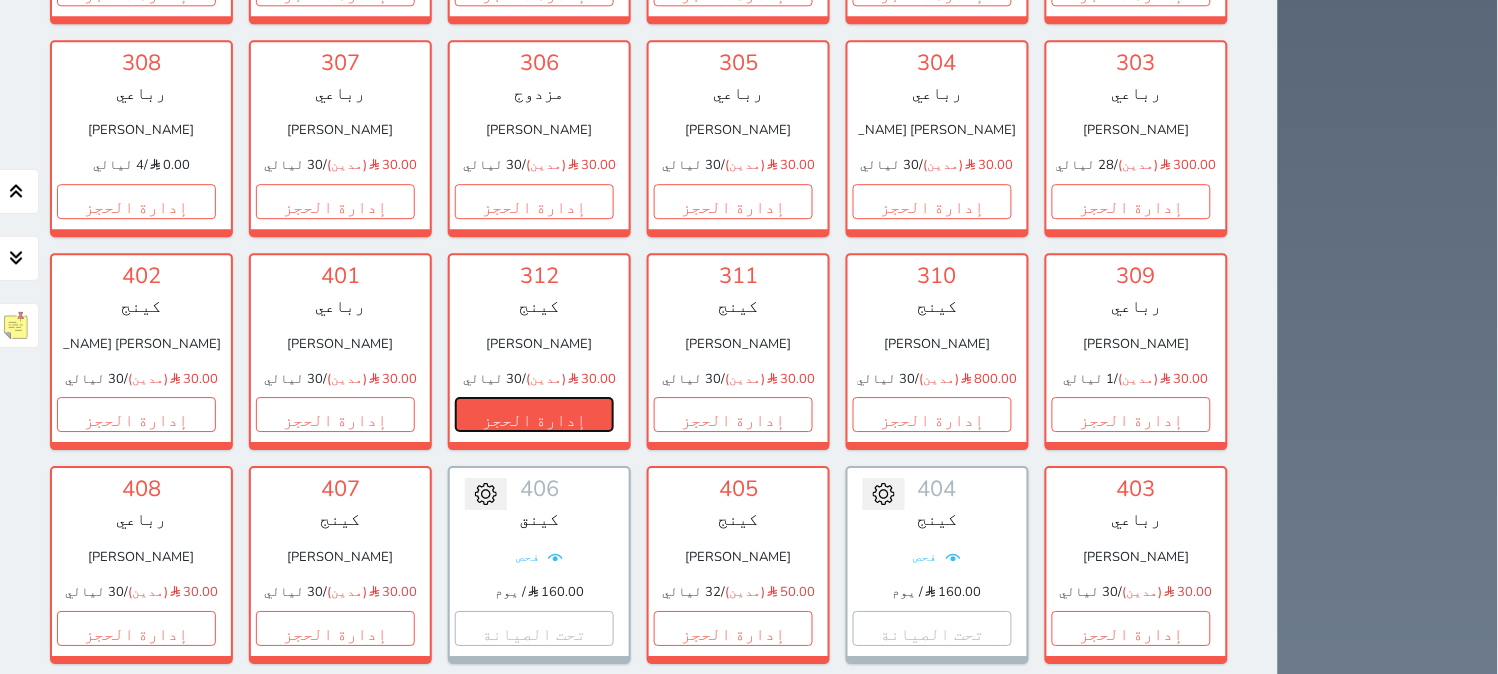 click on "إدارة الحجز" at bounding box center [534, 414] 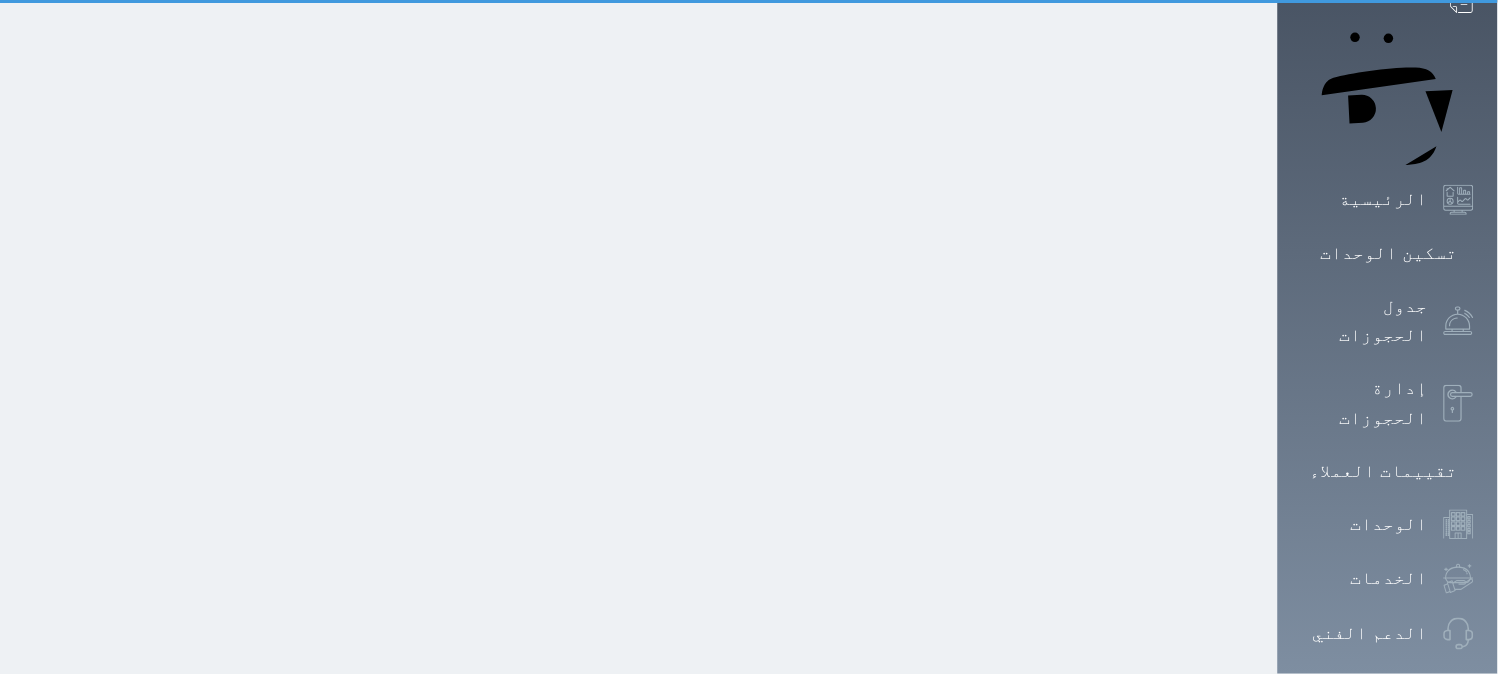 scroll, scrollTop: 0, scrollLeft: 0, axis: both 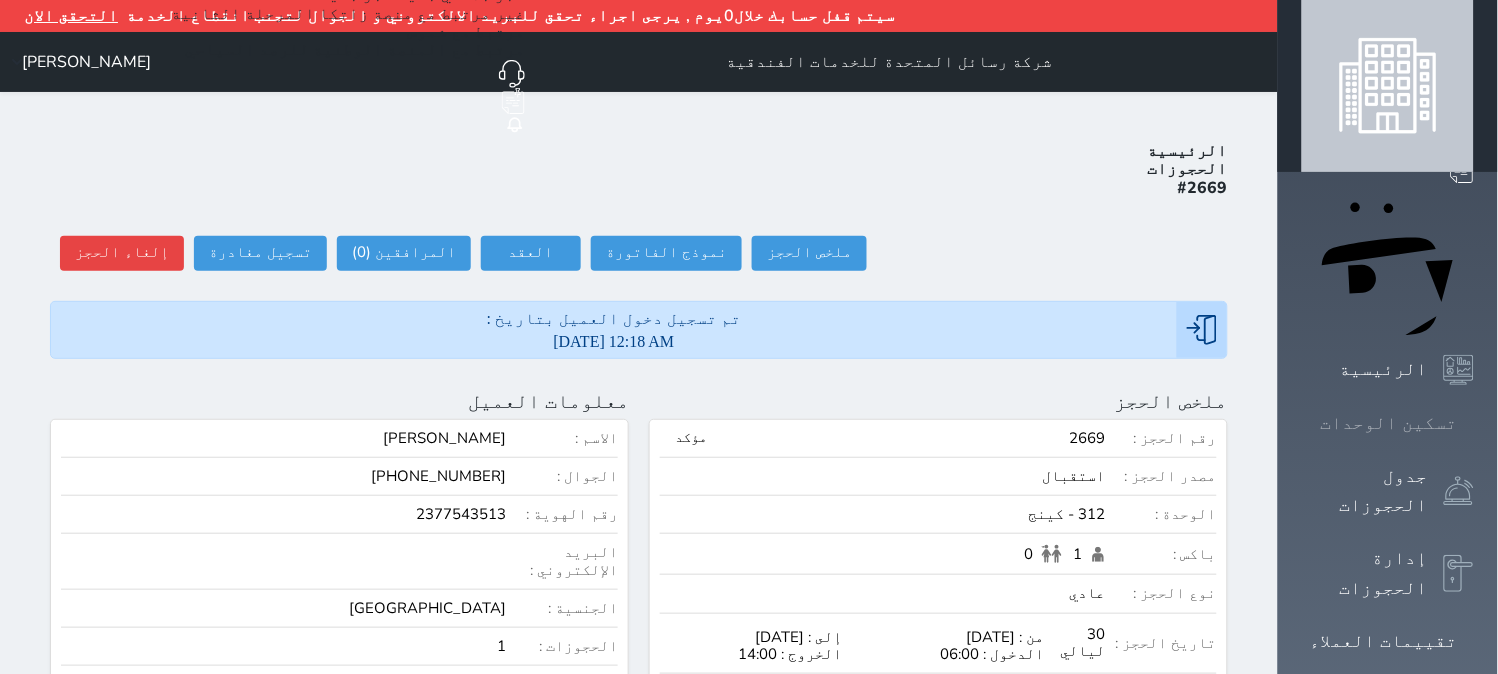 click on "تسكين الوحدات" at bounding box center (1389, 423) 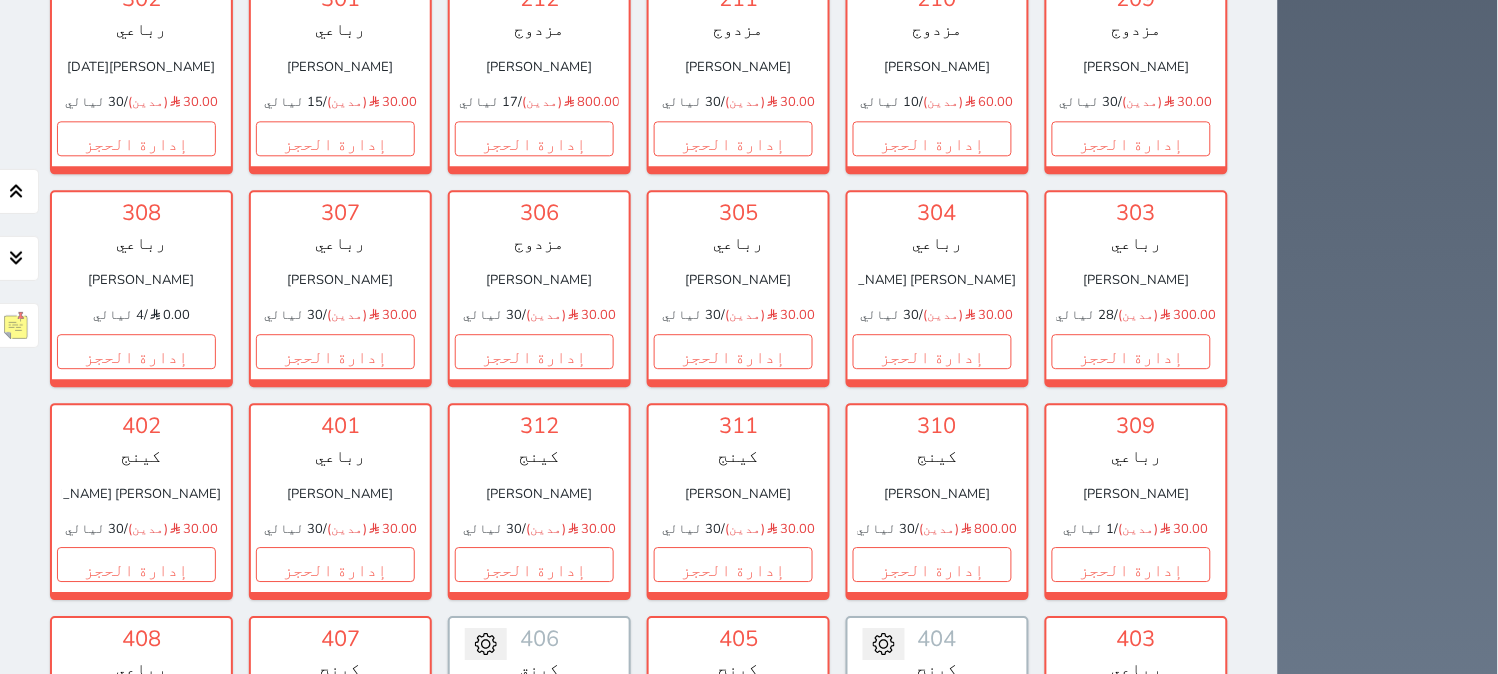 scroll, scrollTop: 1048, scrollLeft: 0, axis: vertical 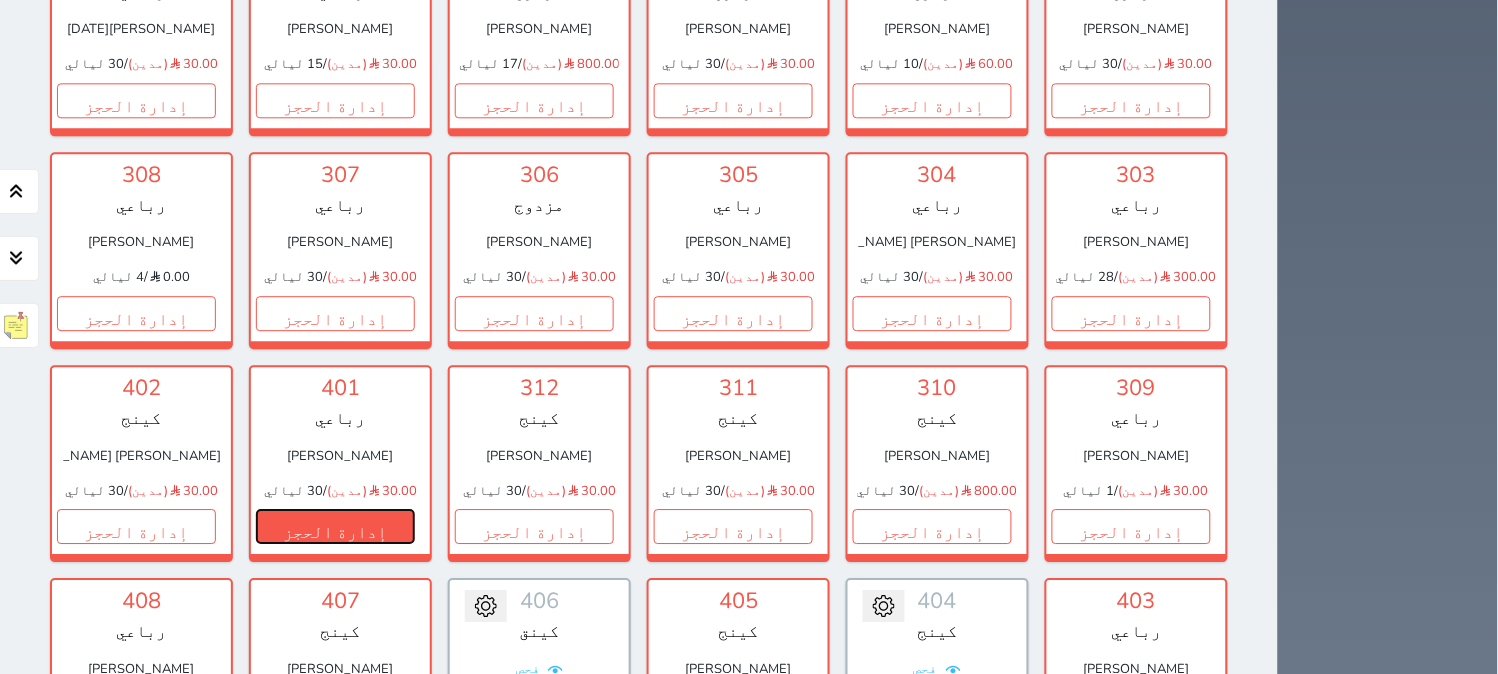 click on "إدارة الحجز" at bounding box center (335, 526) 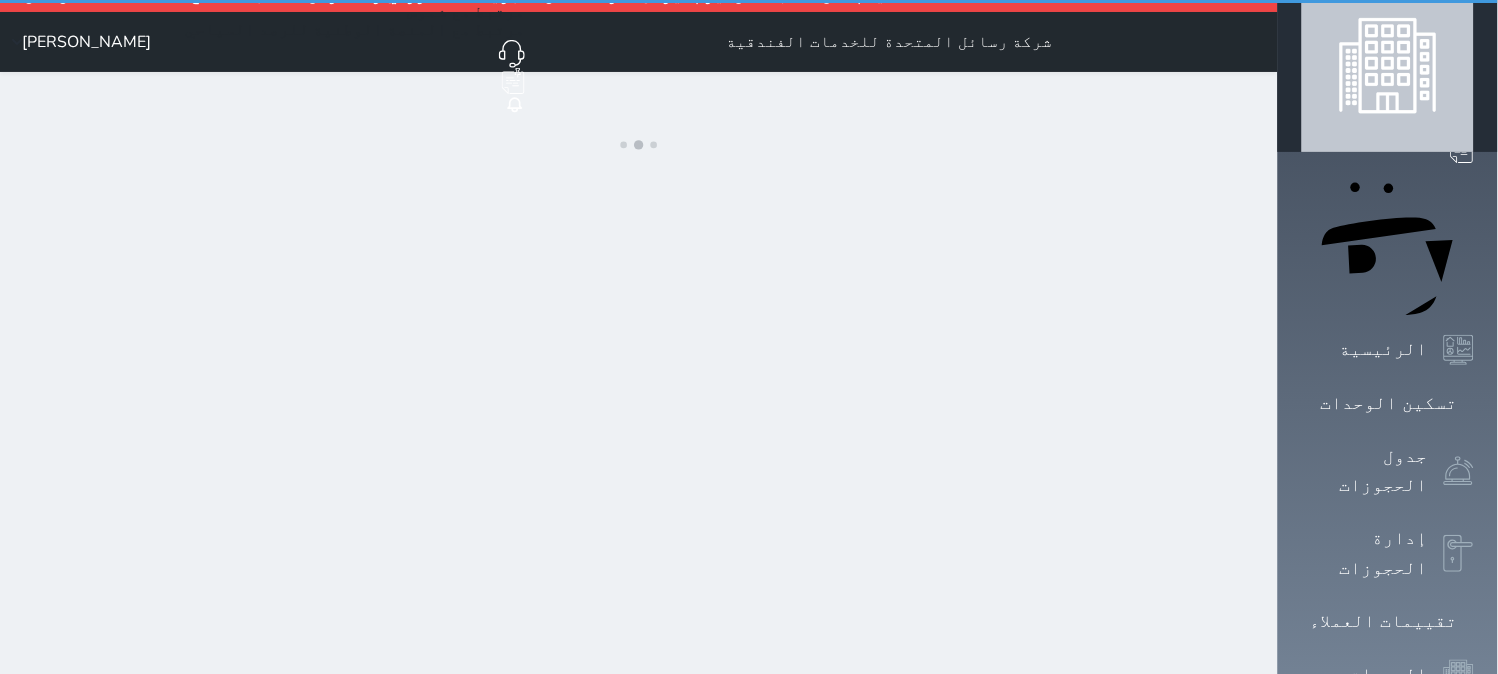 scroll, scrollTop: 0, scrollLeft: 0, axis: both 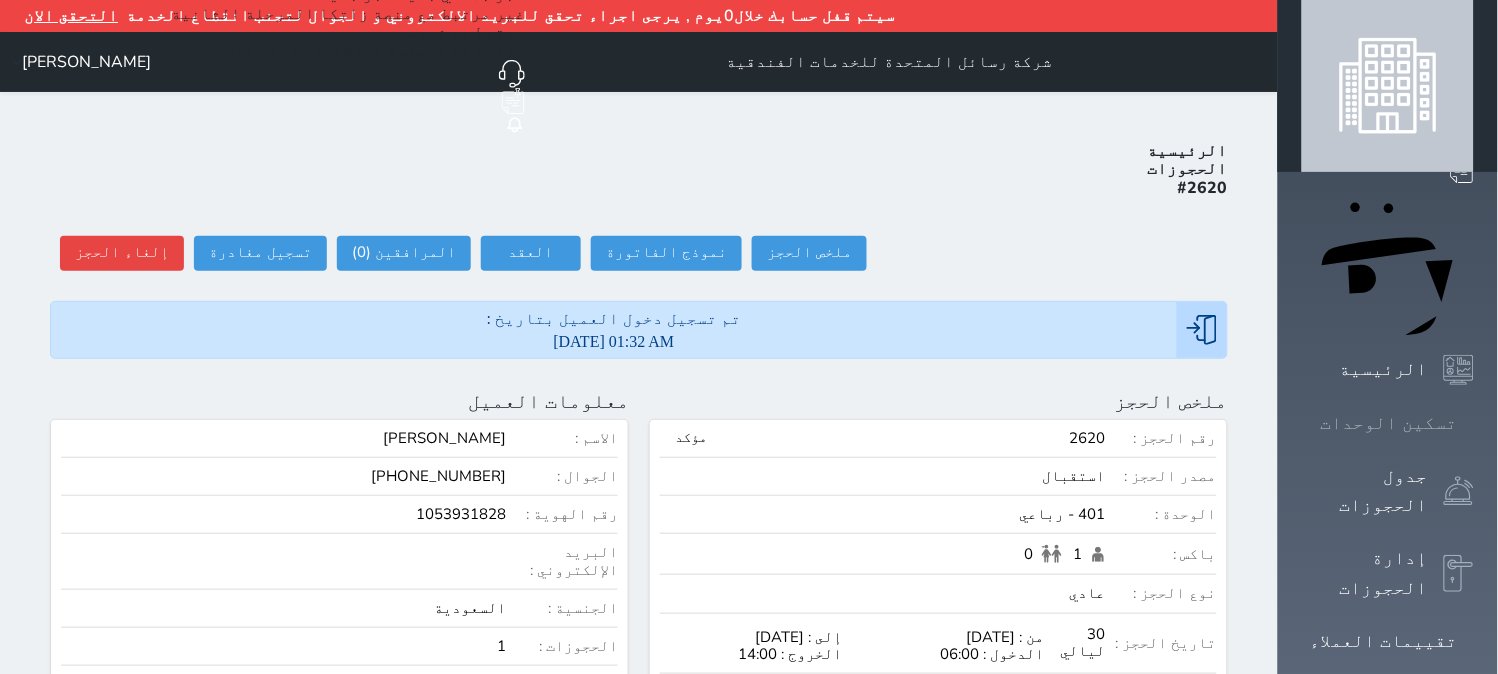 click at bounding box center (1474, 423) 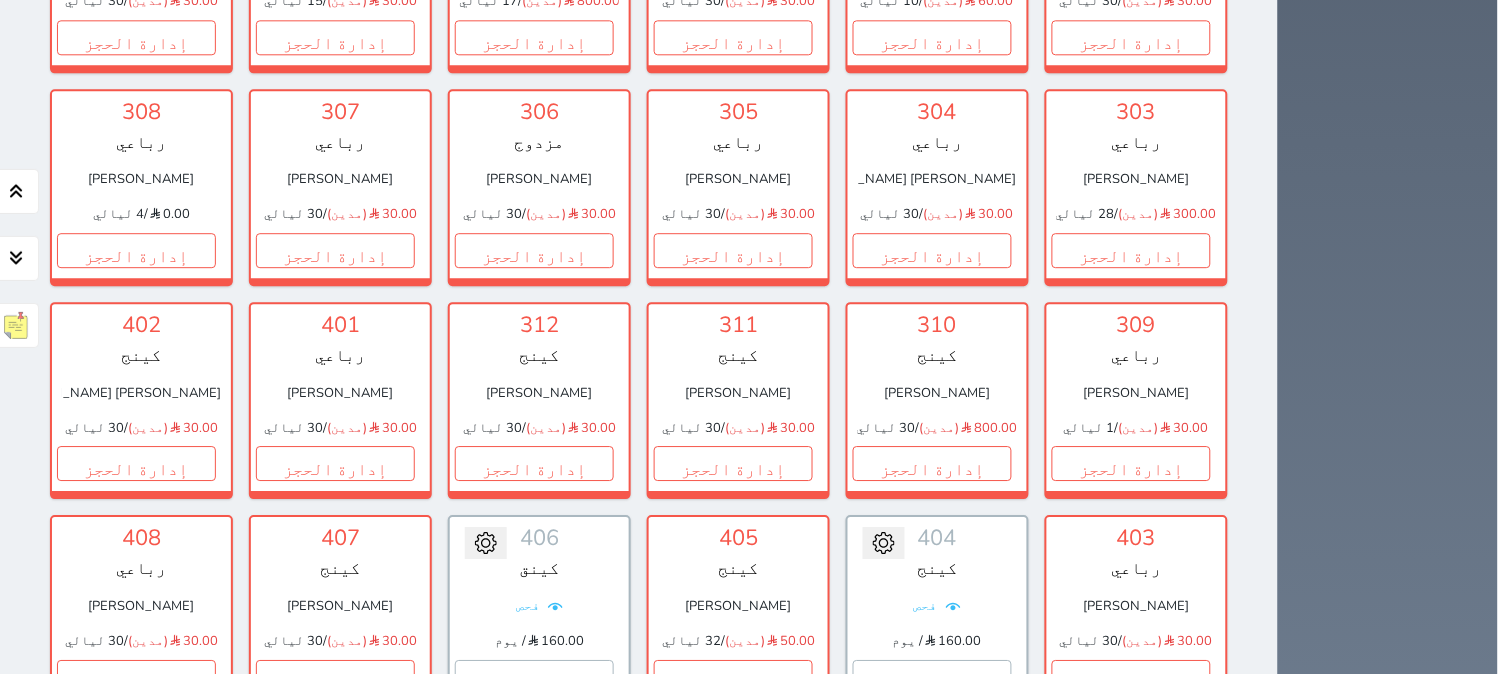 scroll, scrollTop: 1222, scrollLeft: 0, axis: vertical 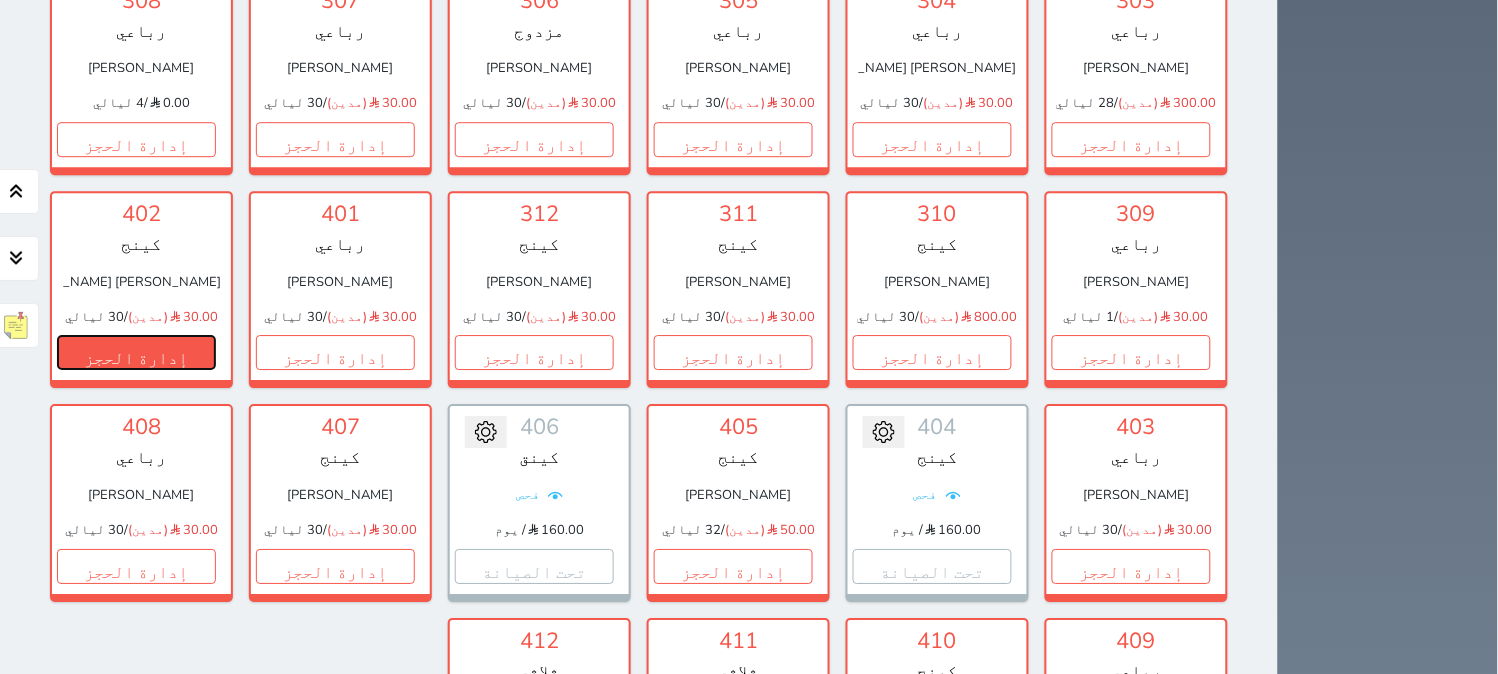 click on "إدارة الحجز" at bounding box center [136, 352] 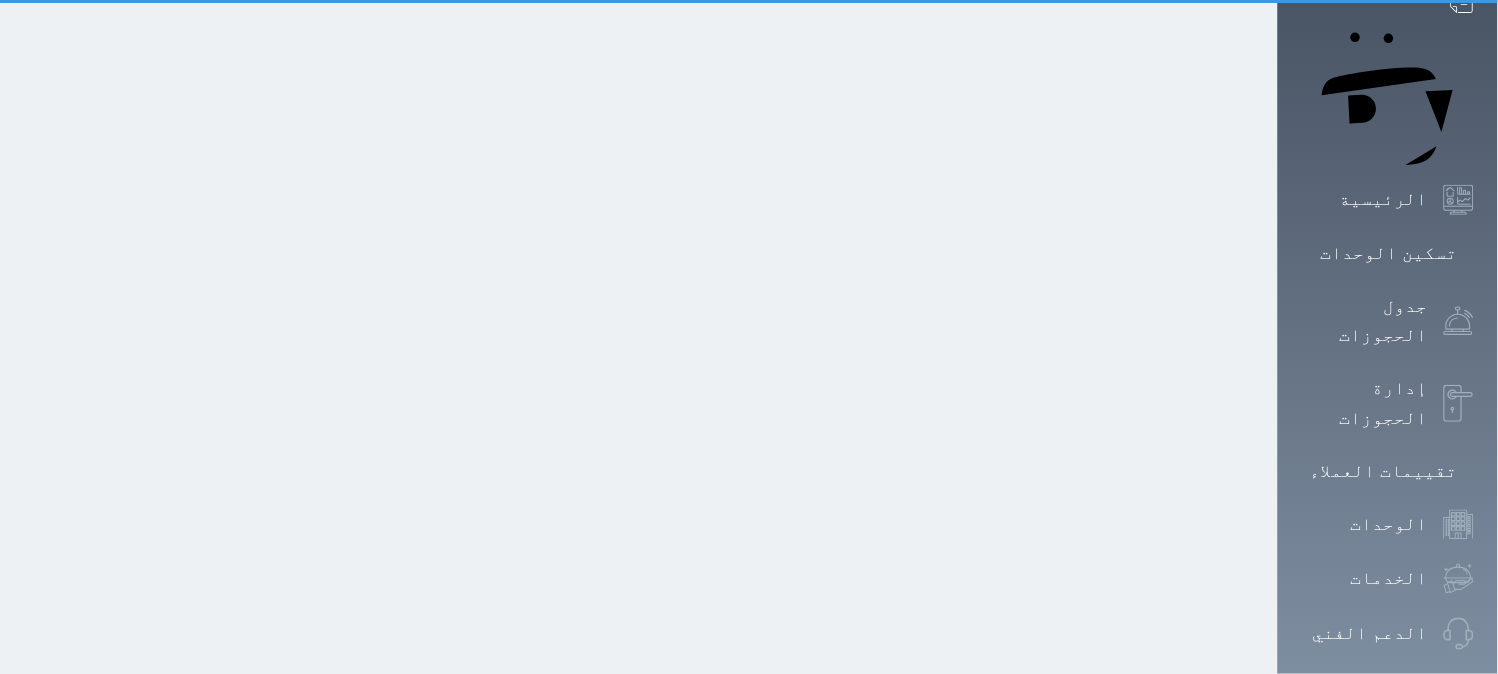 scroll, scrollTop: 0, scrollLeft: 0, axis: both 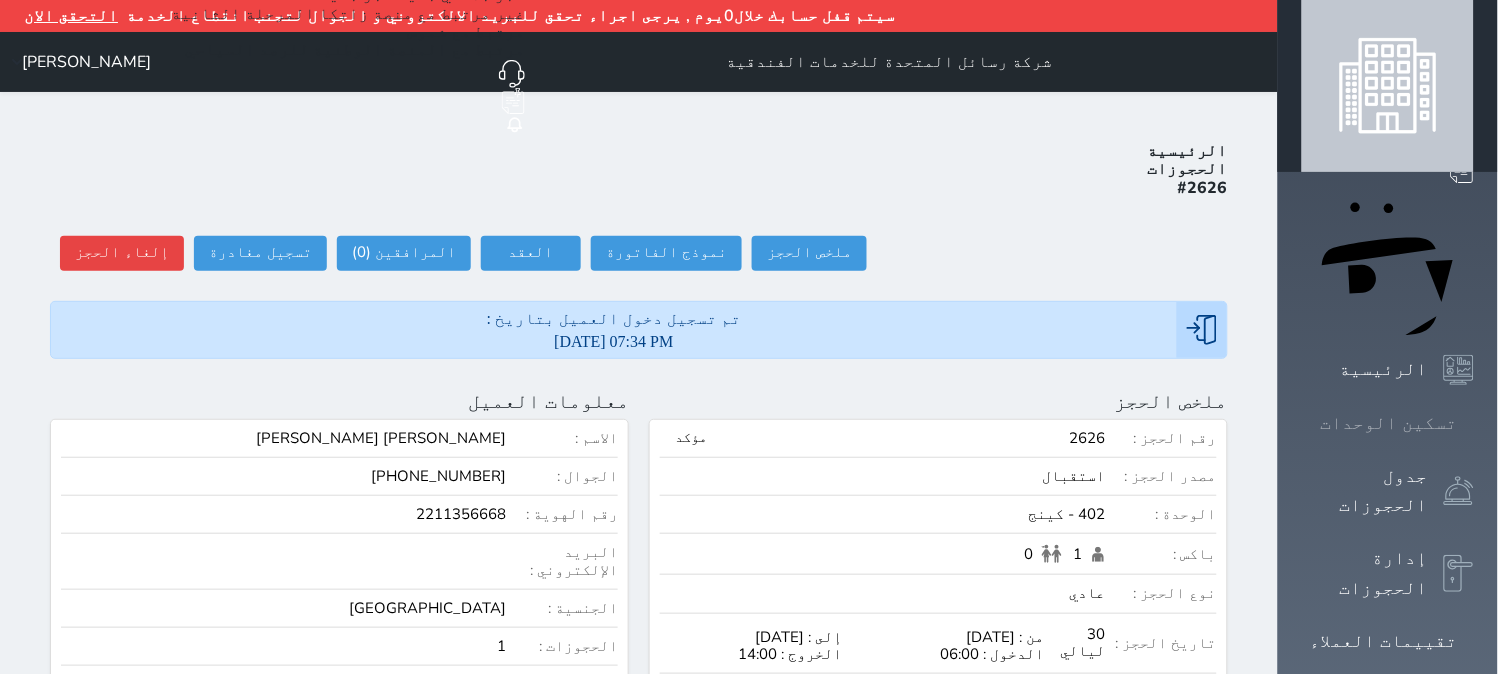 click on "تسكين الوحدات" at bounding box center (1389, 423) 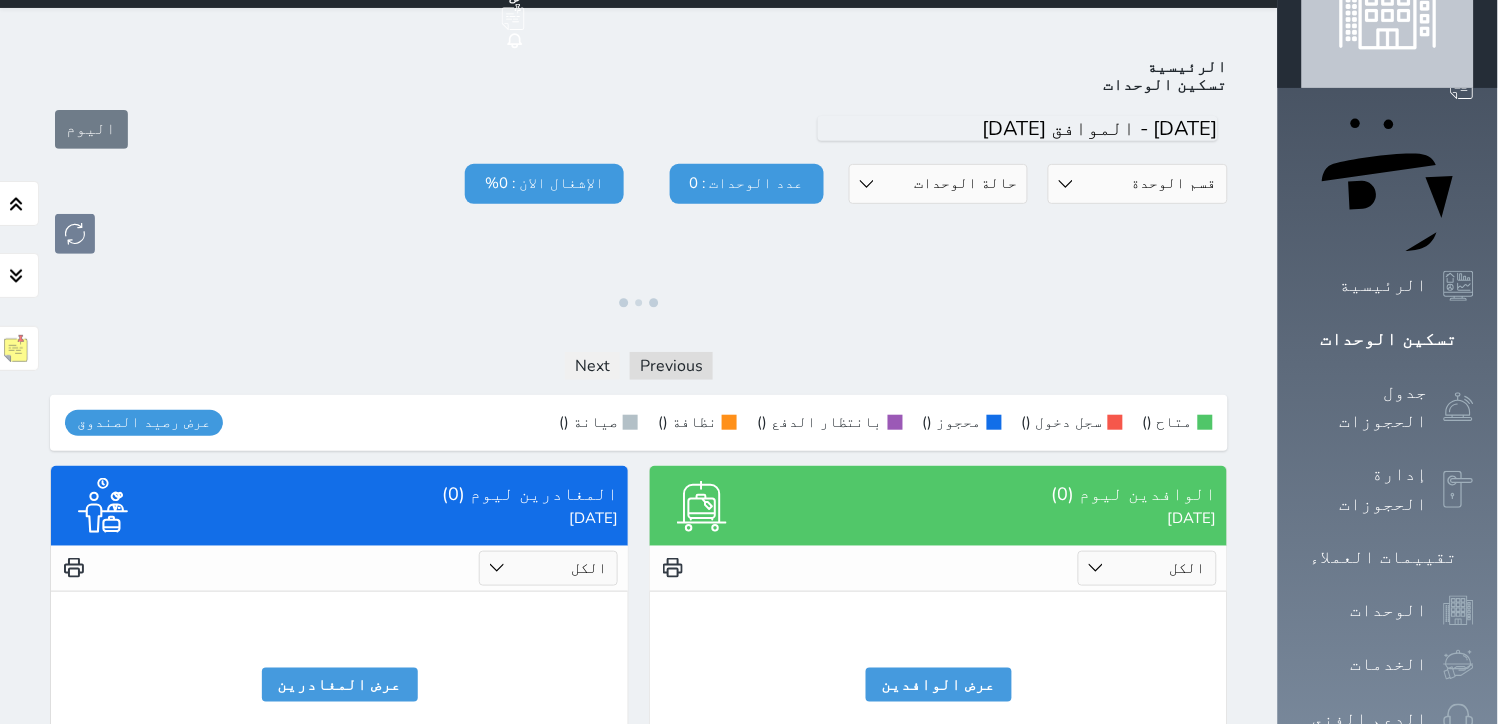 scroll, scrollTop: 110, scrollLeft: 0, axis: vertical 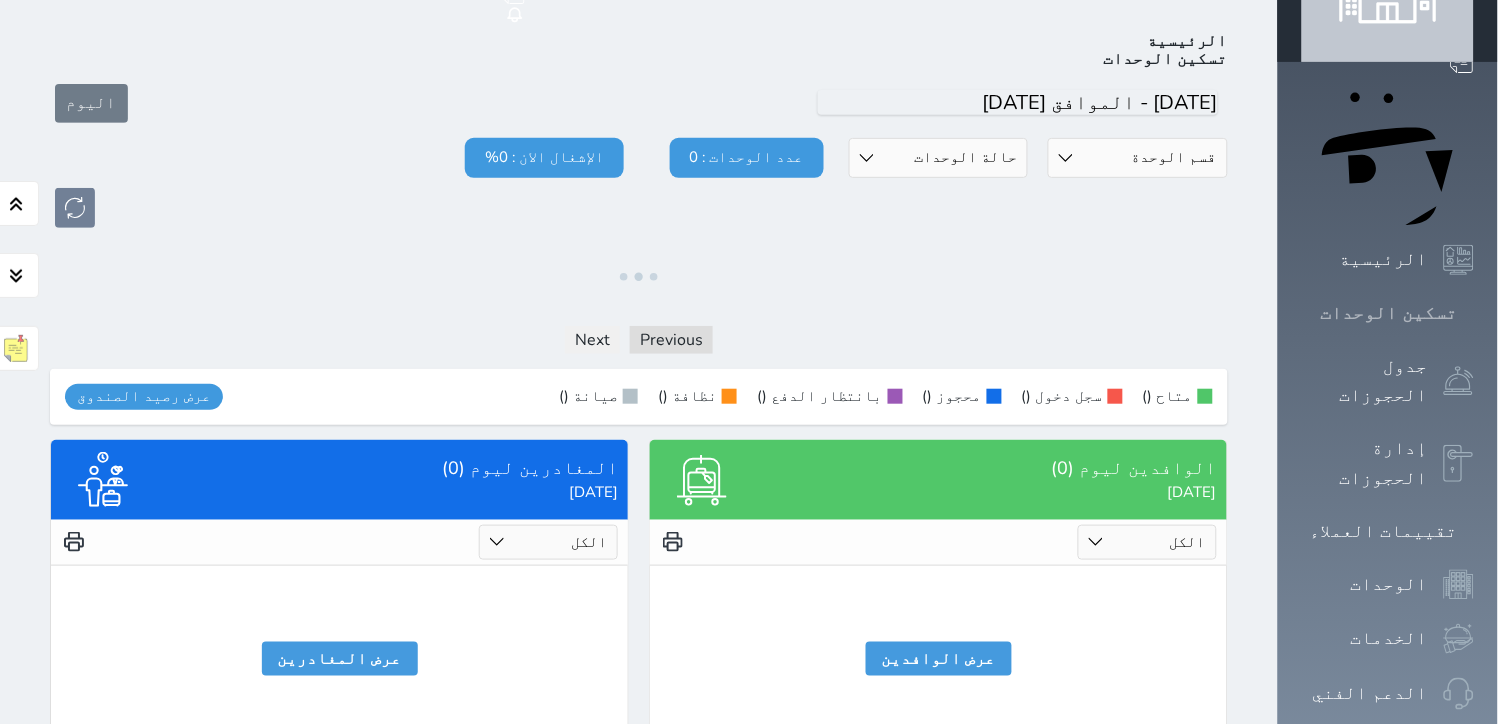 click at bounding box center (1474, 313) 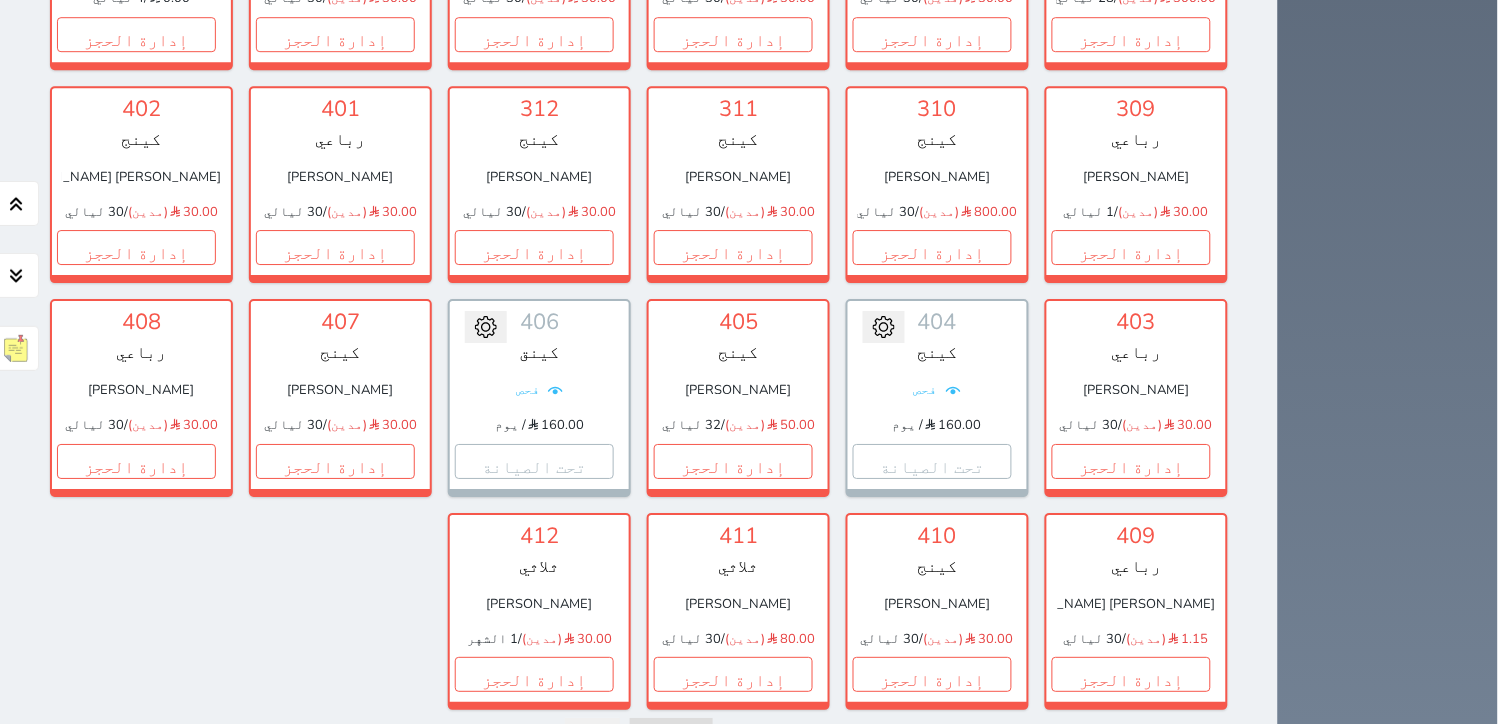 scroll, scrollTop: 1442, scrollLeft: 0, axis: vertical 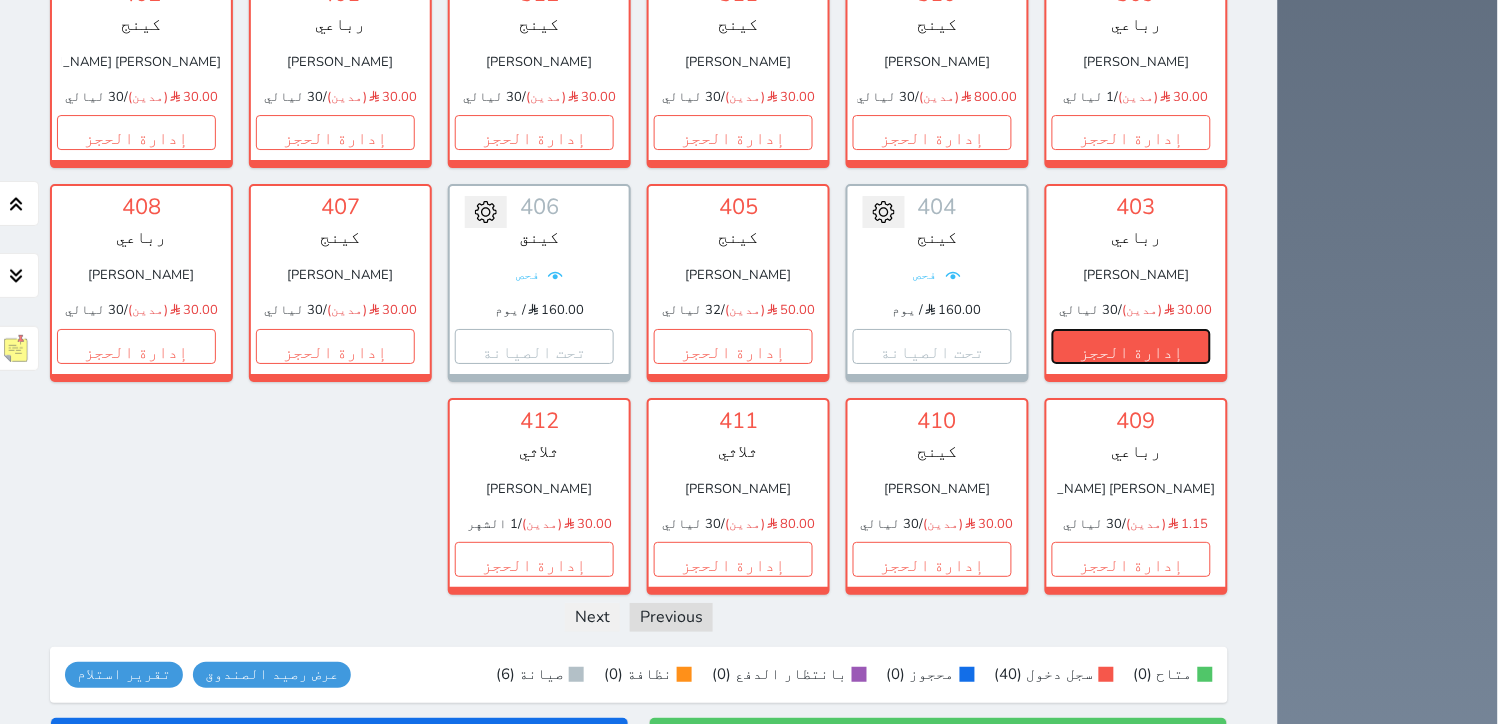 click on "إدارة الحجز" at bounding box center (1131, 346) 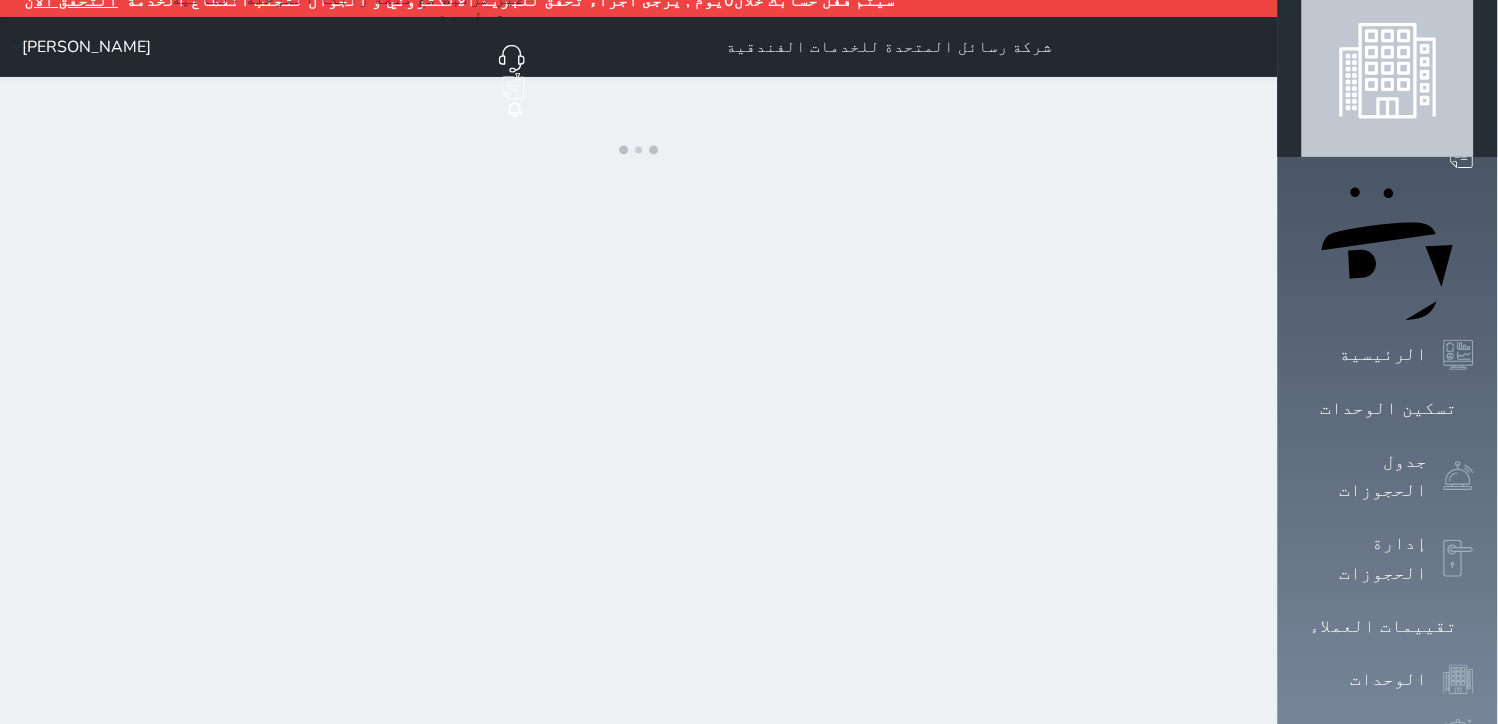 scroll, scrollTop: 0, scrollLeft: 0, axis: both 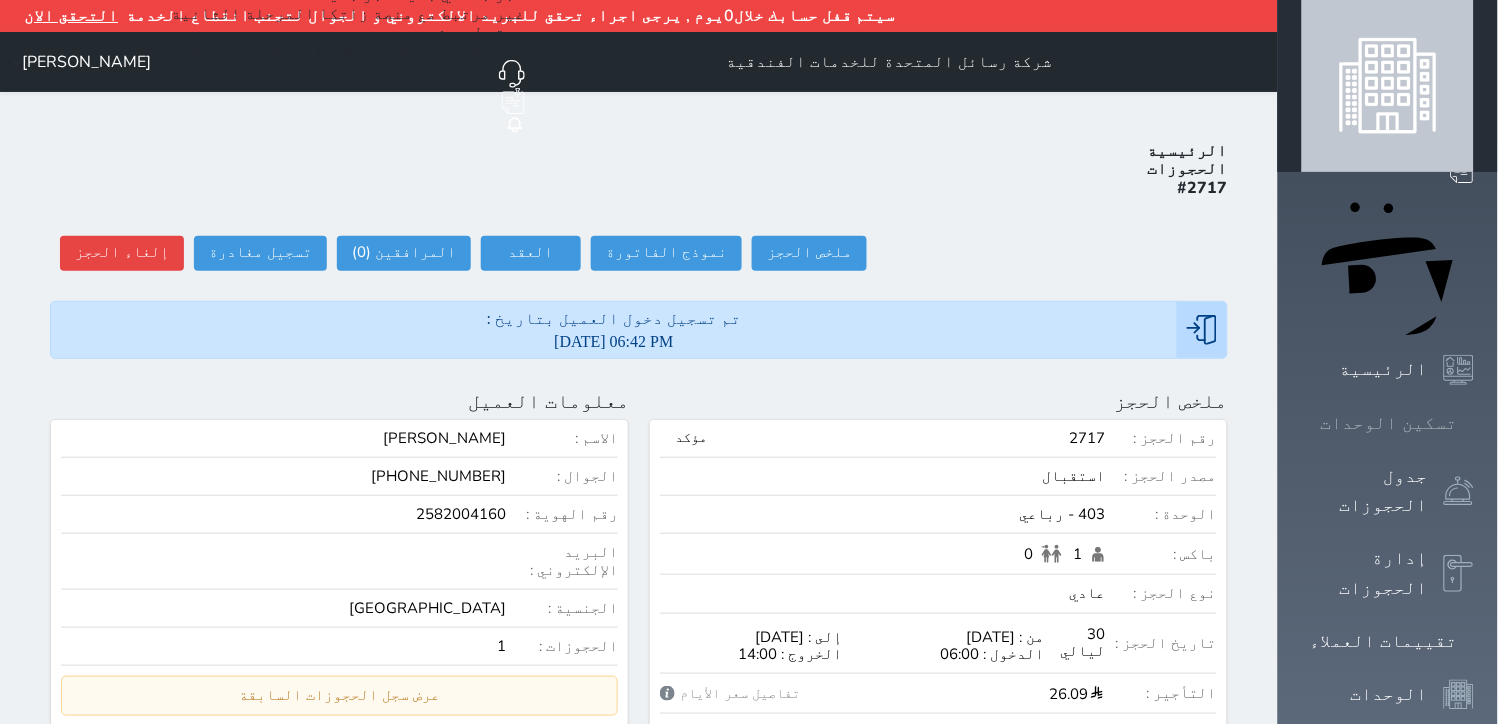 click on "تسكين الوحدات" at bounding box center (1388, 423) 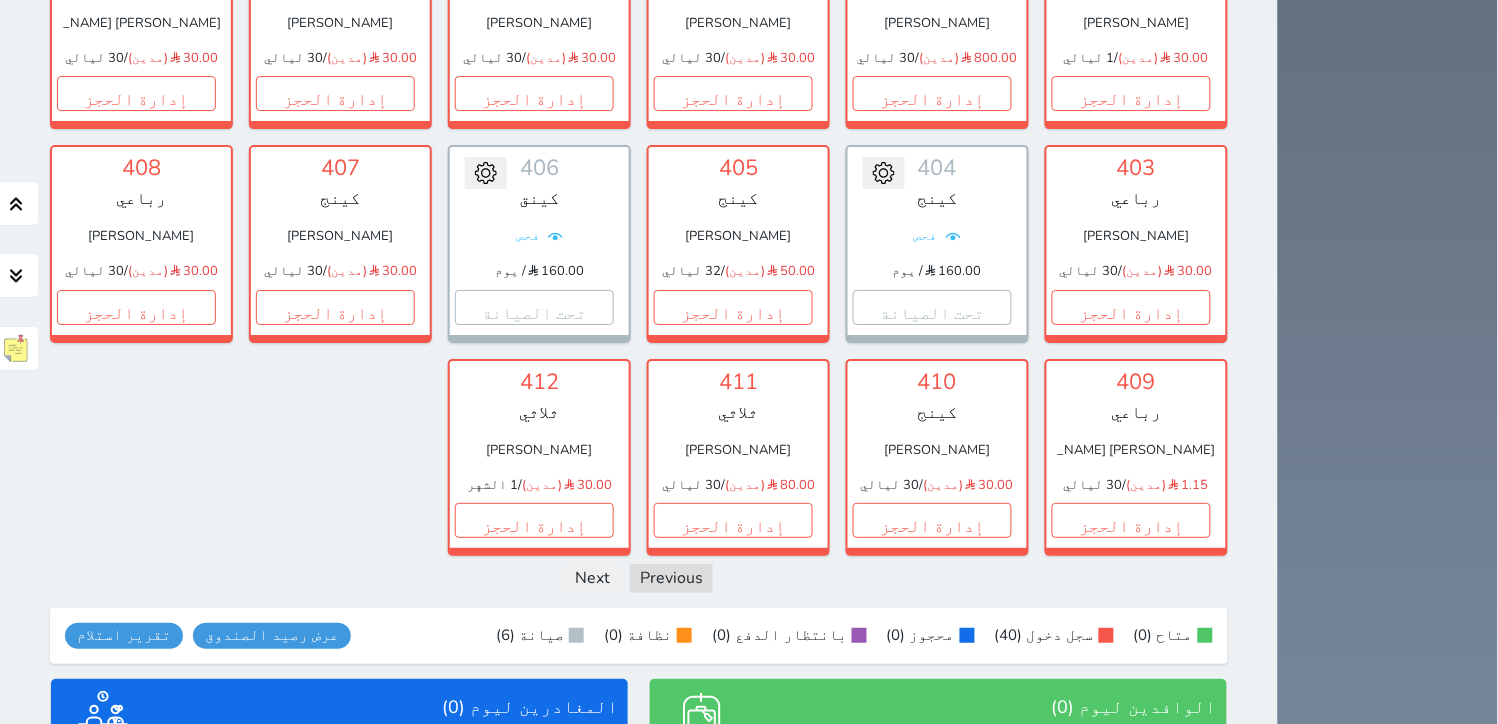 scroll, scrollTop: 1442, scrollLeft: 0, axis: vertical 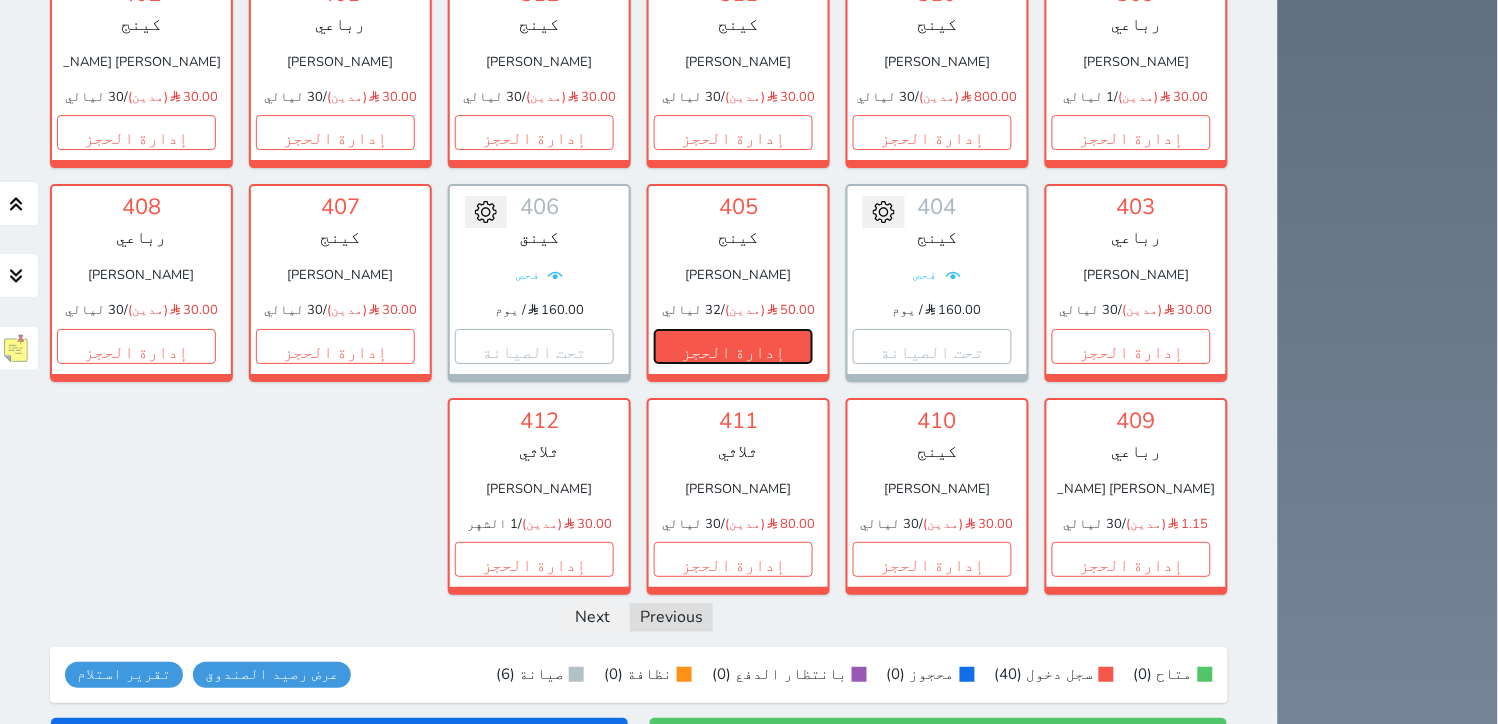 click on "إدارة الحجز" at bounding box center (733, 346) 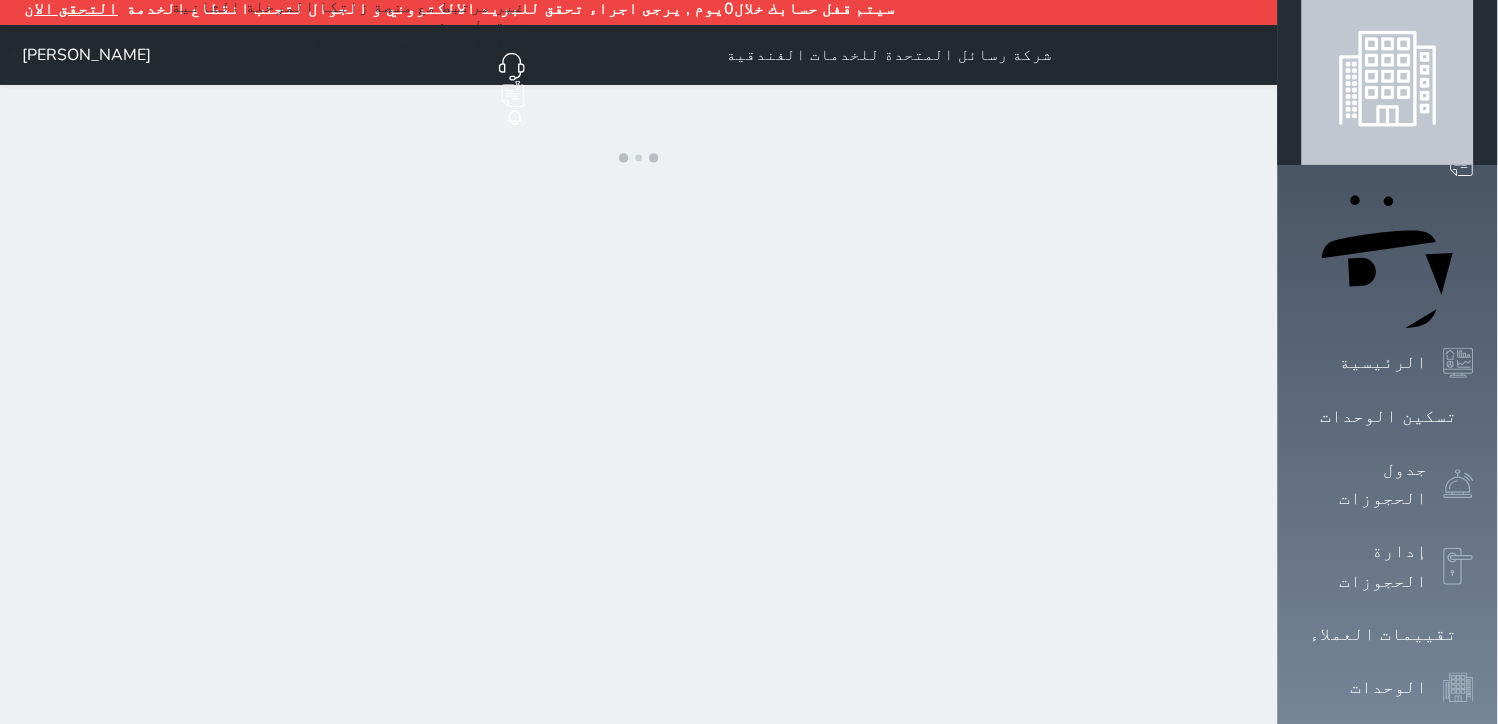 scroll, scrollTop: 0, scrollLeft: 0, axis: both 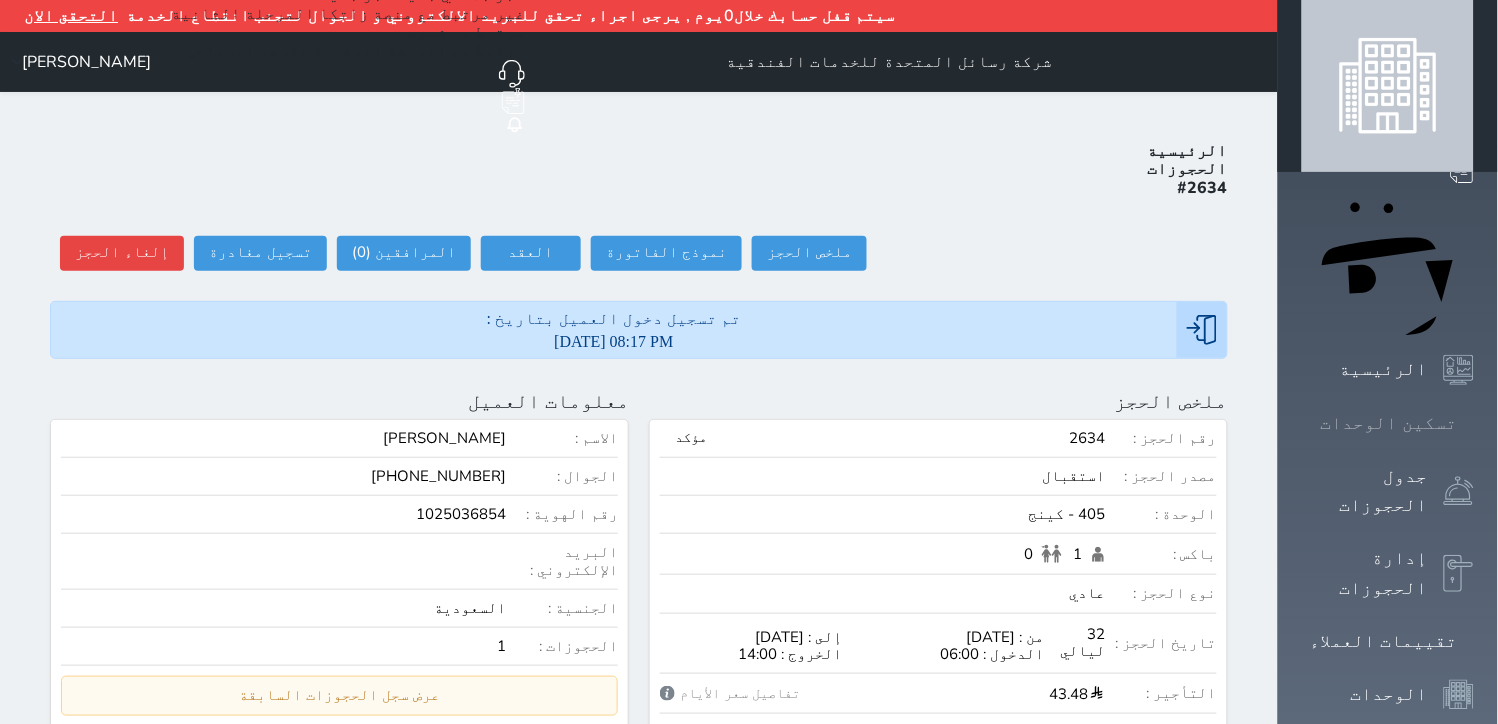 click on "تسكين الوحدات" at bounding box center [1389, 423] 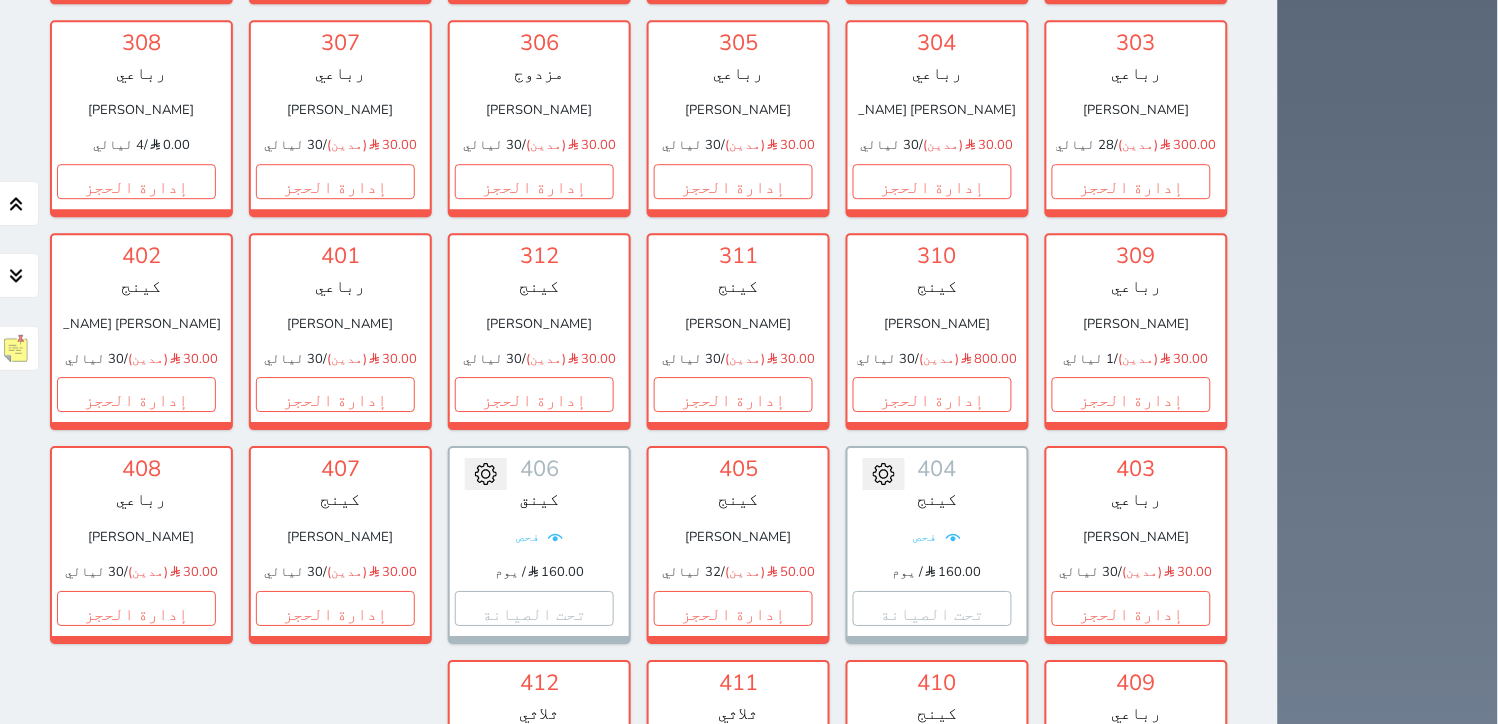 scroll, scrollTop: 1220, scrollLeft: 0, axis: vertical 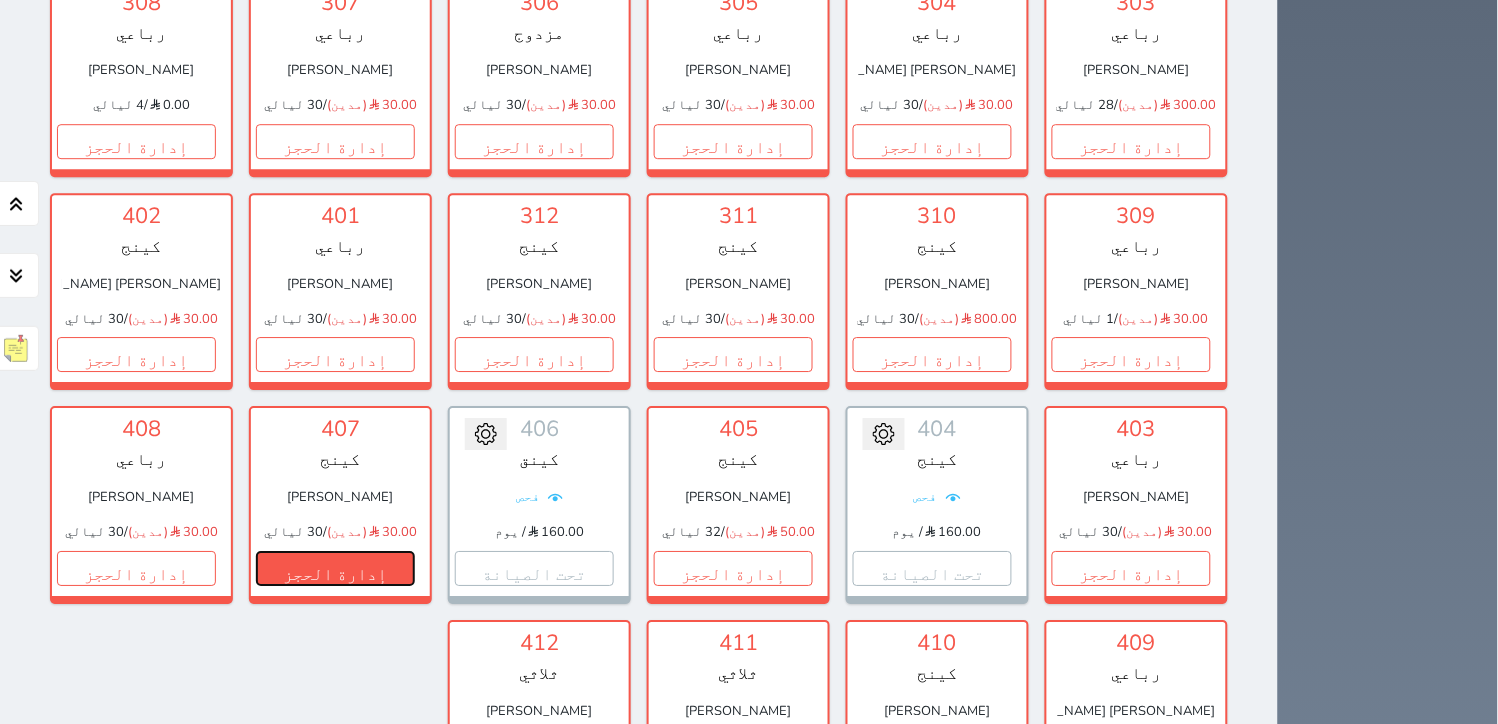 click on "إدارة الحجز" at bounding box center (335, 568) 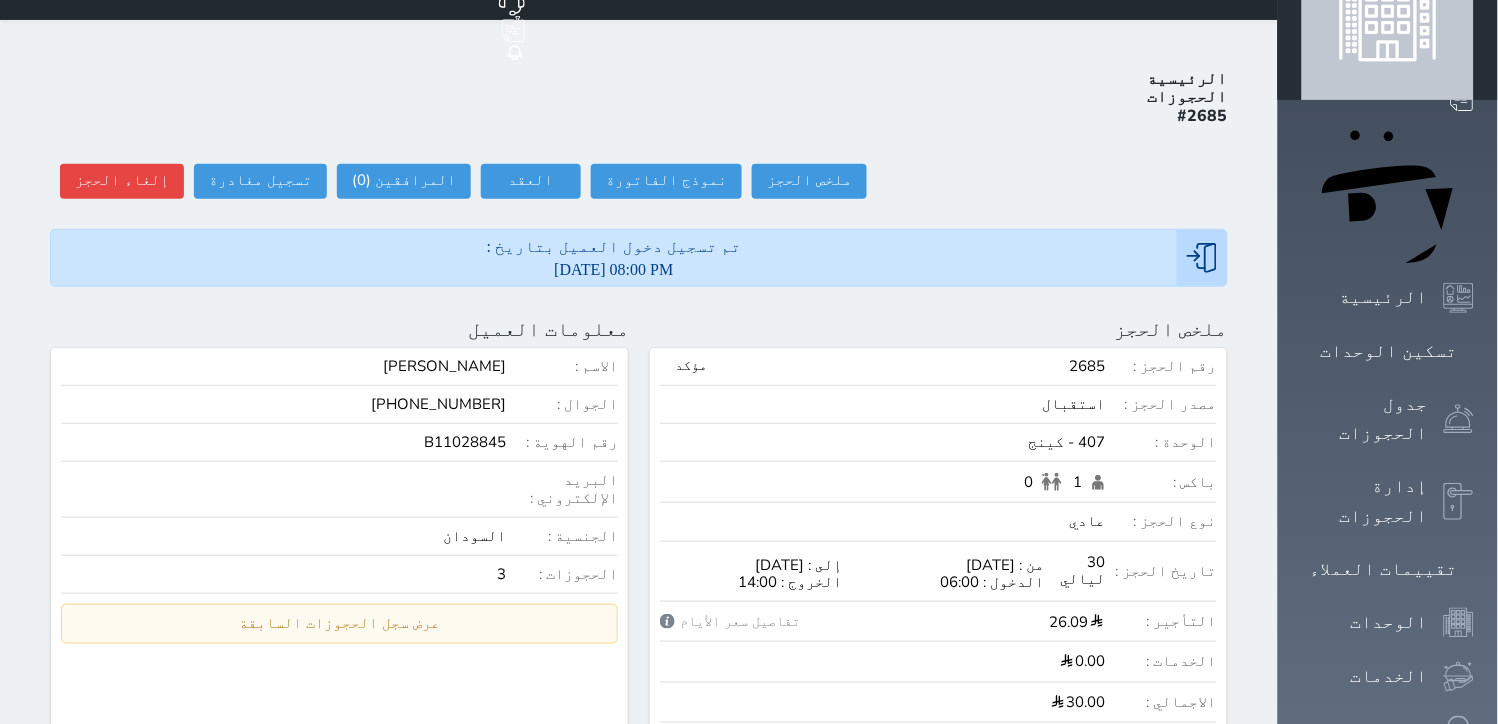 scroll, scrollTop: 111, scrollLeft: 0, axis: vertical 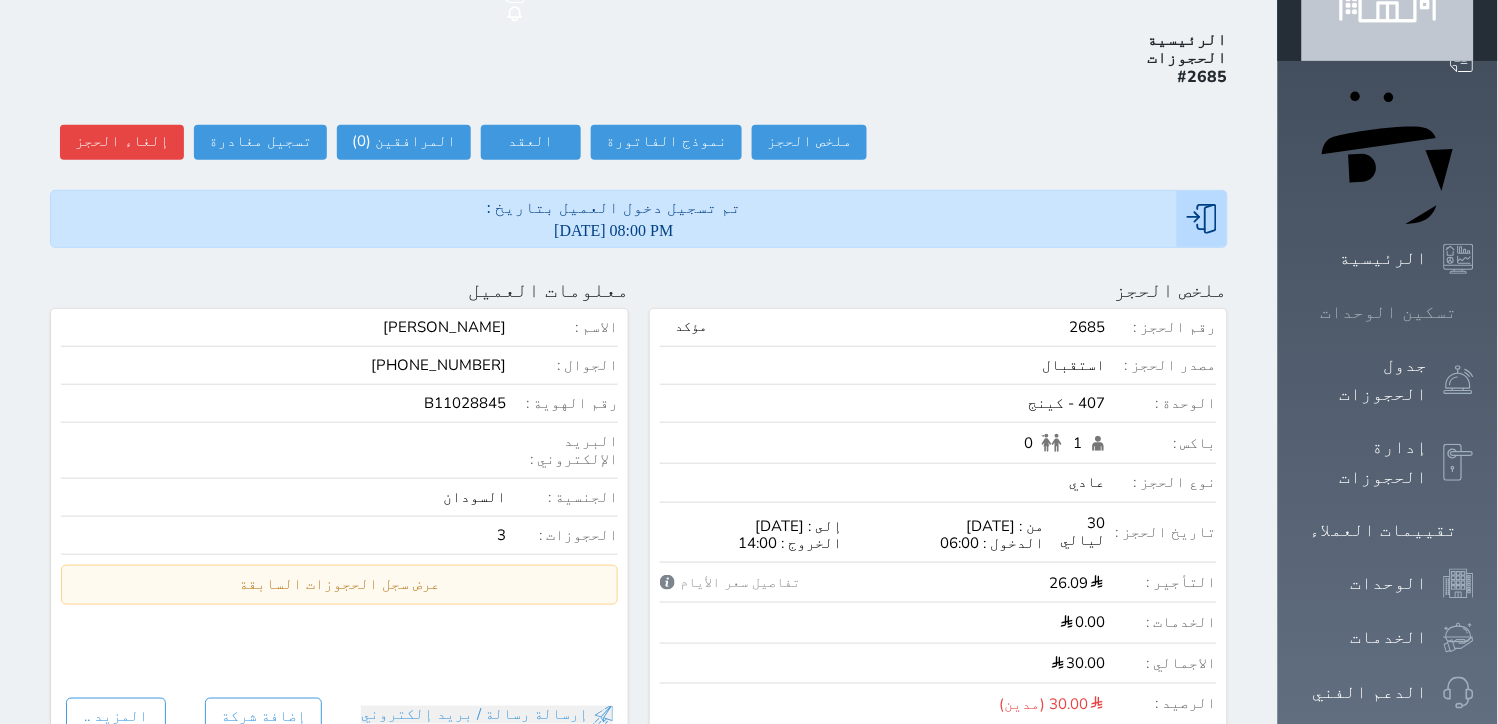 click on "تسكين الوحدات" at bounding box center [1389, 312] 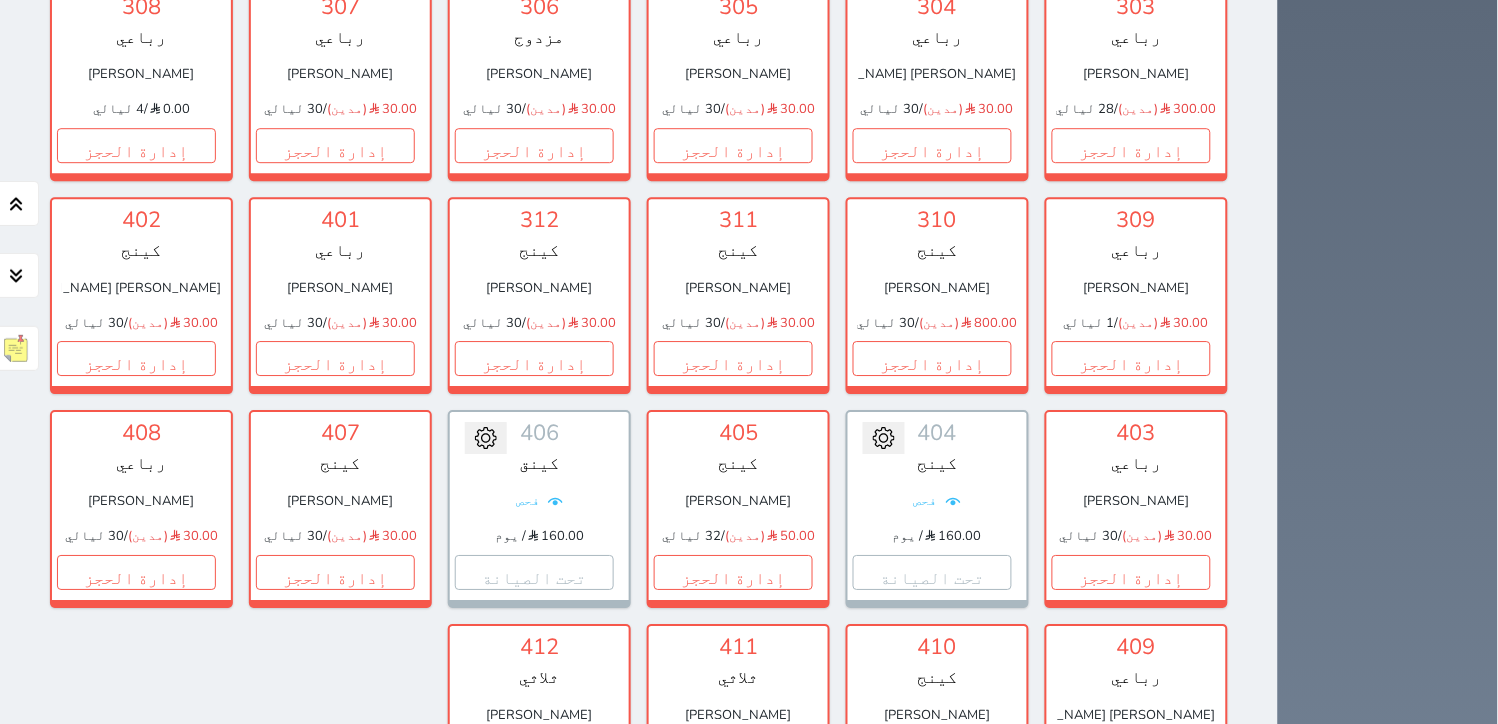 scroll, scrollTop: 1220, scrollLeft: 0, axis: vertical 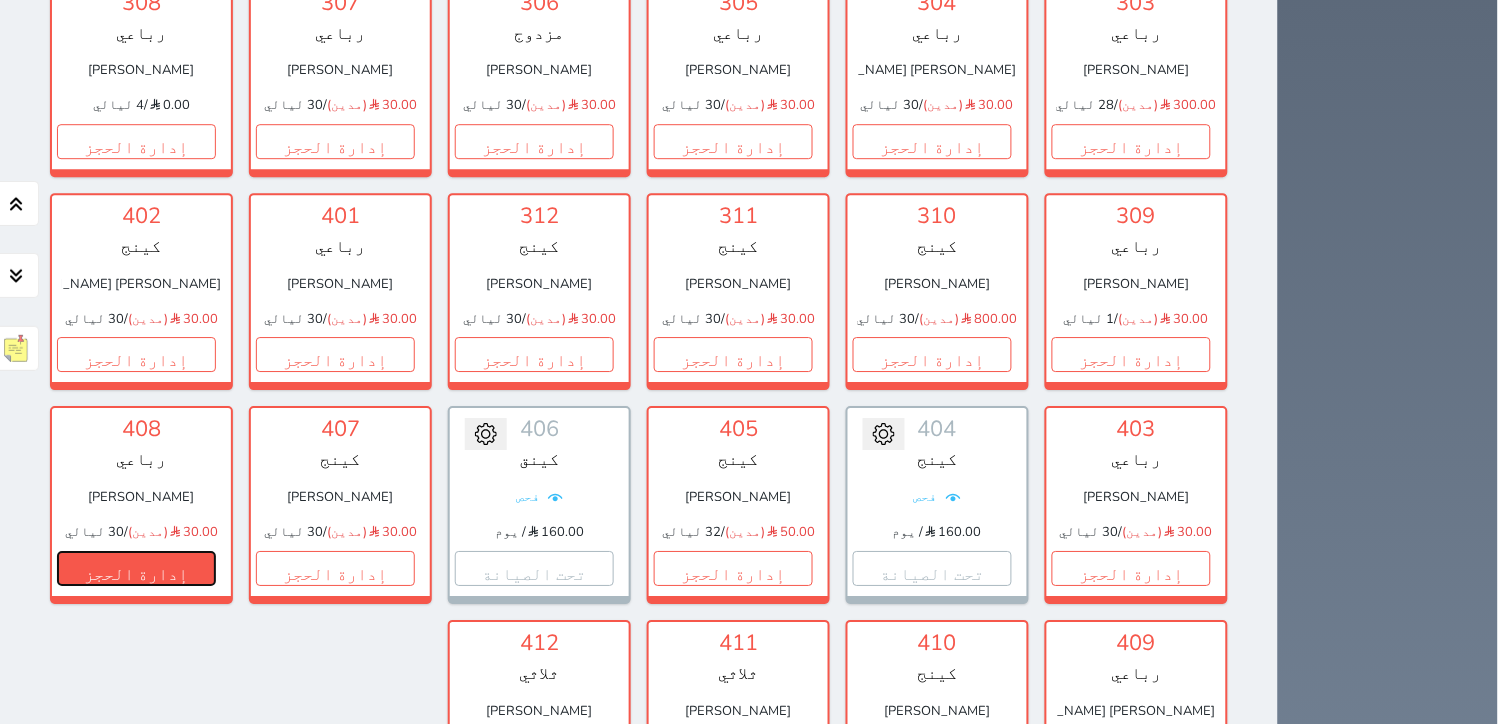 click on "إدارة الحجز" at bounding box center [136, 568] 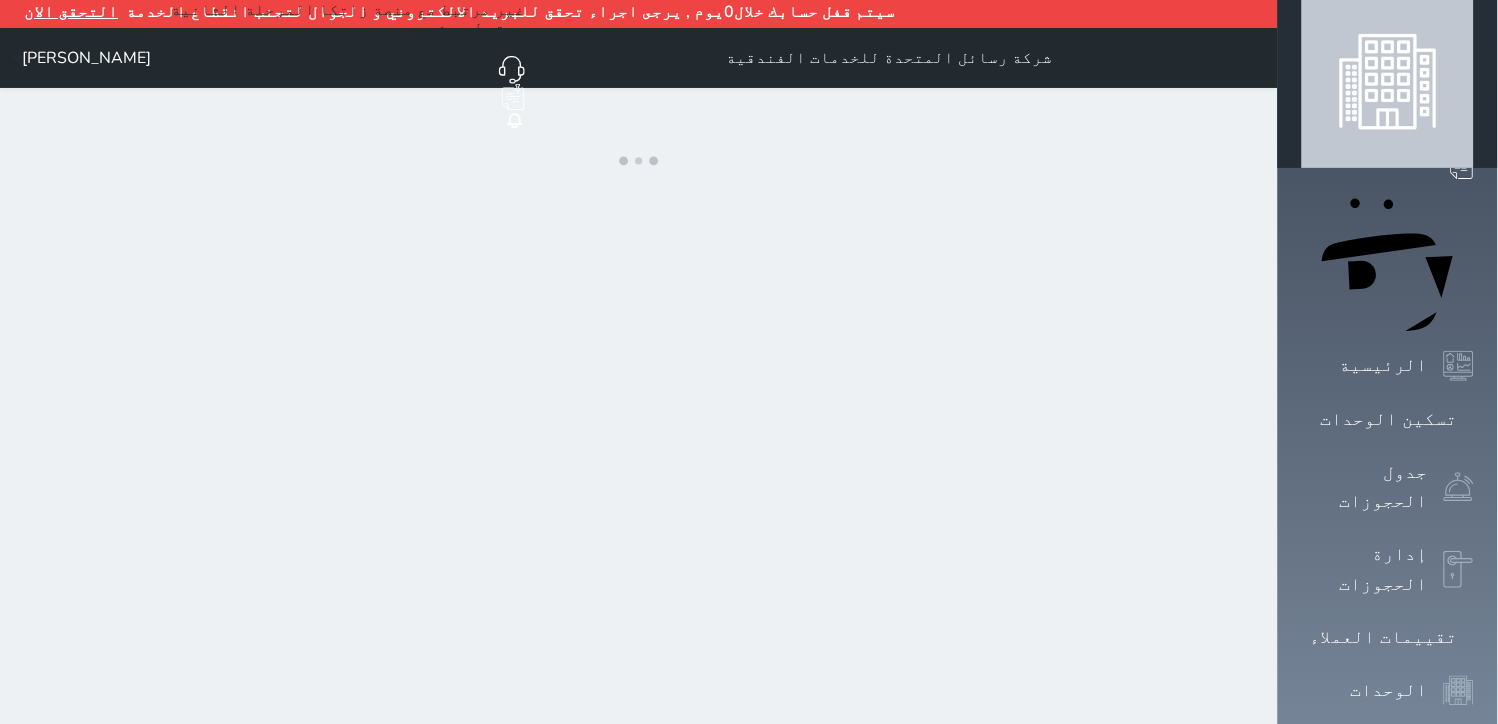 scroll, scrollTop: 0, scrollLeft: 0, axis: both 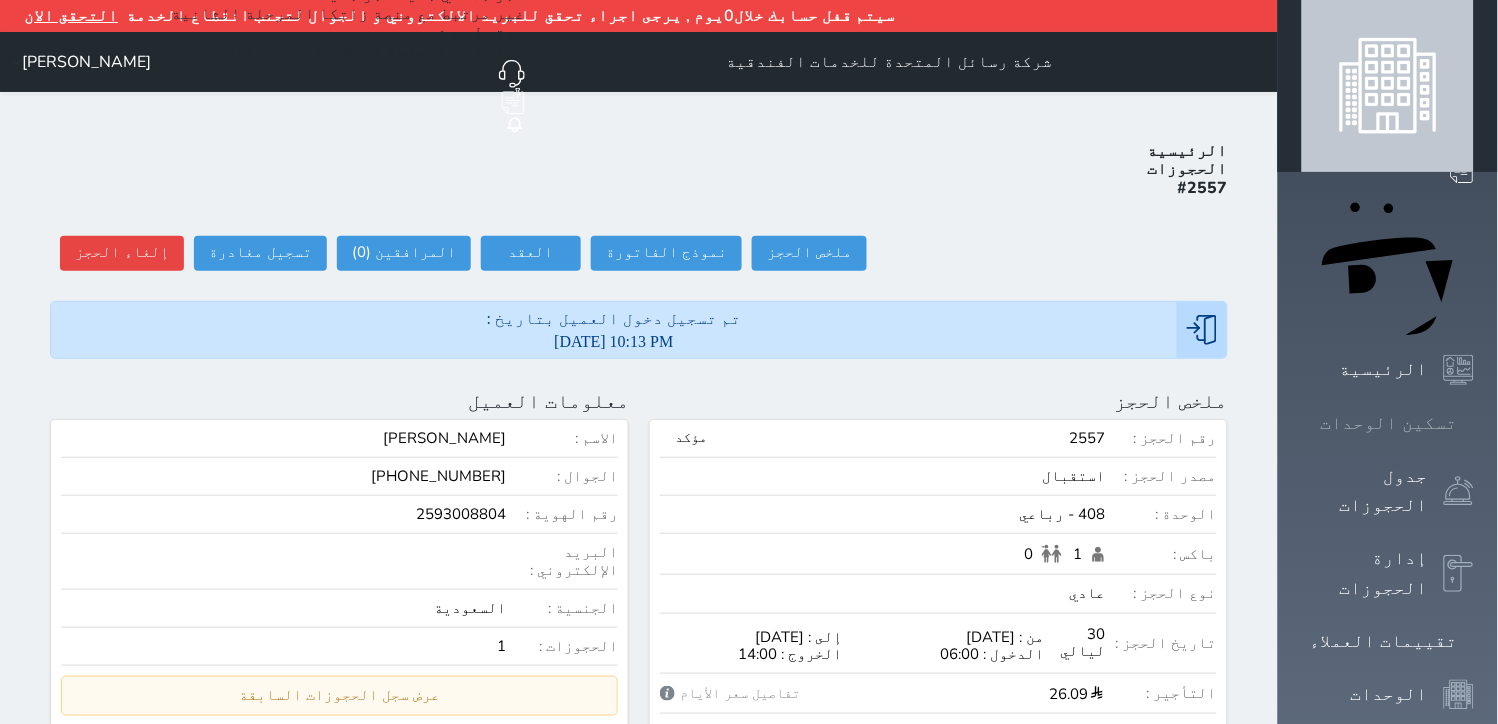 drag, startPoint x: 1424, startPoint y: 195, endPoint x: 1404, endPoint y: 210, distance: 25 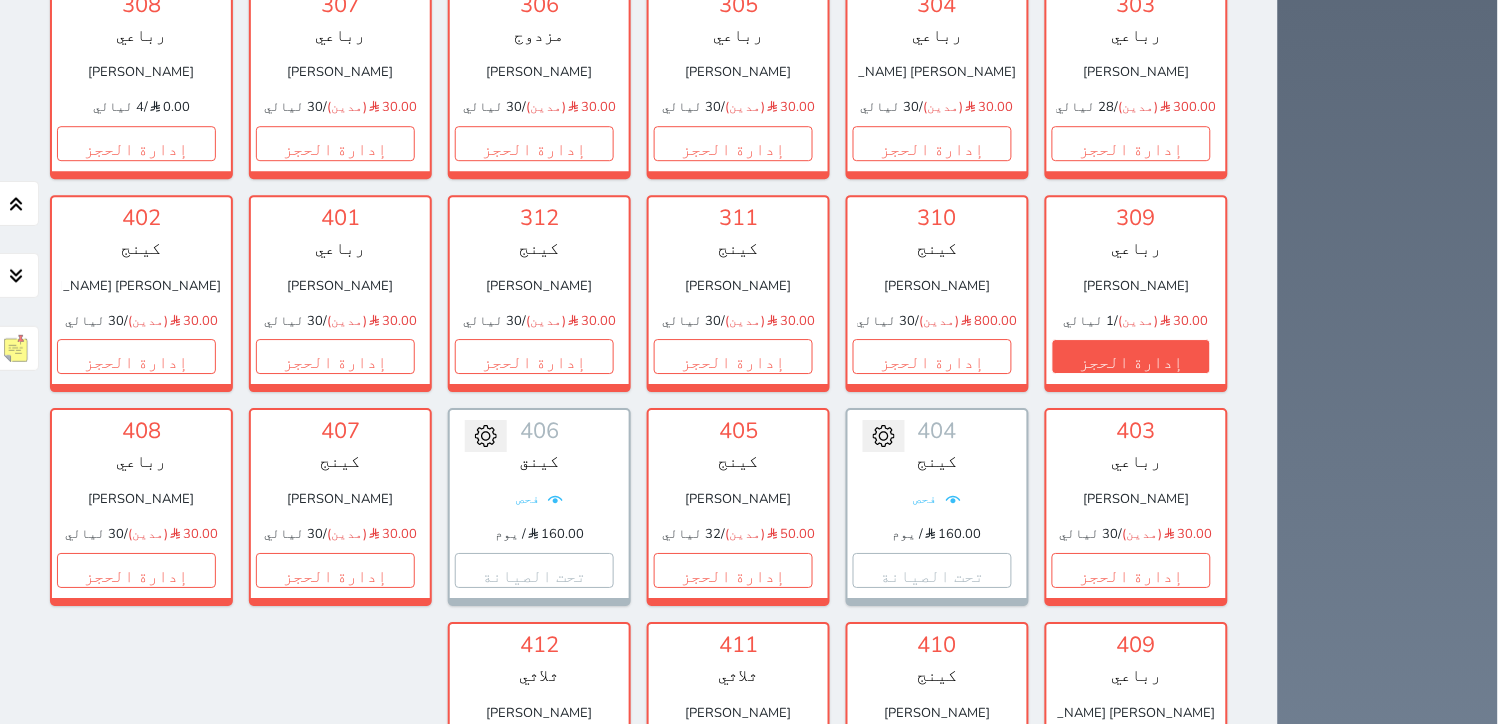 scroll, scrollTop: 1553, scrollLeft: 0, axis: vertical 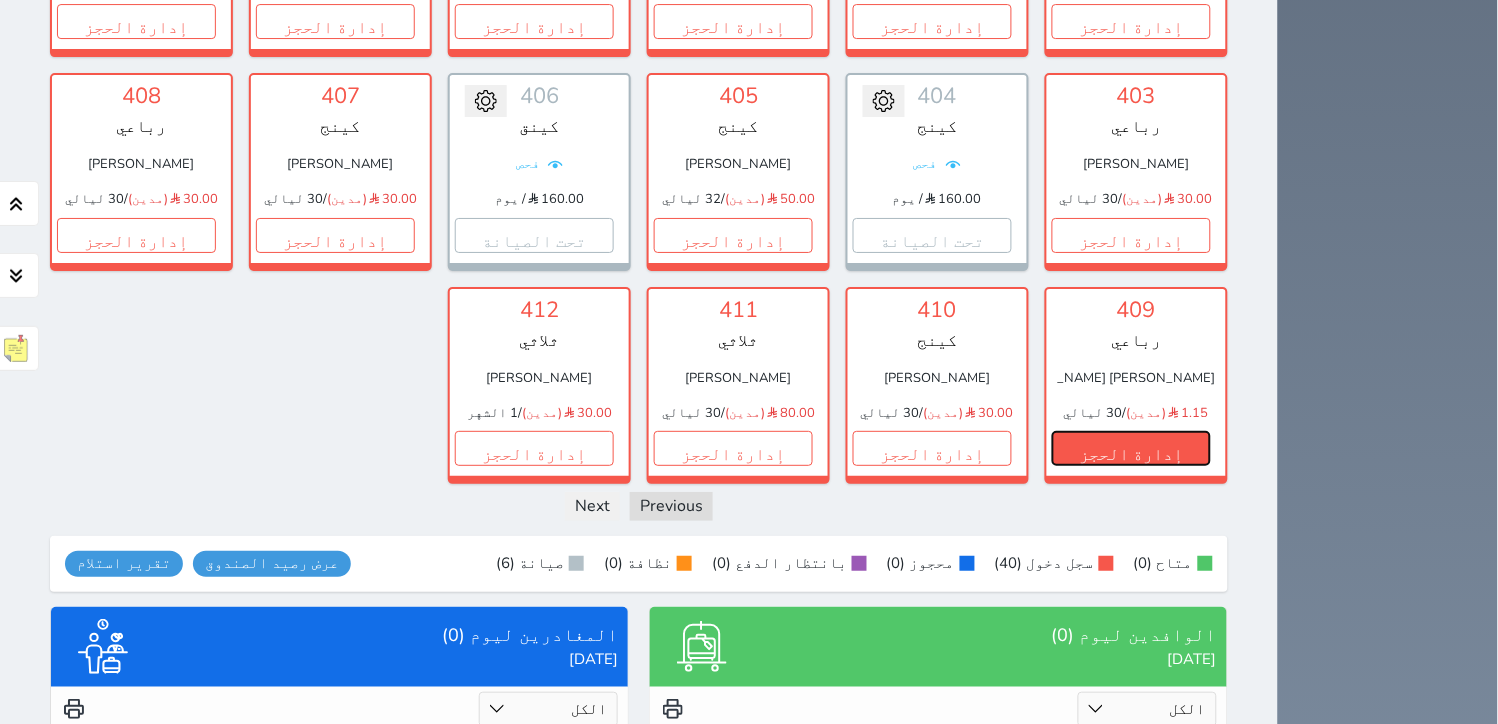 click on "إدارة الحجز" at bounding box center [1131, 448] 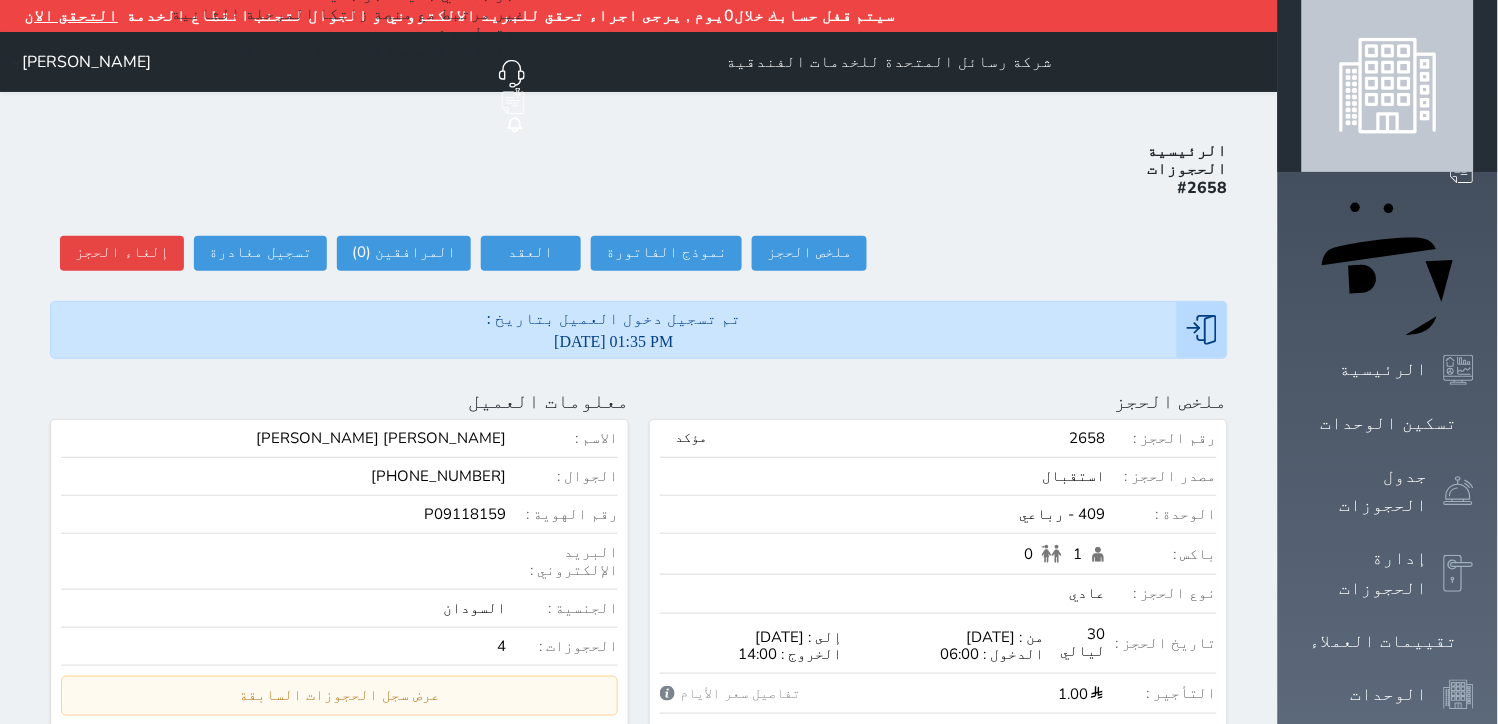 scroll, scrollTop: 222, scrollLeft: 0, axis: vertical 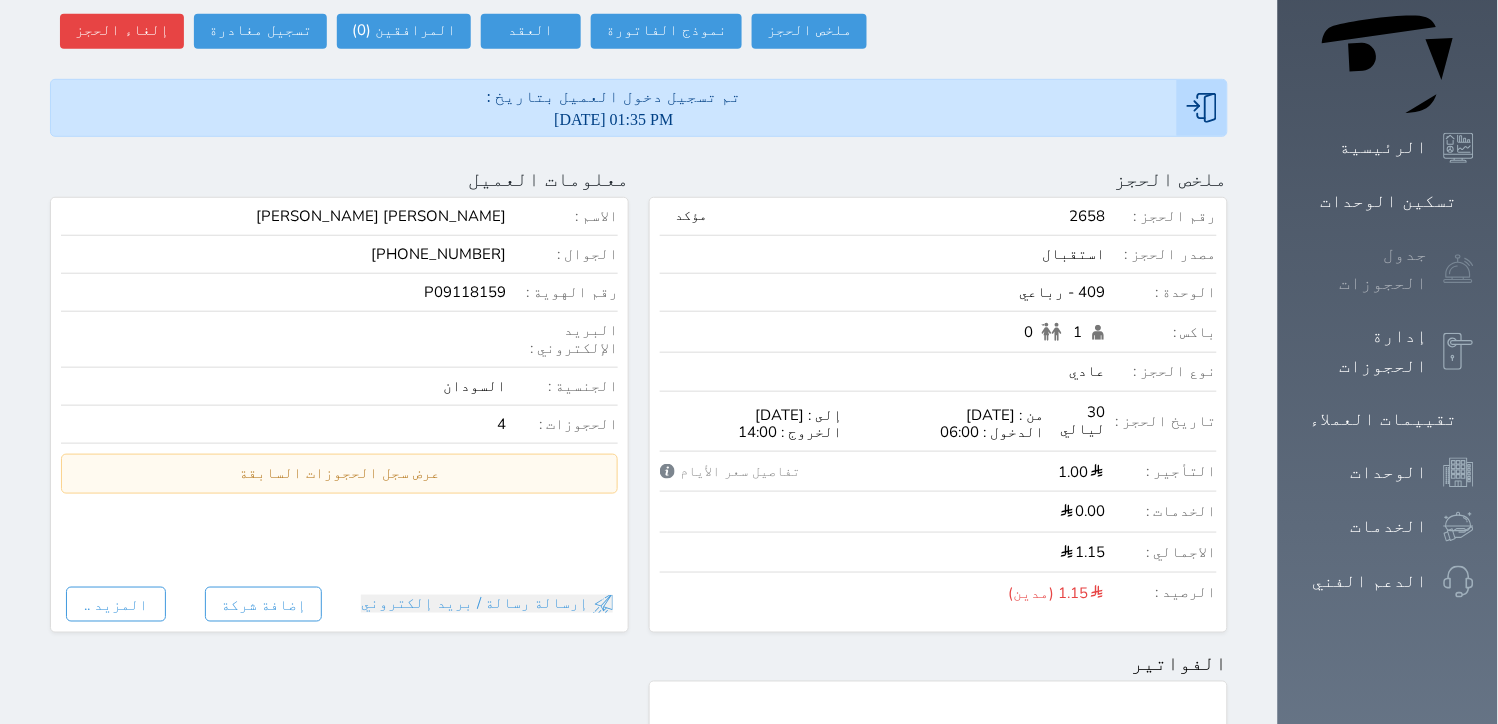click on "جدول الحجوزات" at bounding box center (1388, 269) 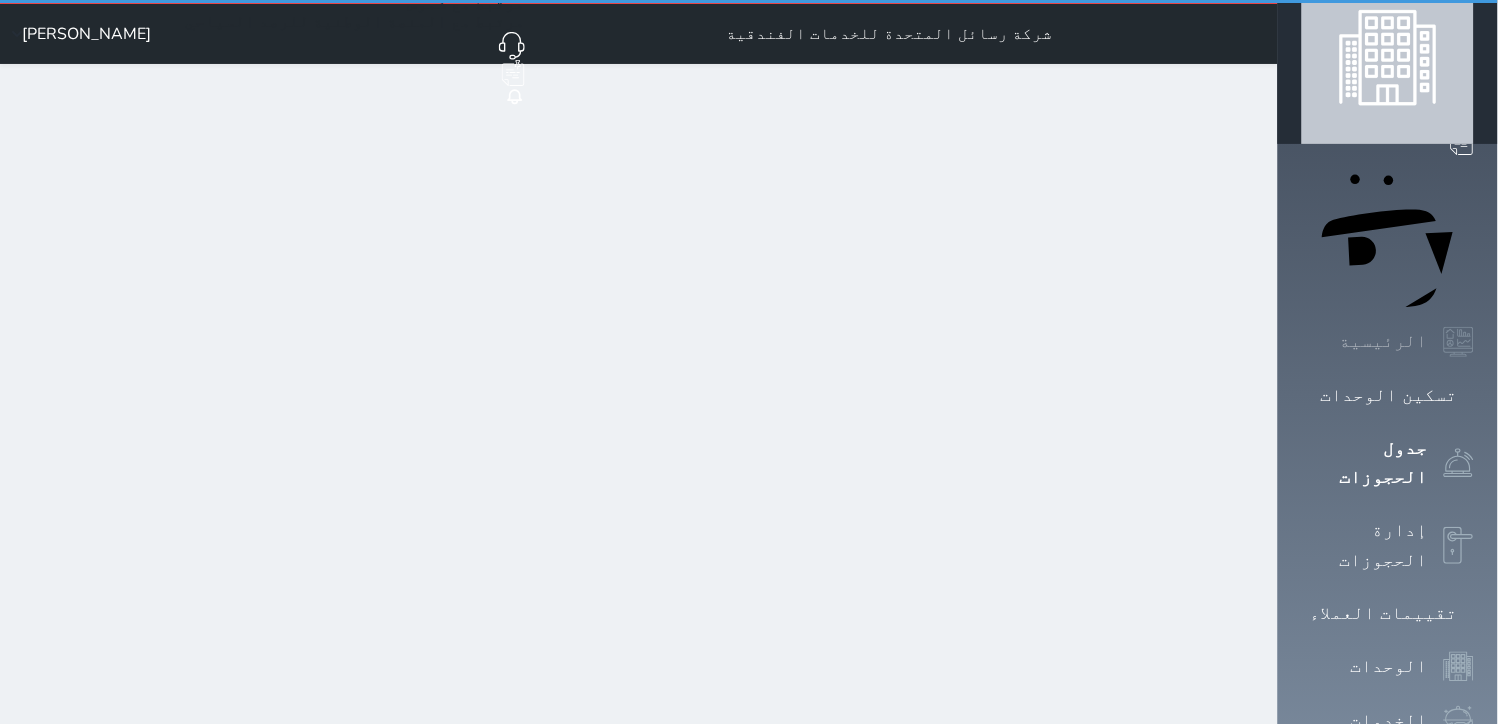 scroll, scrollTop: 0, scrollLeft: 0, axis: both 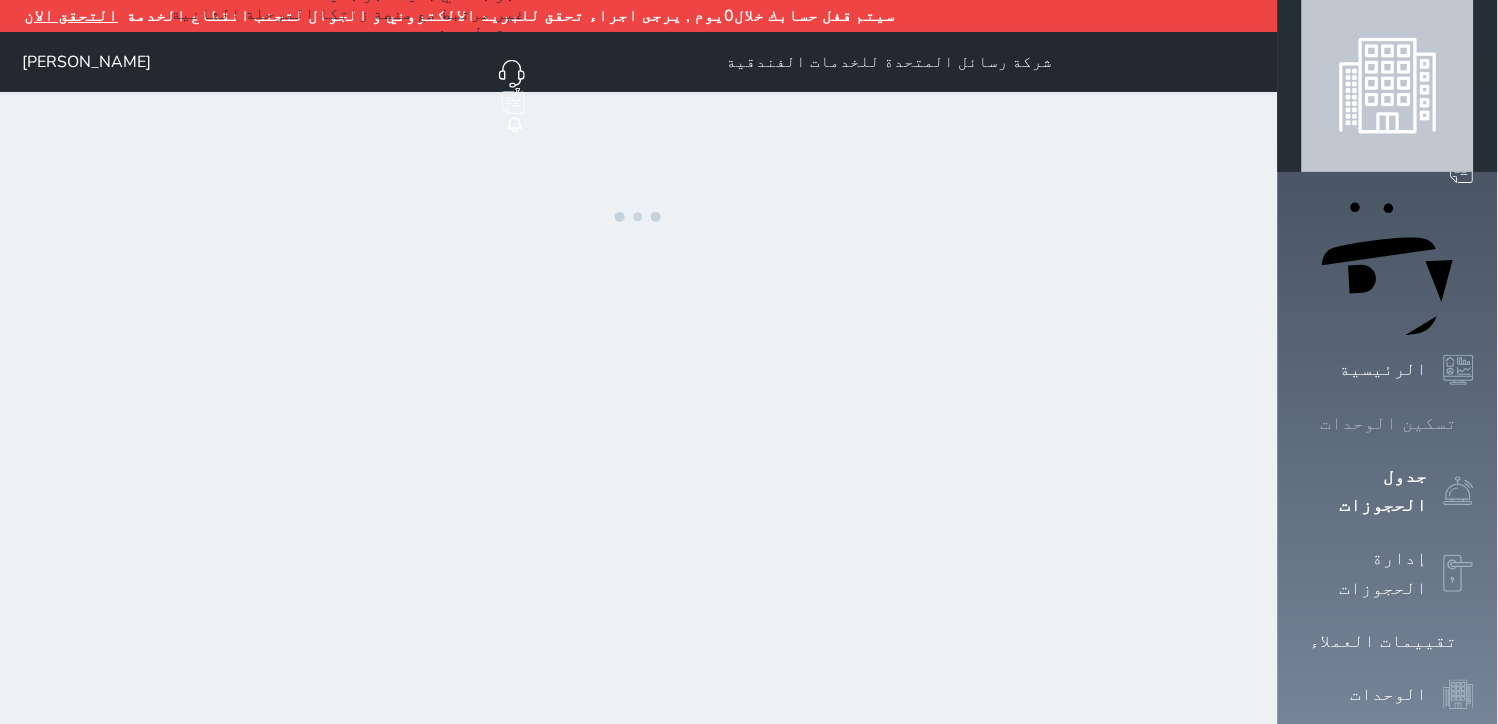 click on "تسكين الوحدات" at bounding box center (1389, 423) 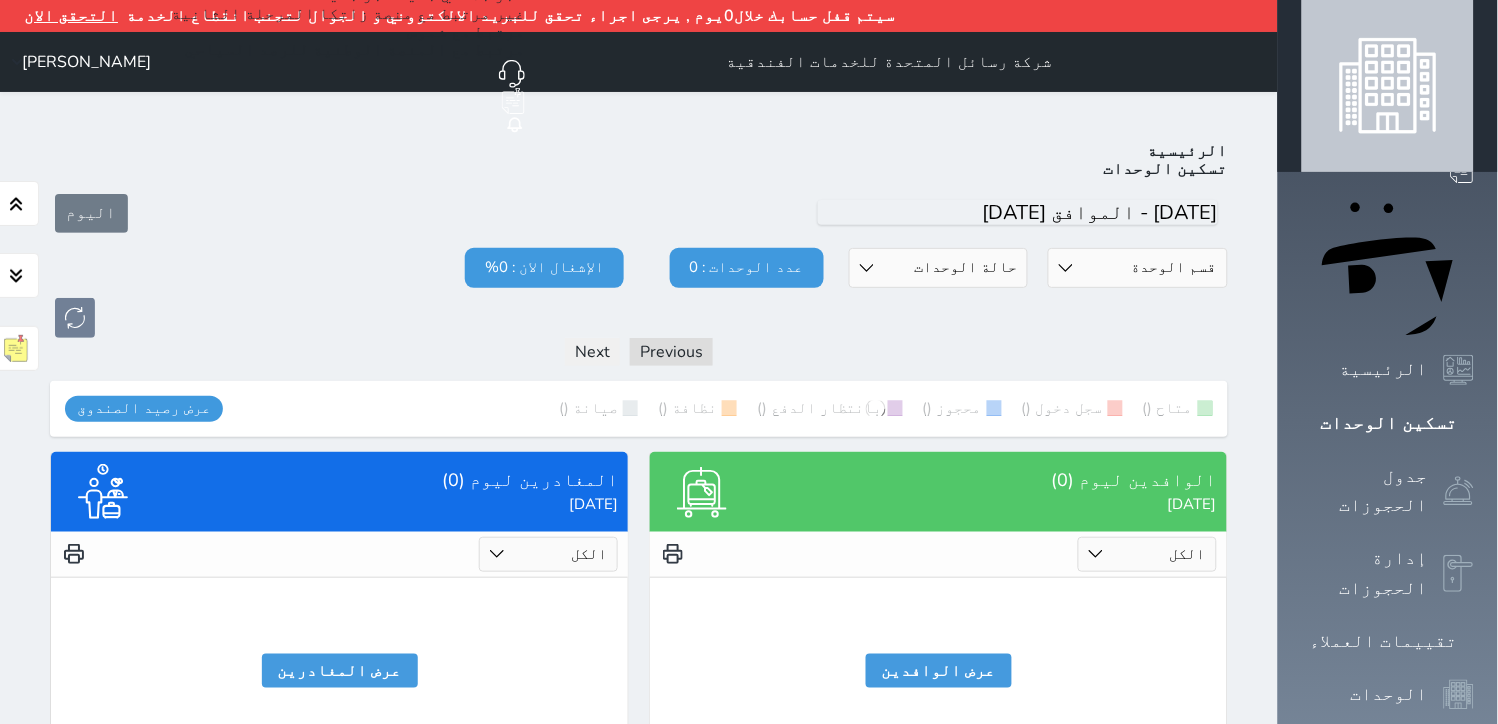 scroll, scrollTop: 61, scrollLeft: 0, axis: vertical 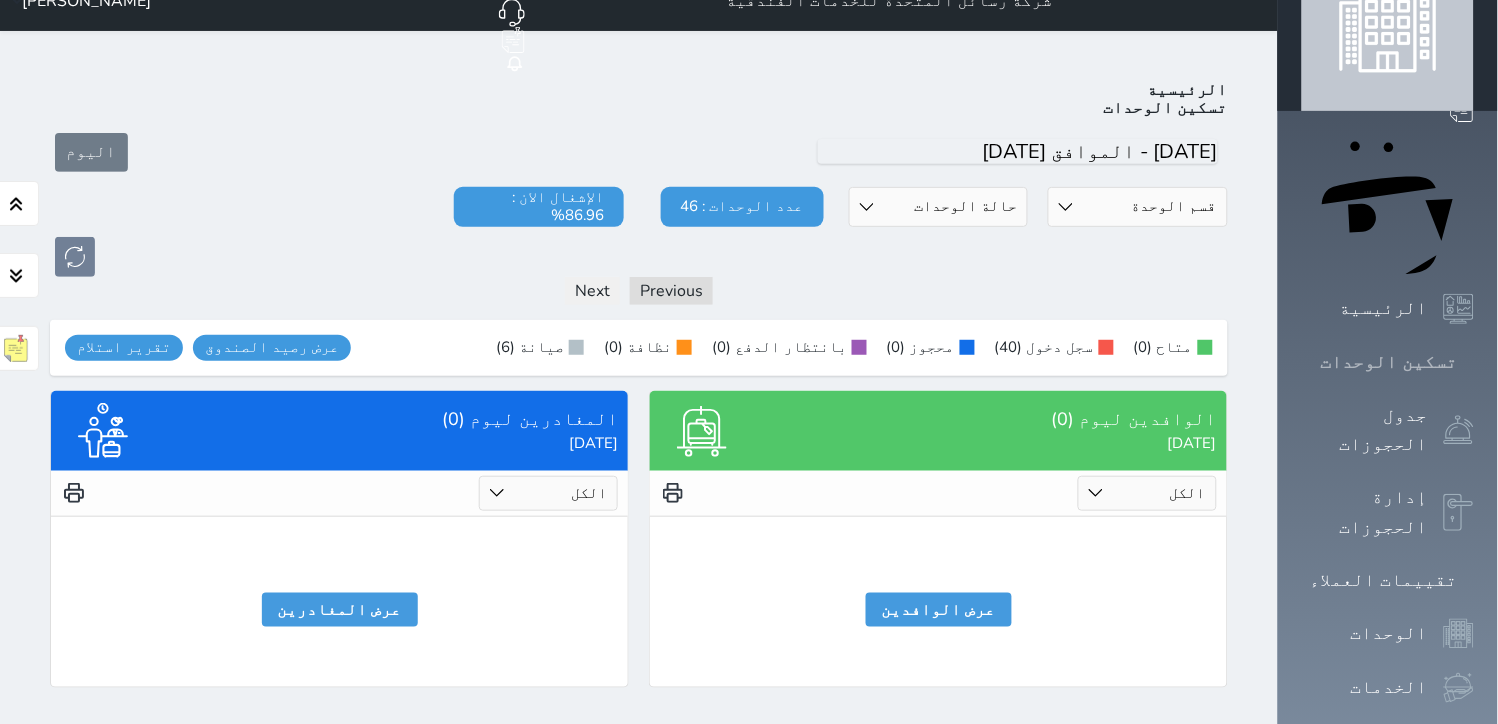 click on "تسكين الوحدات" at bounding box center [1389, 362] 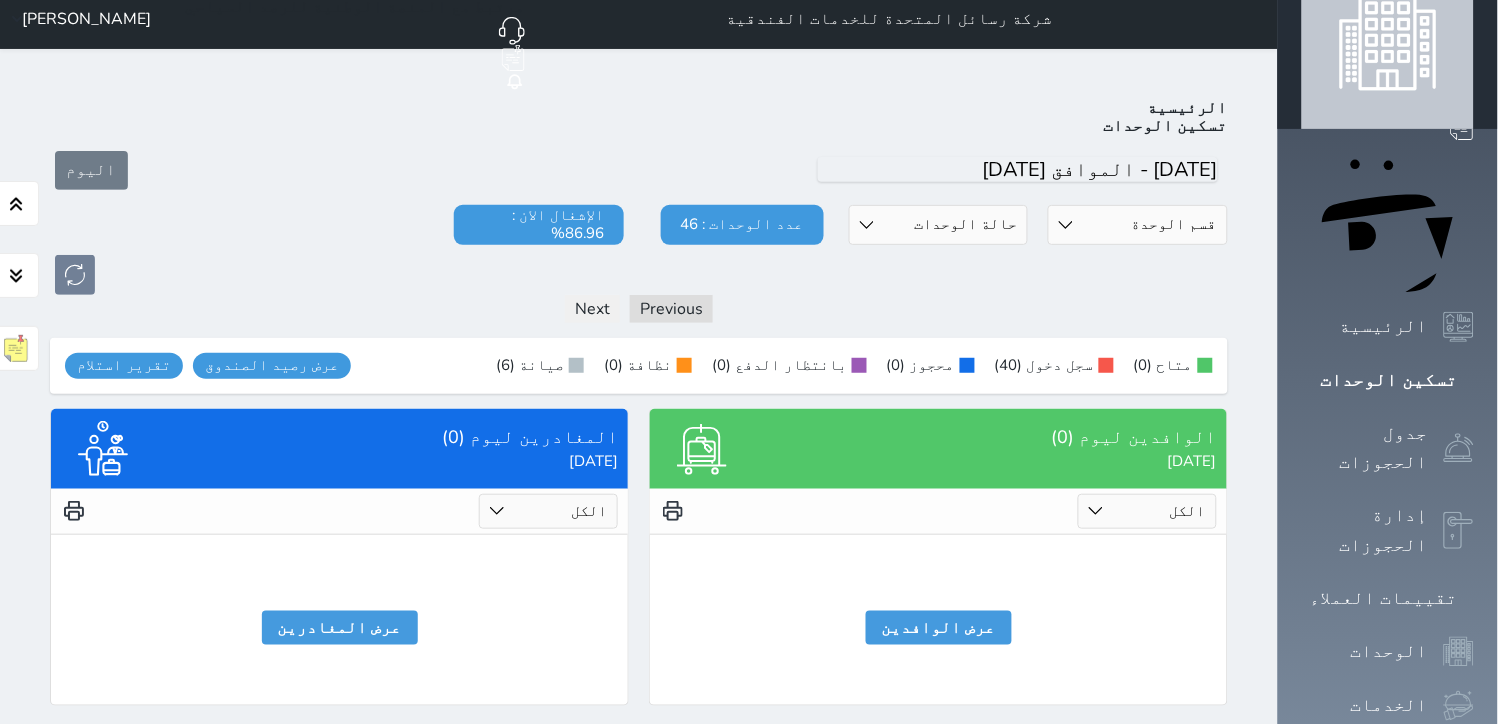 scroll, scrollTop: 61, scrollLeft: 0, axis: vertical 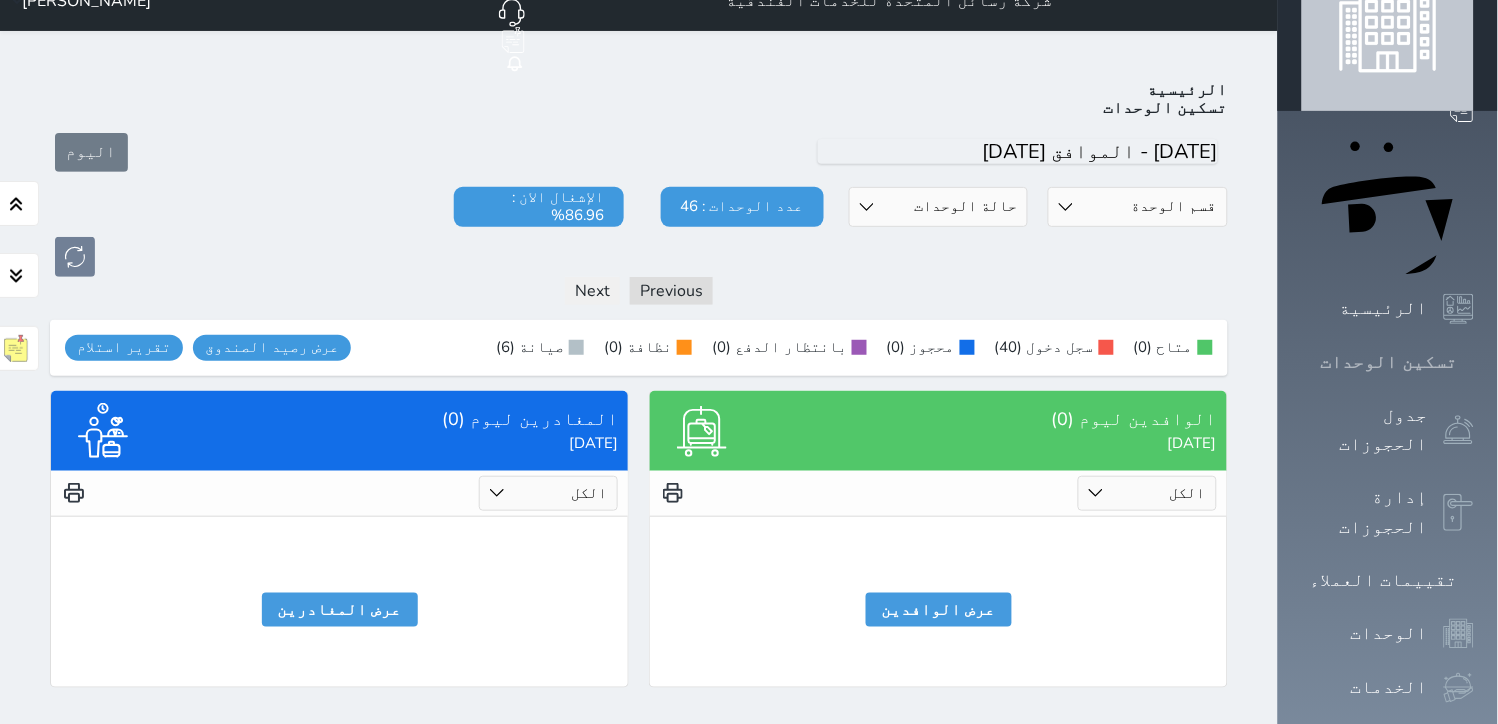 click on "تسكين الوحدات" at bounding box center (1388, 362) 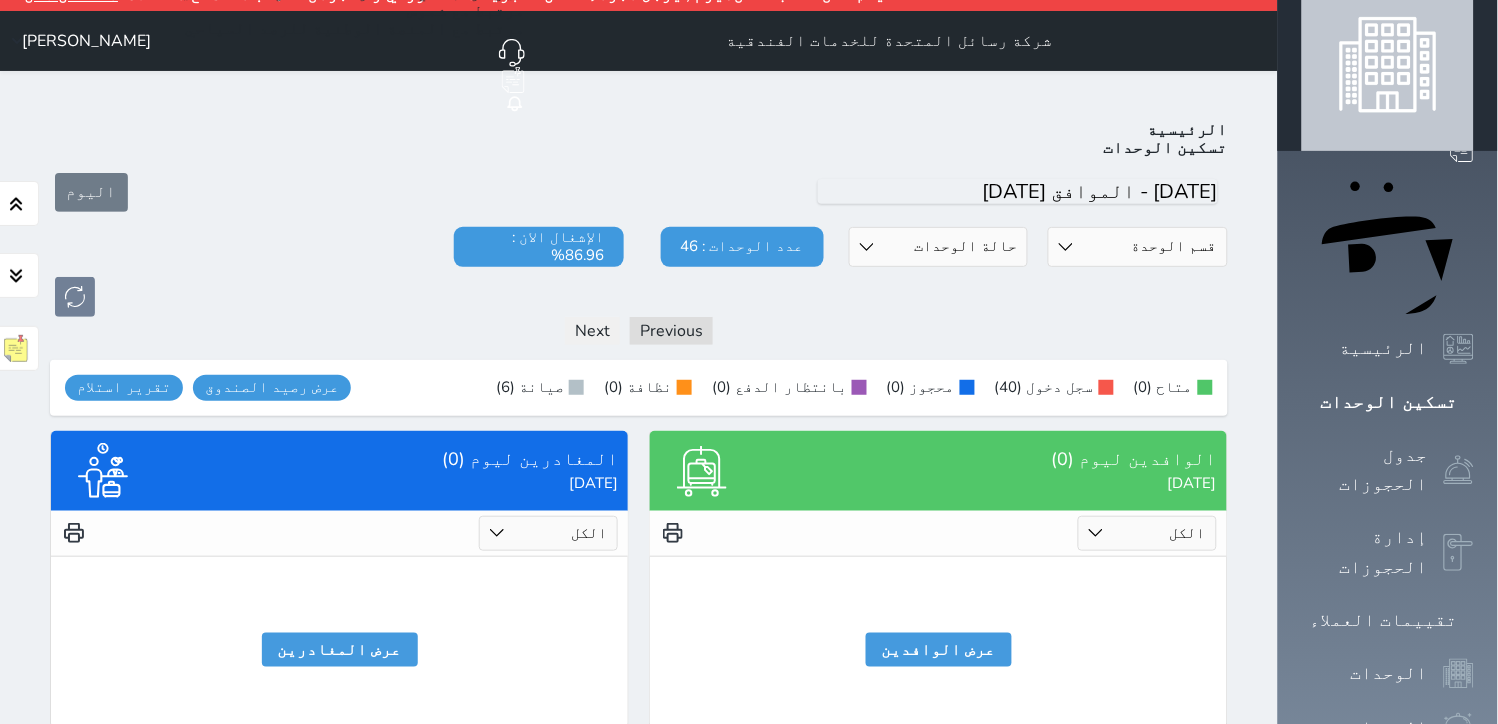 scroll, scrollTop: 0, scrollLeft: 0, axis: both 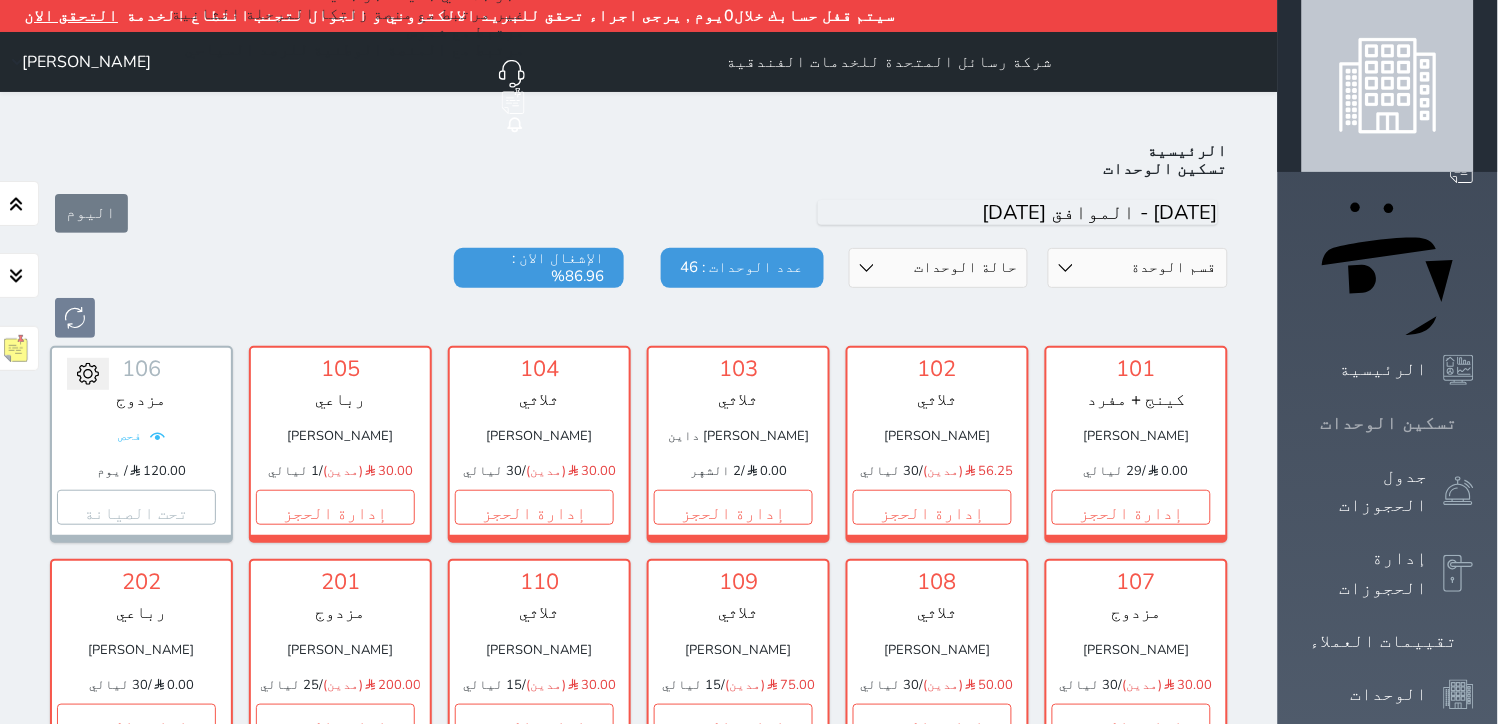 click on "تسكين الوحدات" at bounding box center [1389, 423] 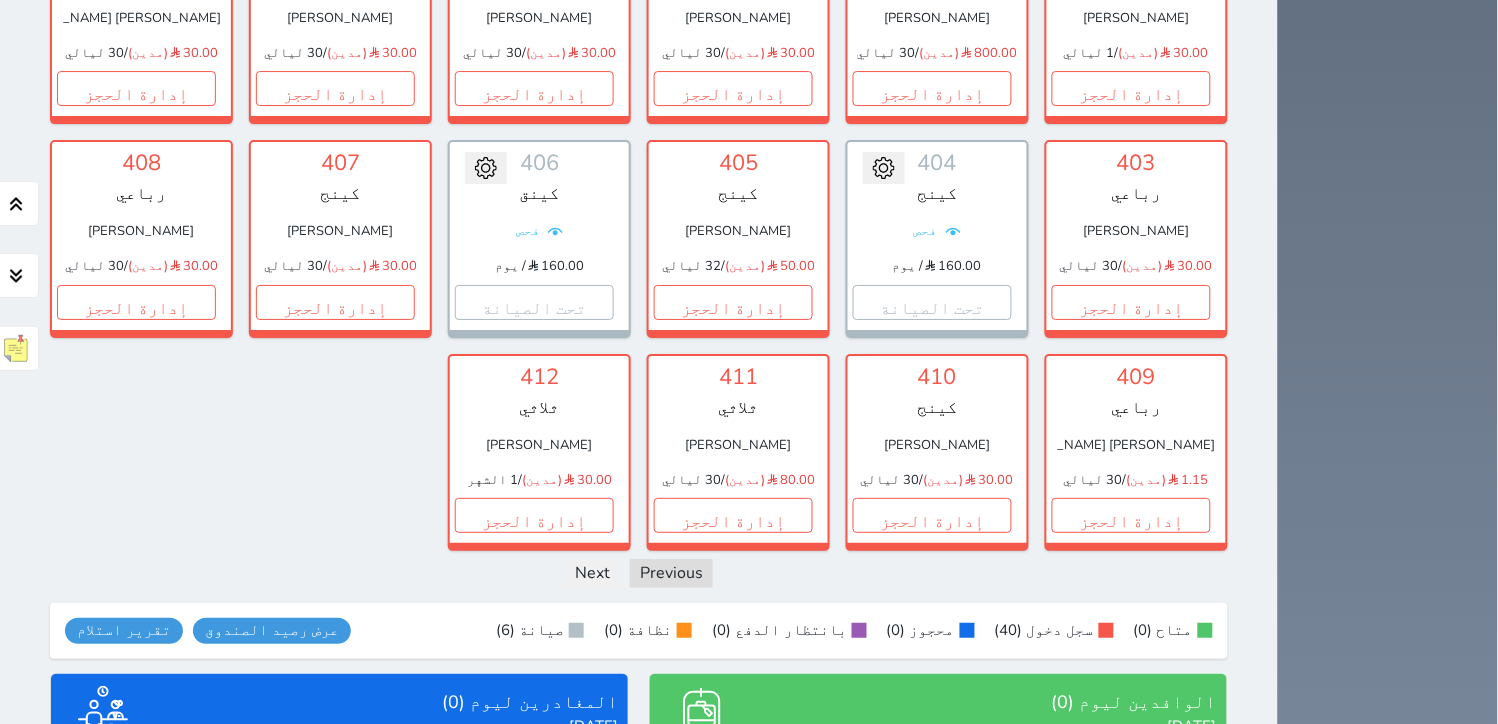 scroll, scrollTop: 1497, scrollLeft: 0, axis: vertical 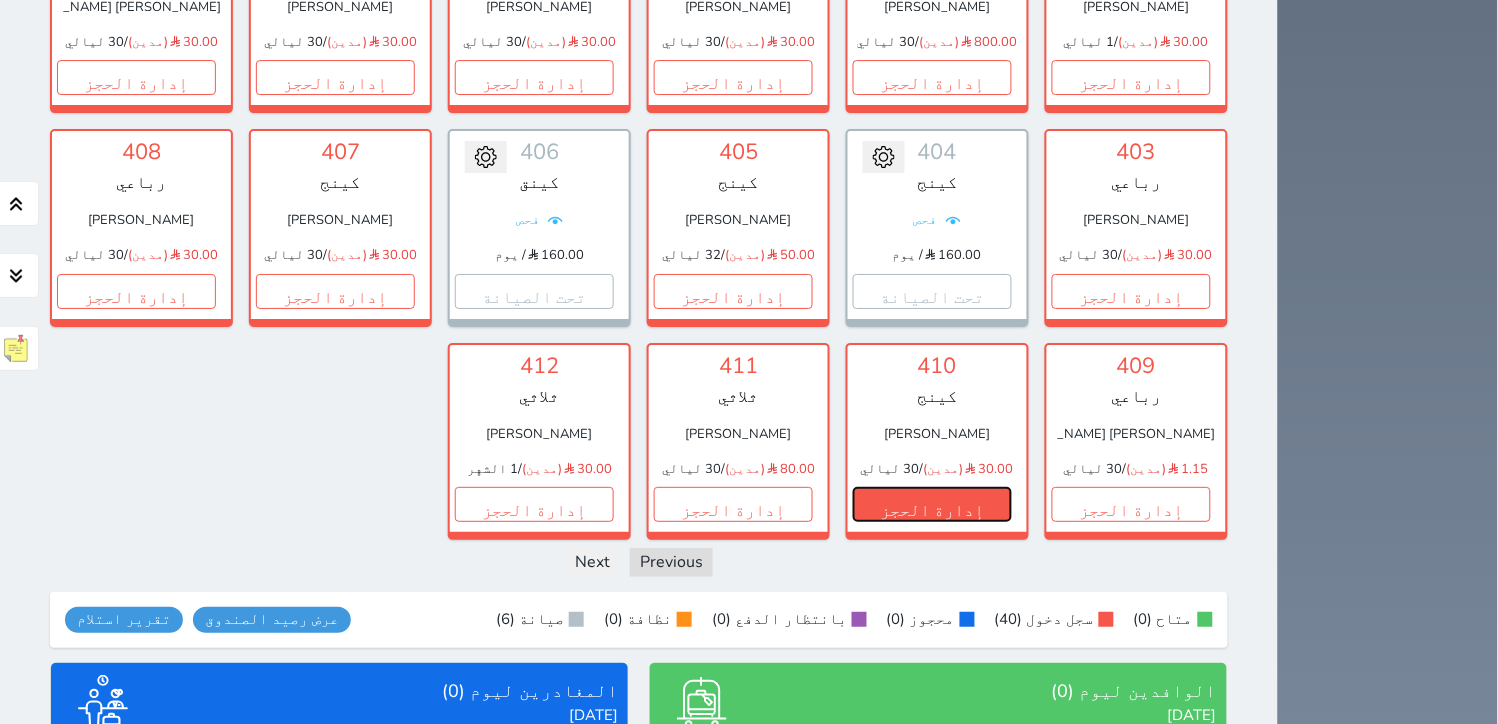 click on "إدارة الحجز" at bounding box center [932, 504] 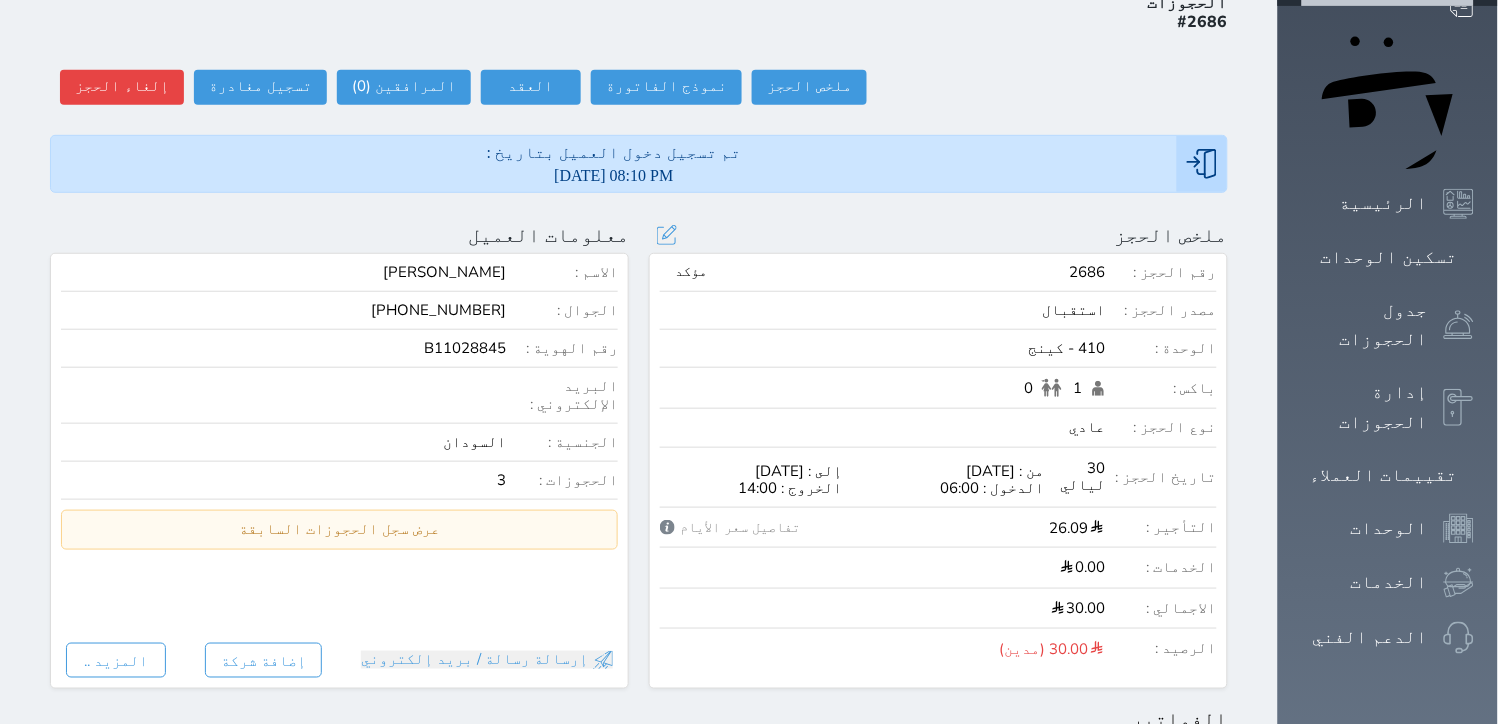 scroll, scrollTop: 222, scrollLeft: 0, axis: vertical 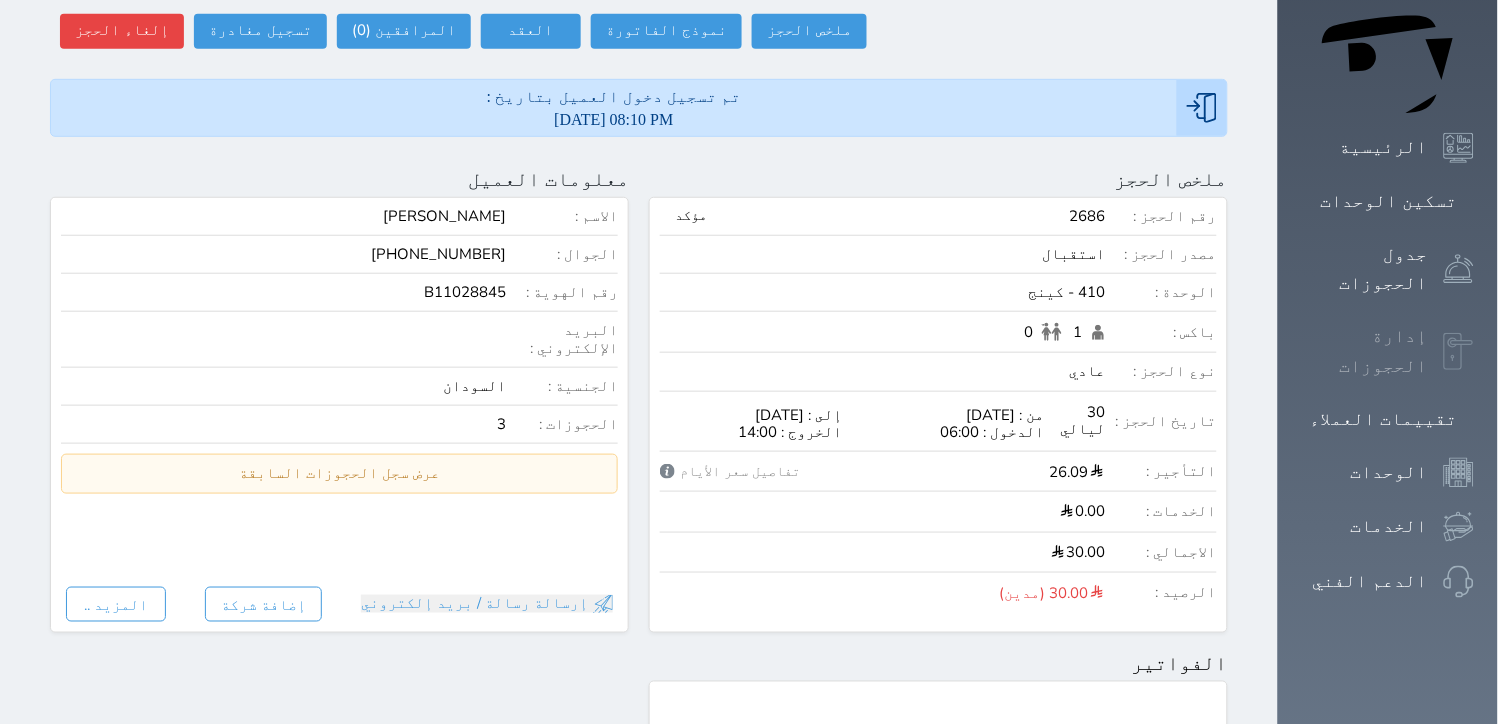 click on "إدارة الحجوزات" at bounding box center [1365, 351] 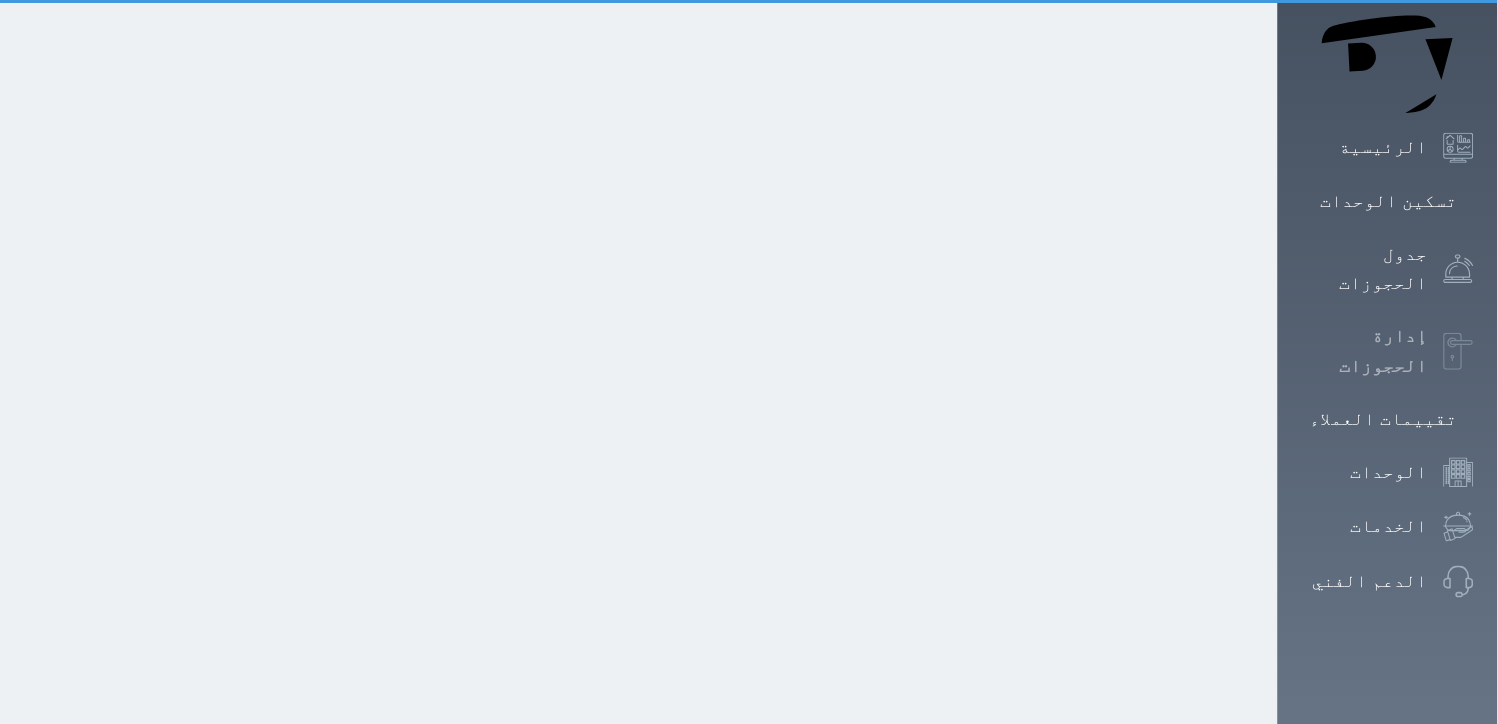 scroll, scrollTop: 30, scrollLeft: 0, axis: vertical 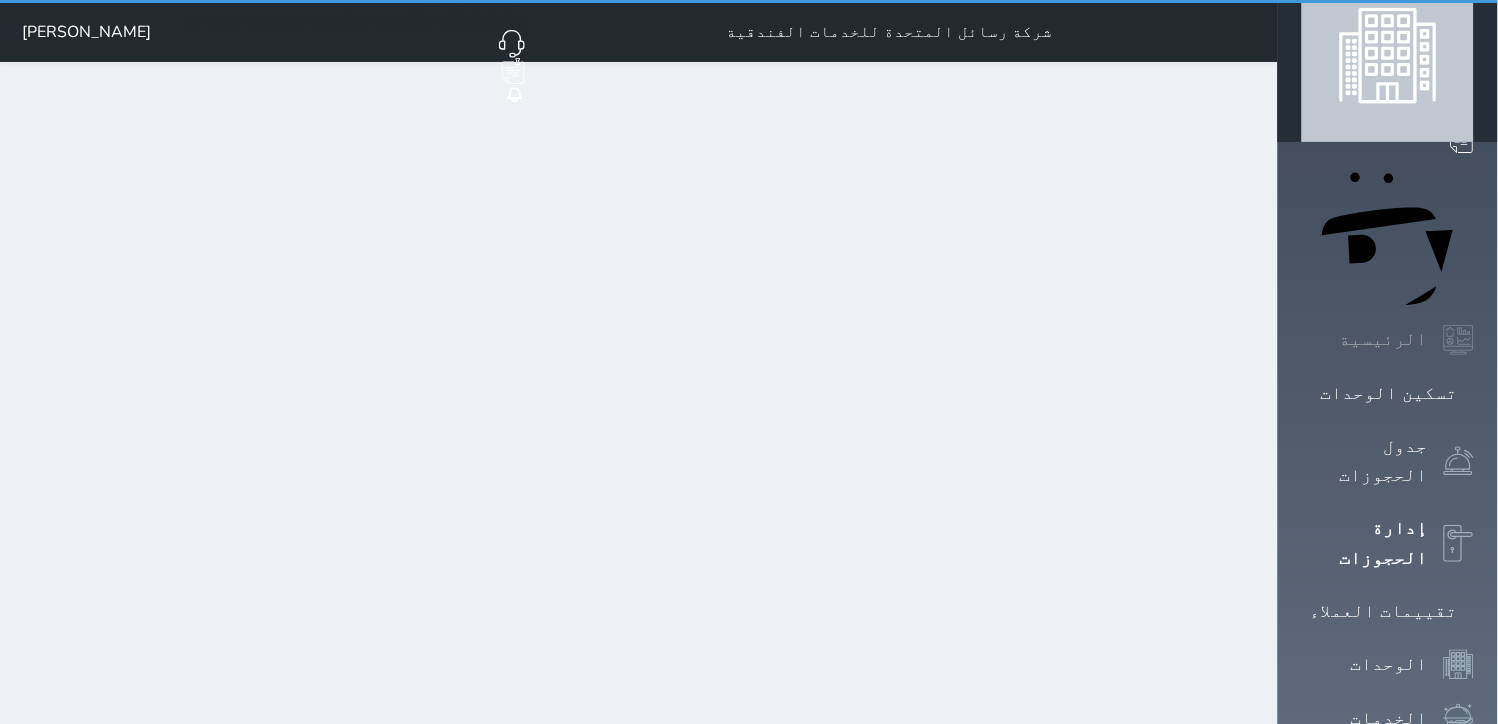 select on "open_all" 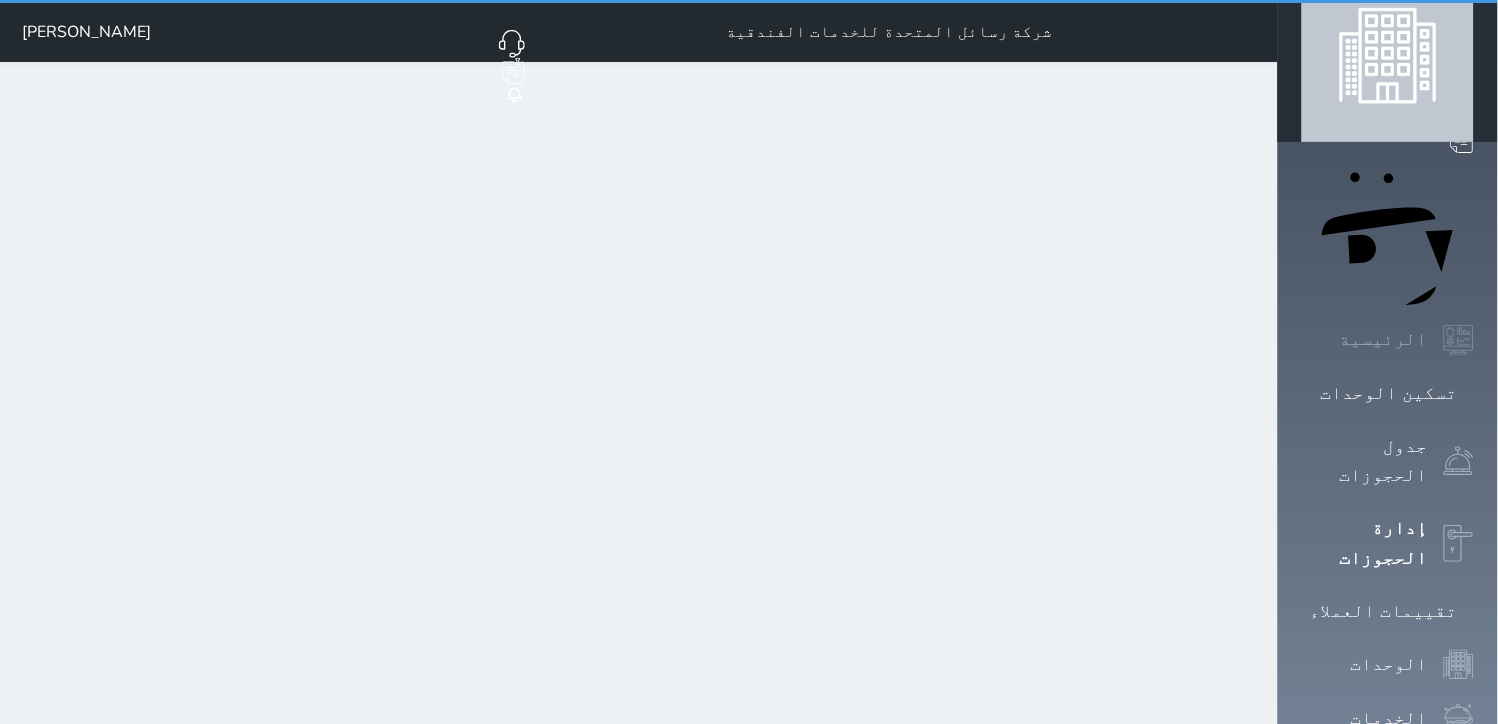 scroll, scrollTop: 0, scrollLeft: 0, axis: both 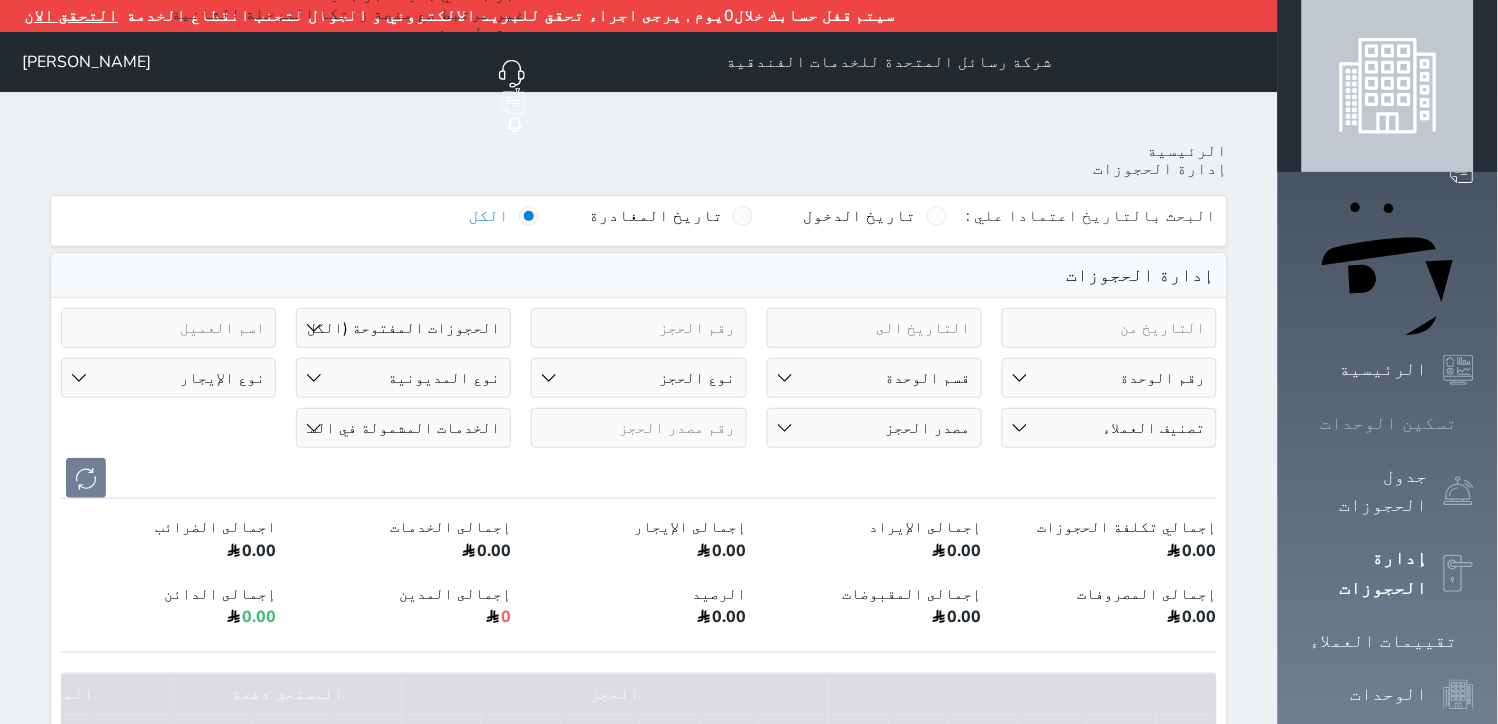 click 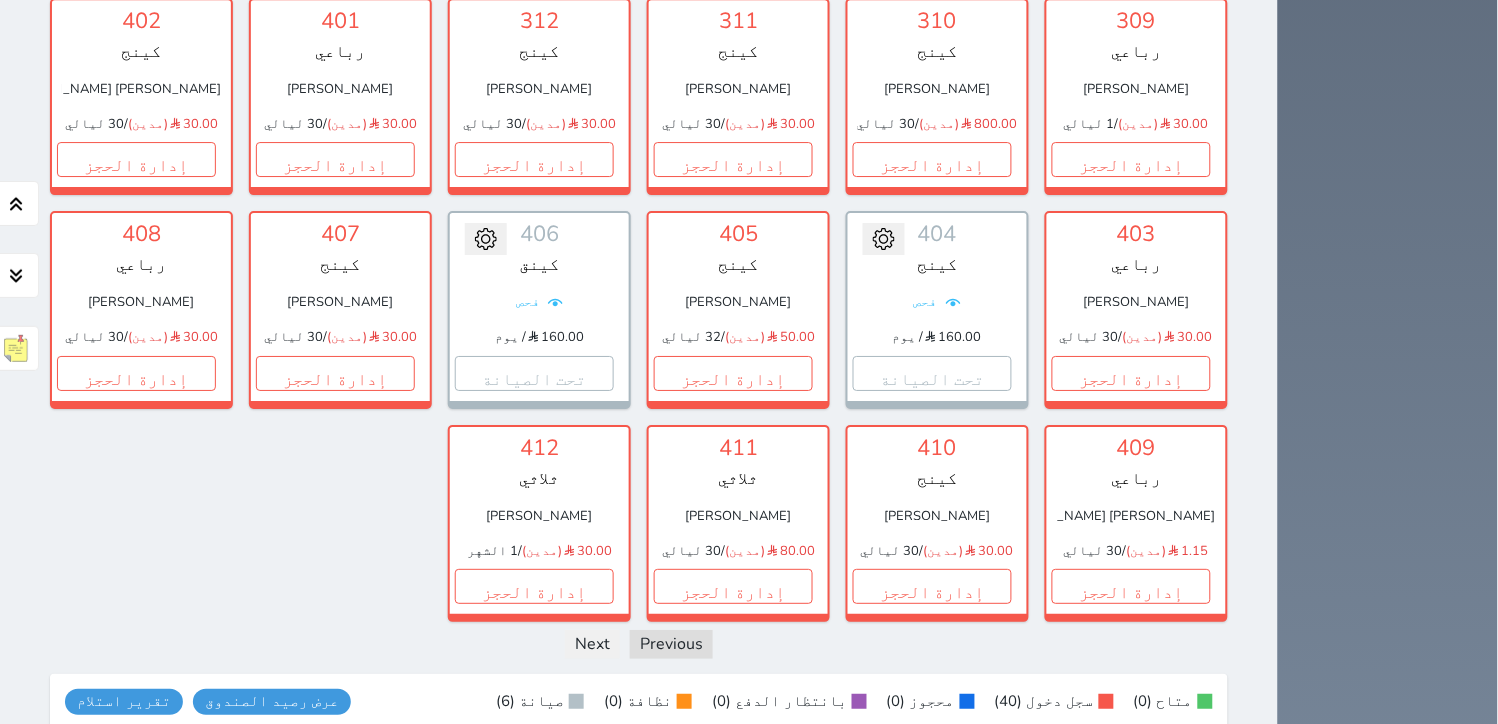scroll, scrollTop: 1443, scrollLeft: 0, axis: vertical 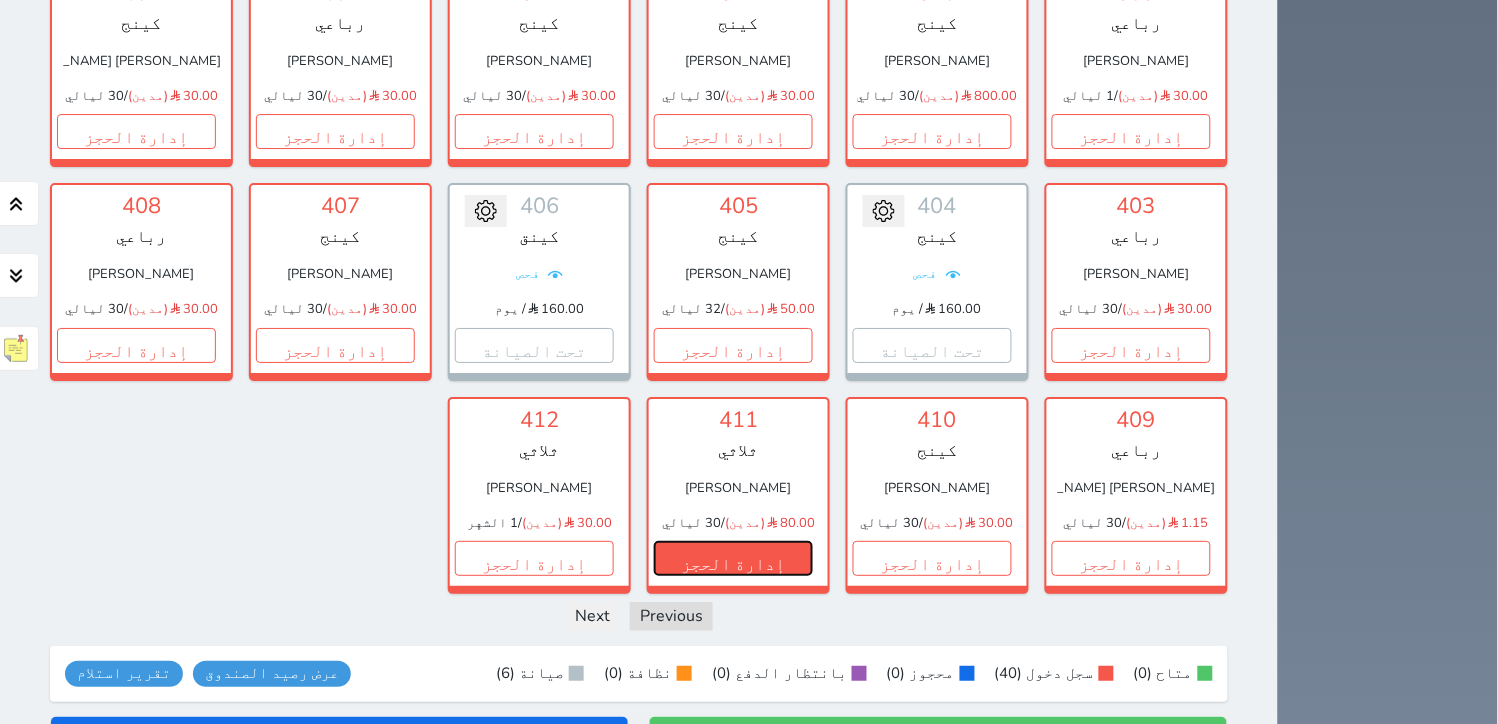 click on "إدارة الحجز" at bounding box center (733, 558) 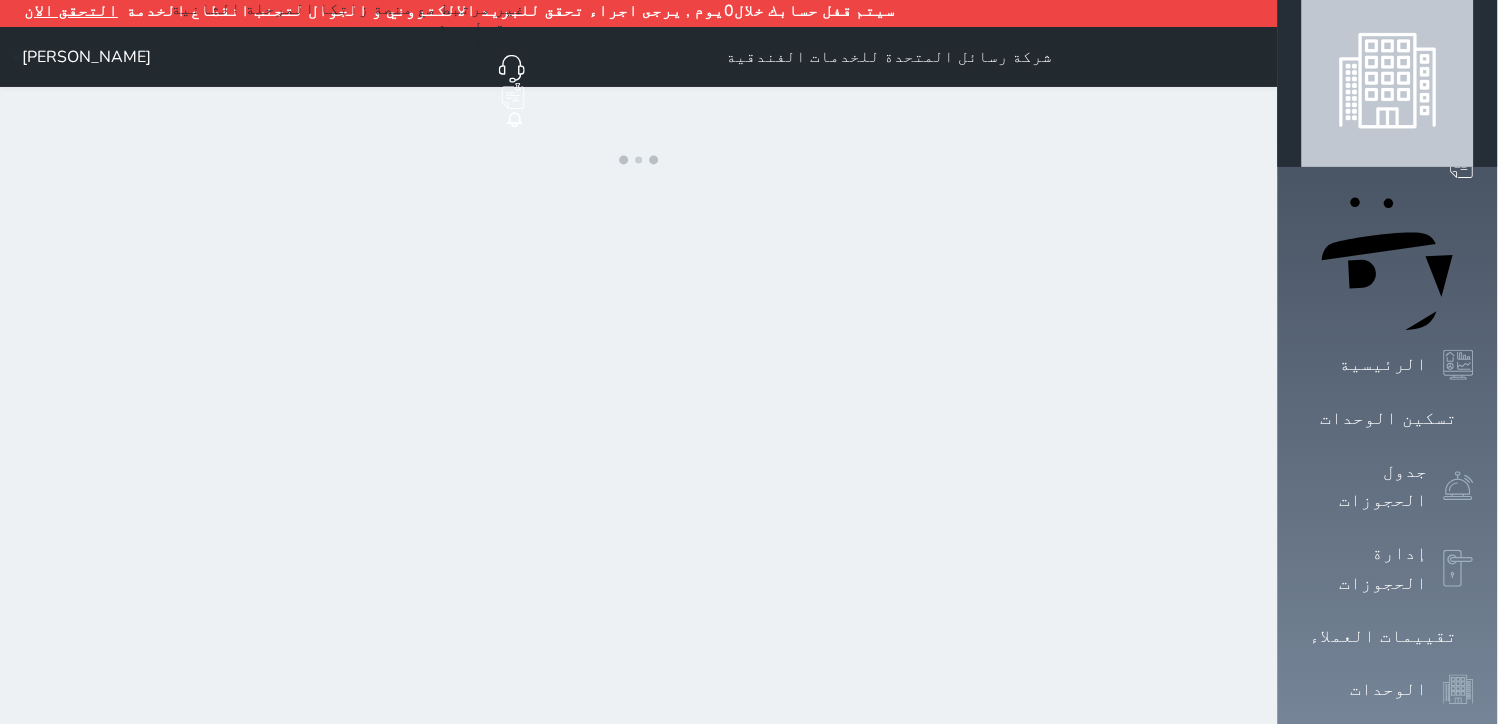 scroll, scrollTop: 0, scrollLeft: 0, axis: both 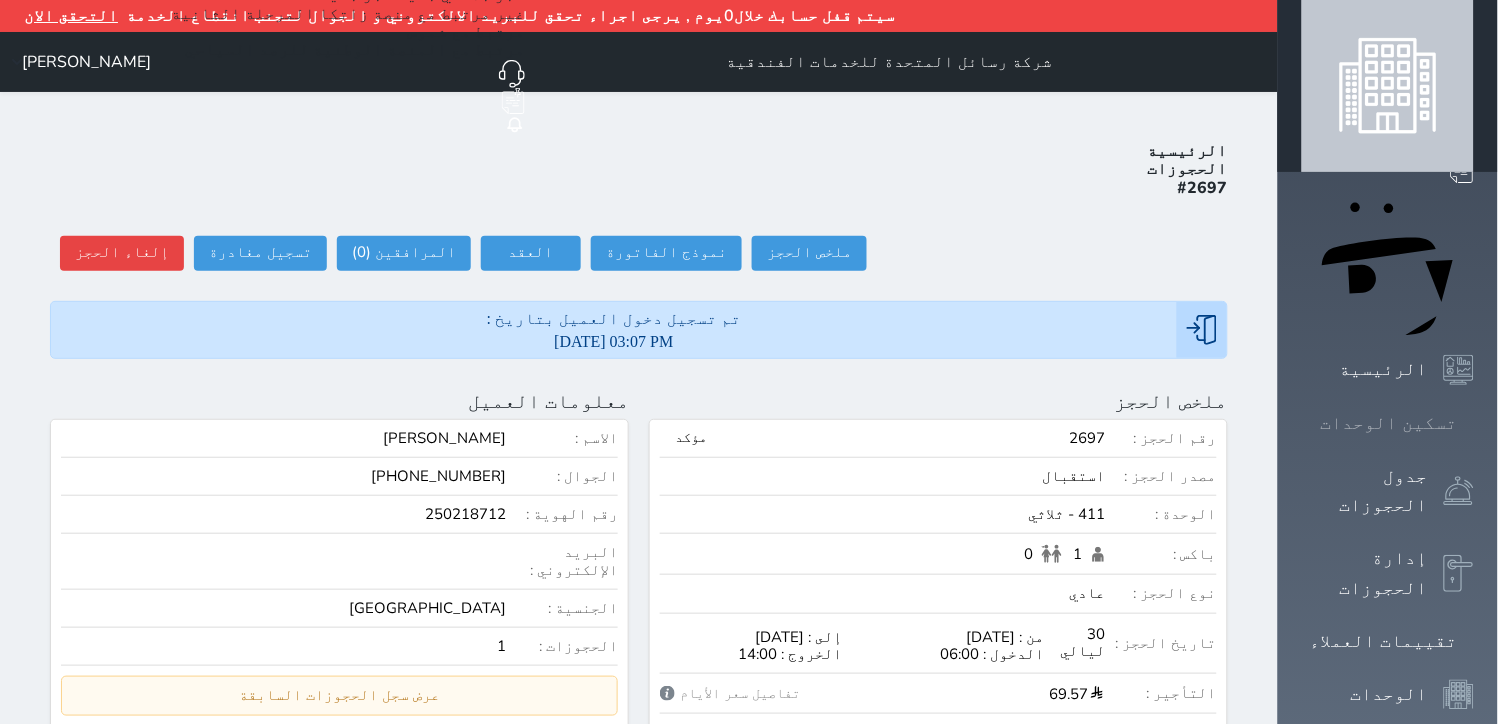 click on "تسكين الوحدات" at bounding box center [1389, 423] 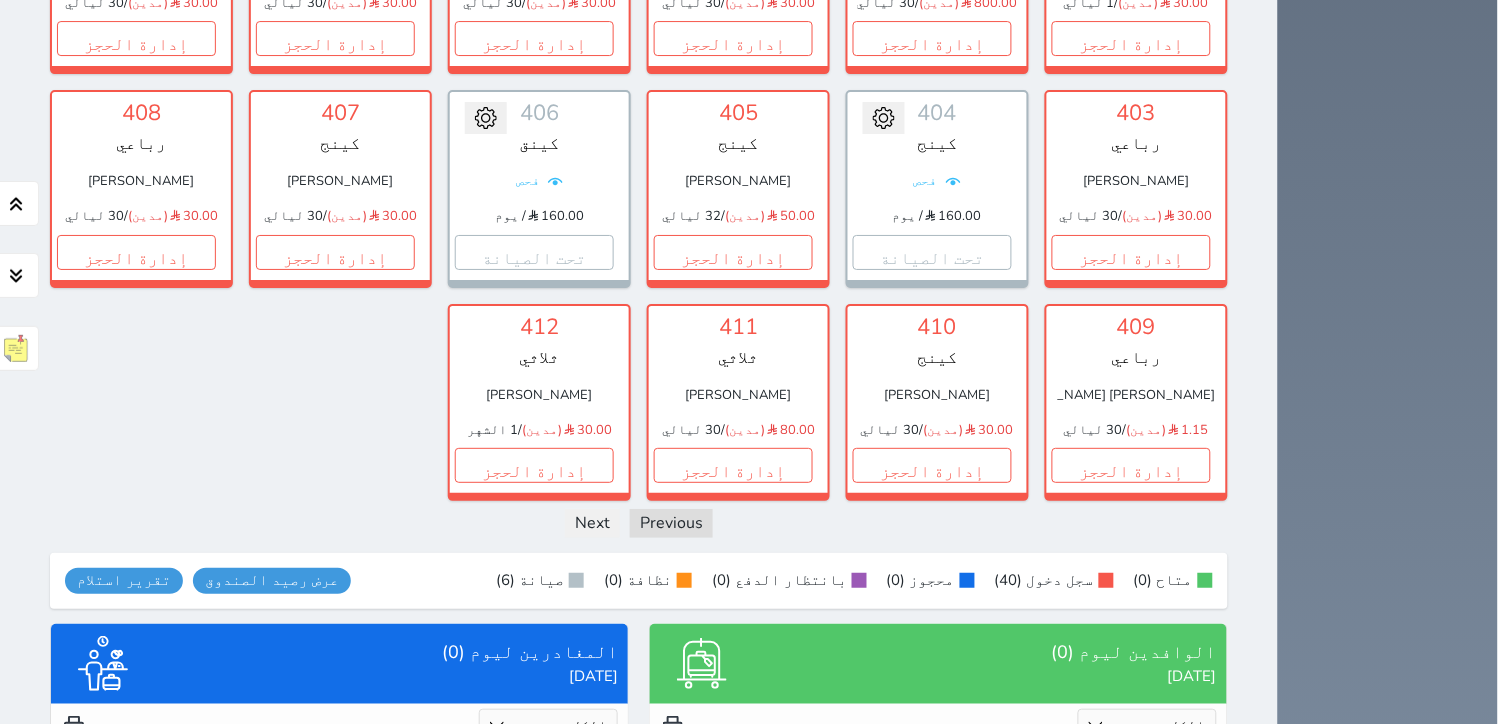 scroll, scrollTop: 1553, scrollLeft: 0, axis: vertical 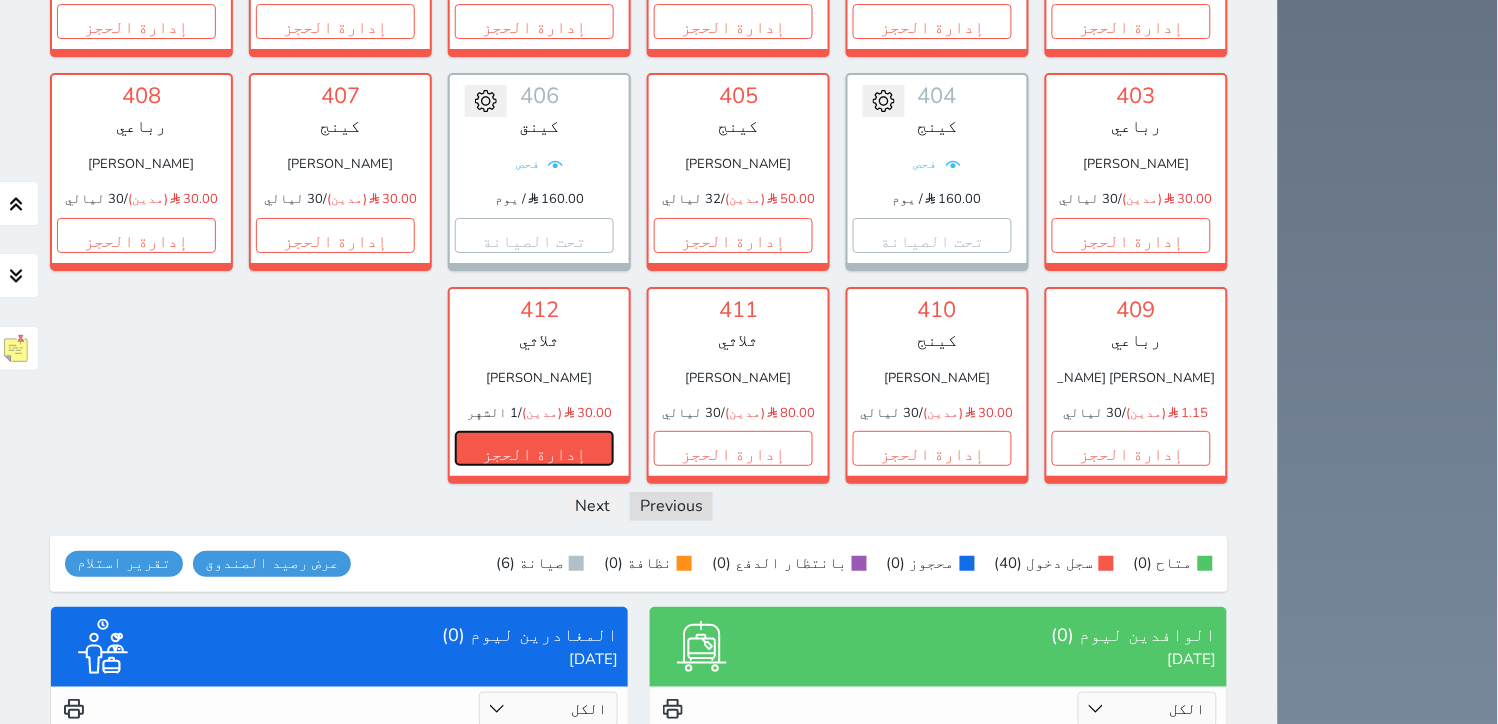 click on "إدارة الحجز" at bounding box center (534, 448) 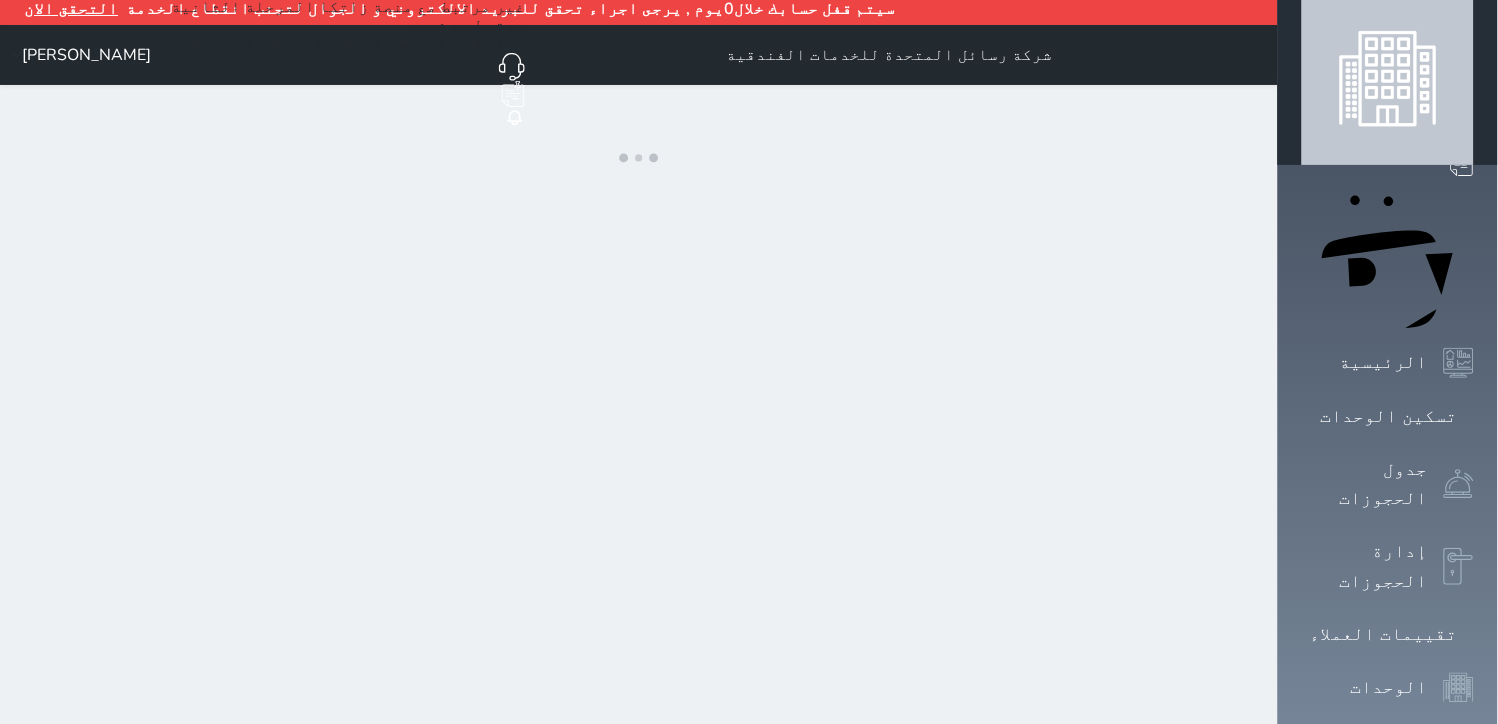 scroll, scrollTop: 0, scrollLeft: 0, axis: both 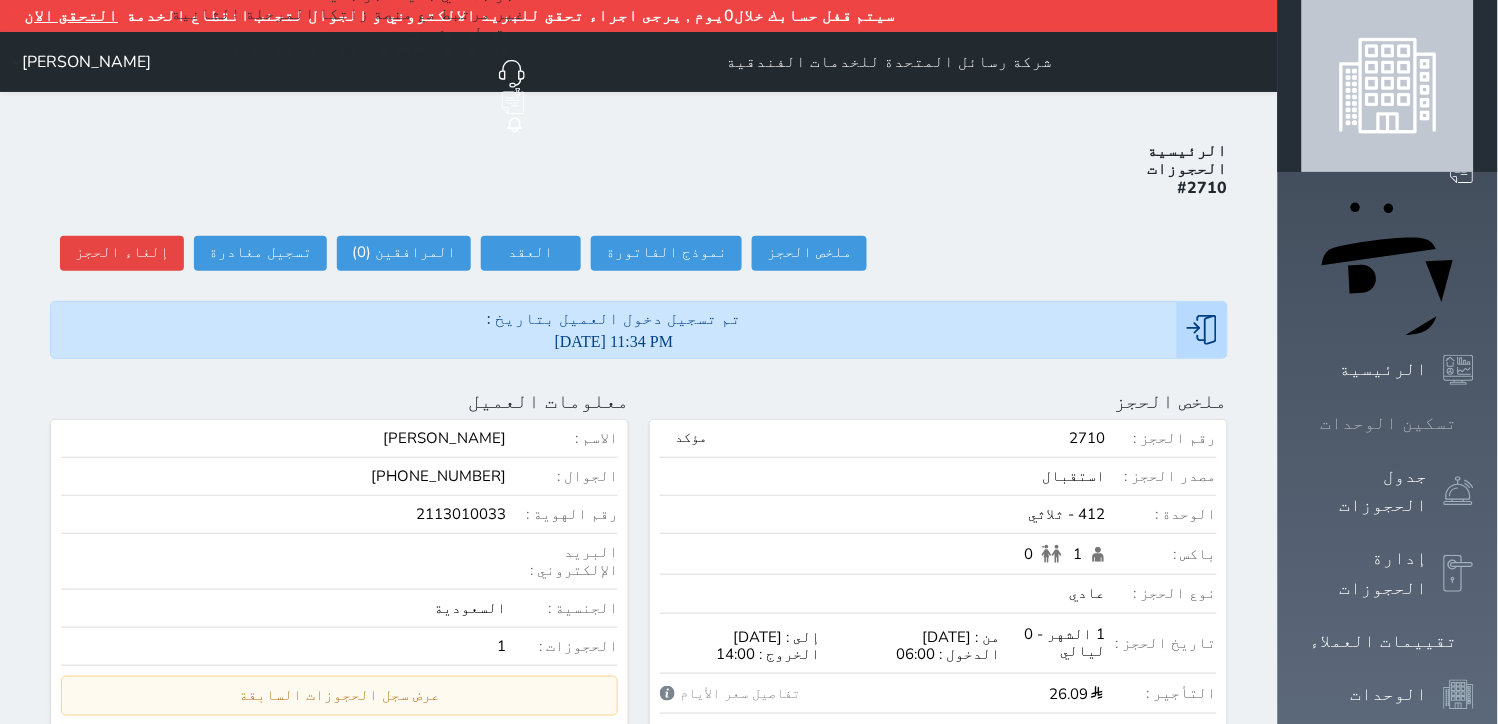 click 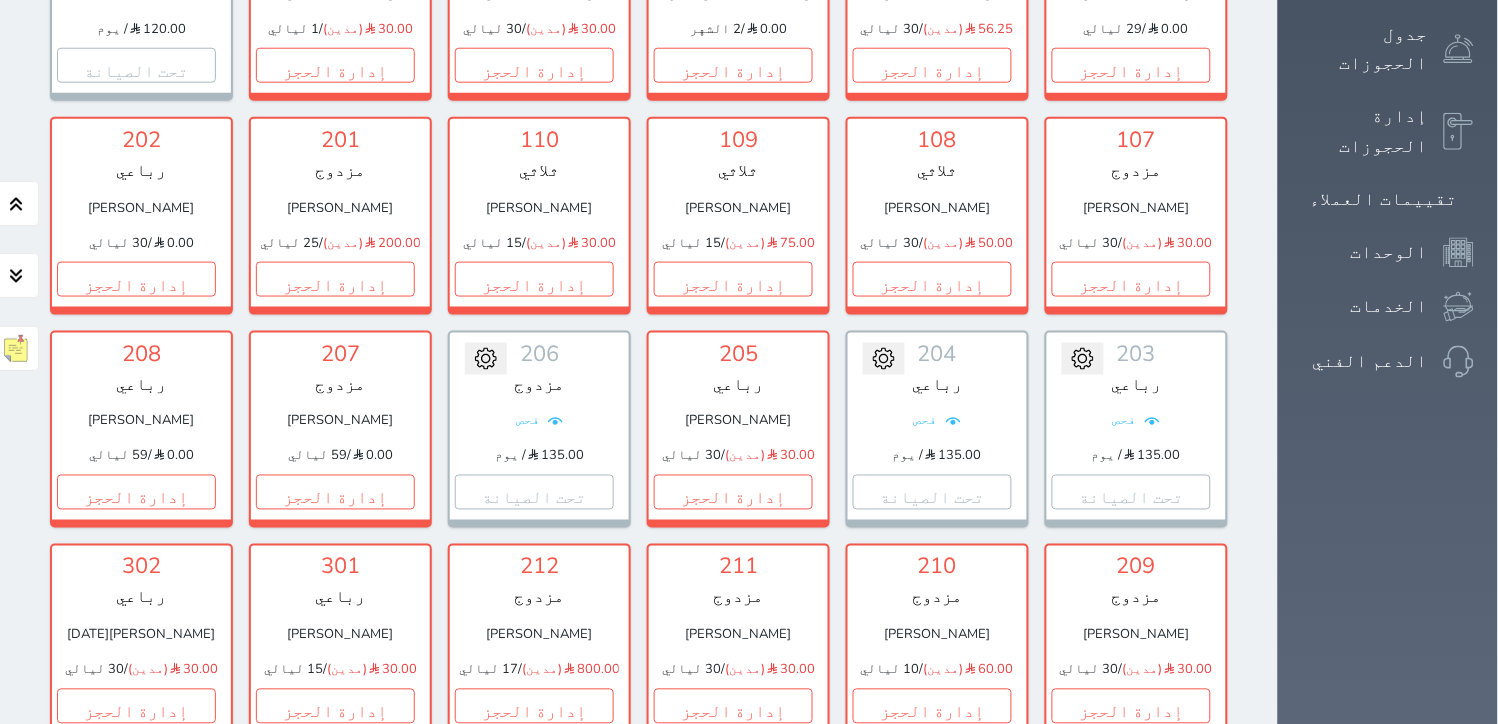 scroll, scrollTop: 0, scrollLeft: 0, axis: both 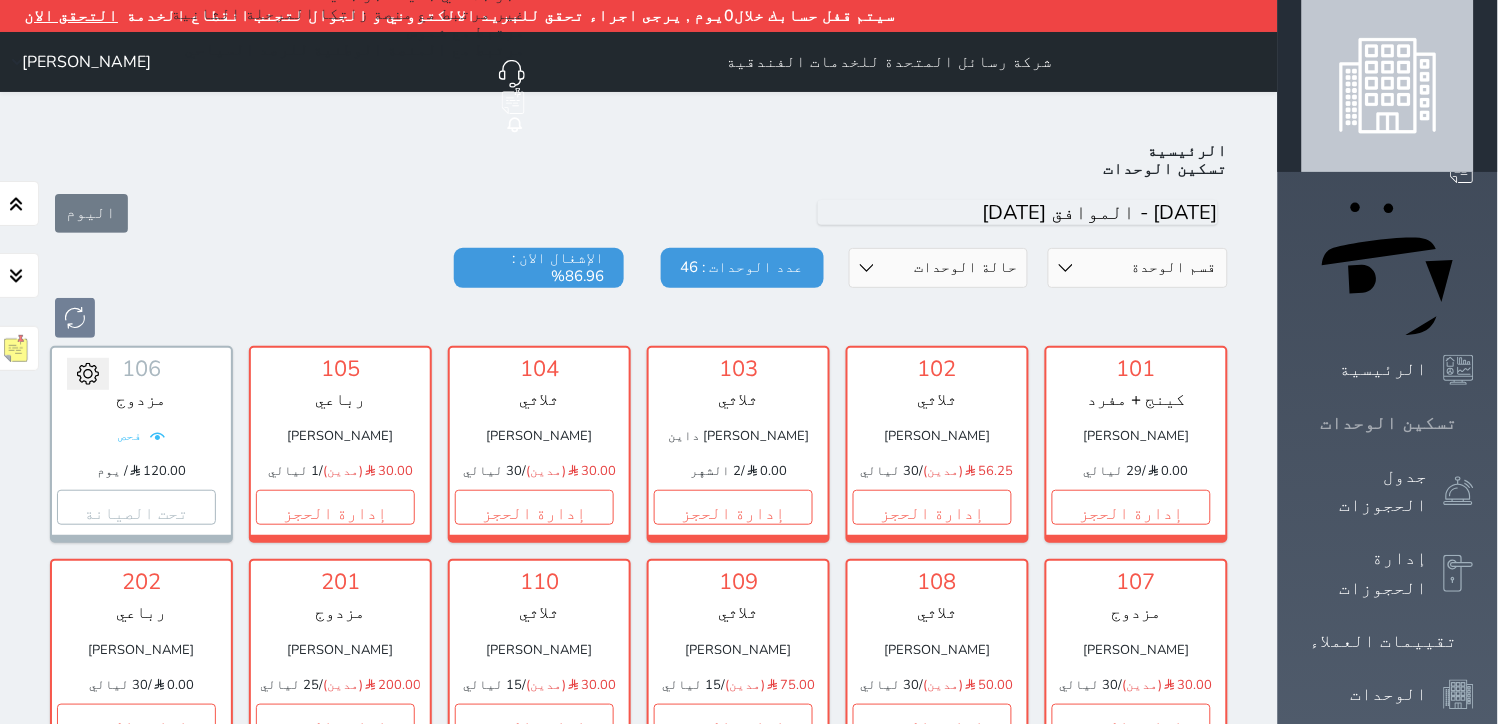 click 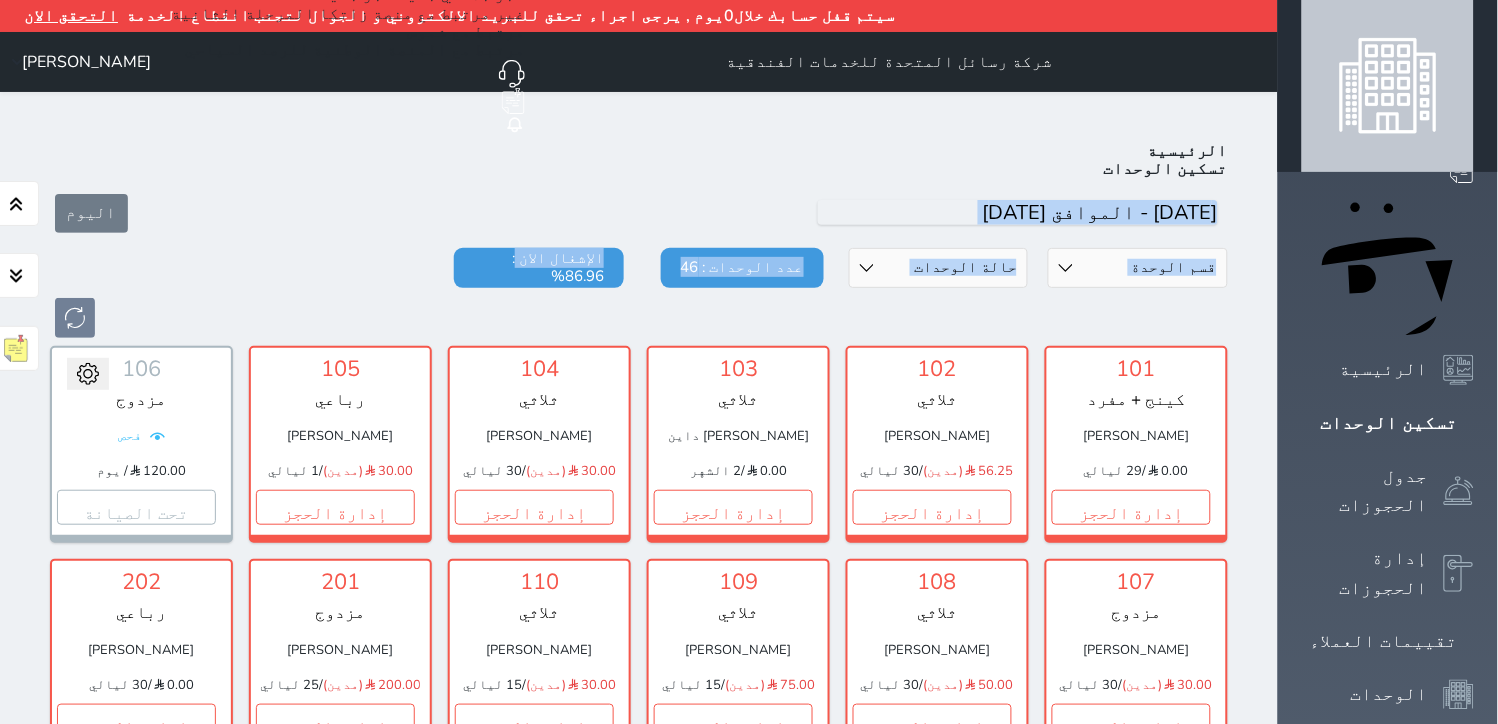 drag, startPoint x: 570, startPoint y: 215, endPoint x: 705, endPoint y: 196, distance: 136.33047 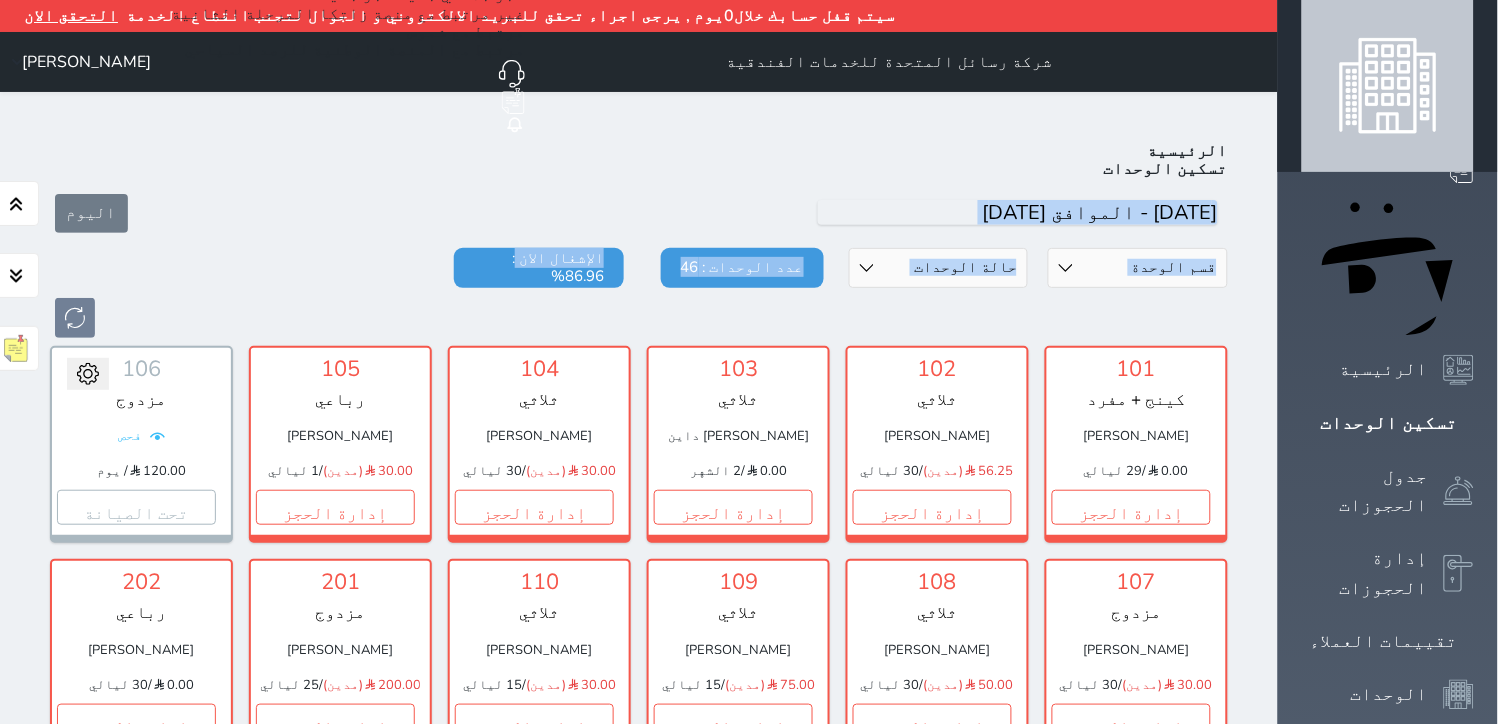 click on "الرئيسية   تسكين الوحدات       اليوم   قسم الوحدة   الدور الرابع الدور الثالث الدور الثاني الدور الاول   حالة الوحدات متاح تحت التنظيف تحت الصيانة سجل دخول  لم يتم تسجيل الدخول   عدد الوحدات : 46   الإشغال الان : 86.96%                             101   كينج + مفرد
حسن بن سليمان
0.00
/   29 ليالي           إدارة الحجز               تغيير الحالة الى صيانة                   التاريخ المتوقع للانتهاء       حفظ                   102   ثلاثي
محمد حسين
56.25
(مدين)
/   30 ليالي           إدارة الحجز               تغيير الحالة الى صيانة                         حفظ                   103" at bounding box center [639, 1299] 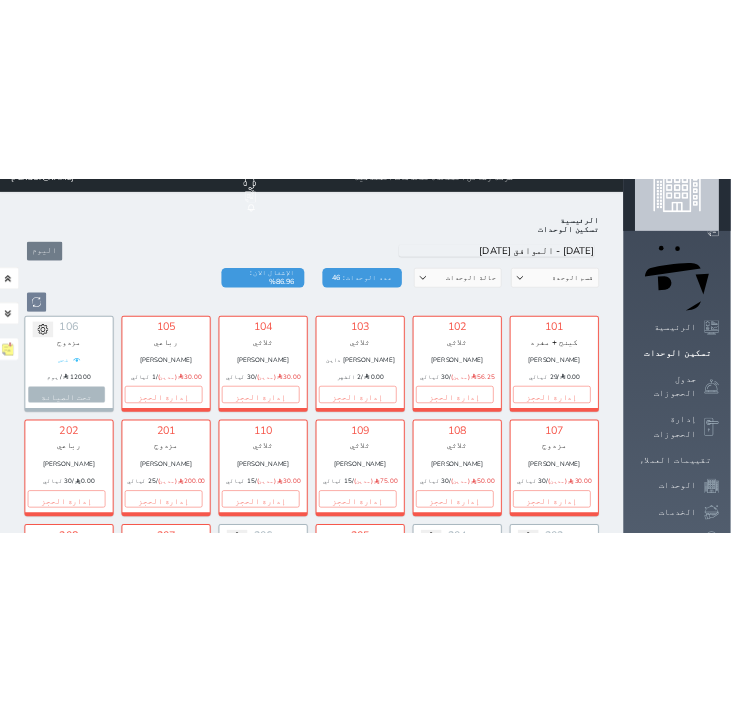 scroll, scrollTop: 0, scrollLeft: 0, axis: both 